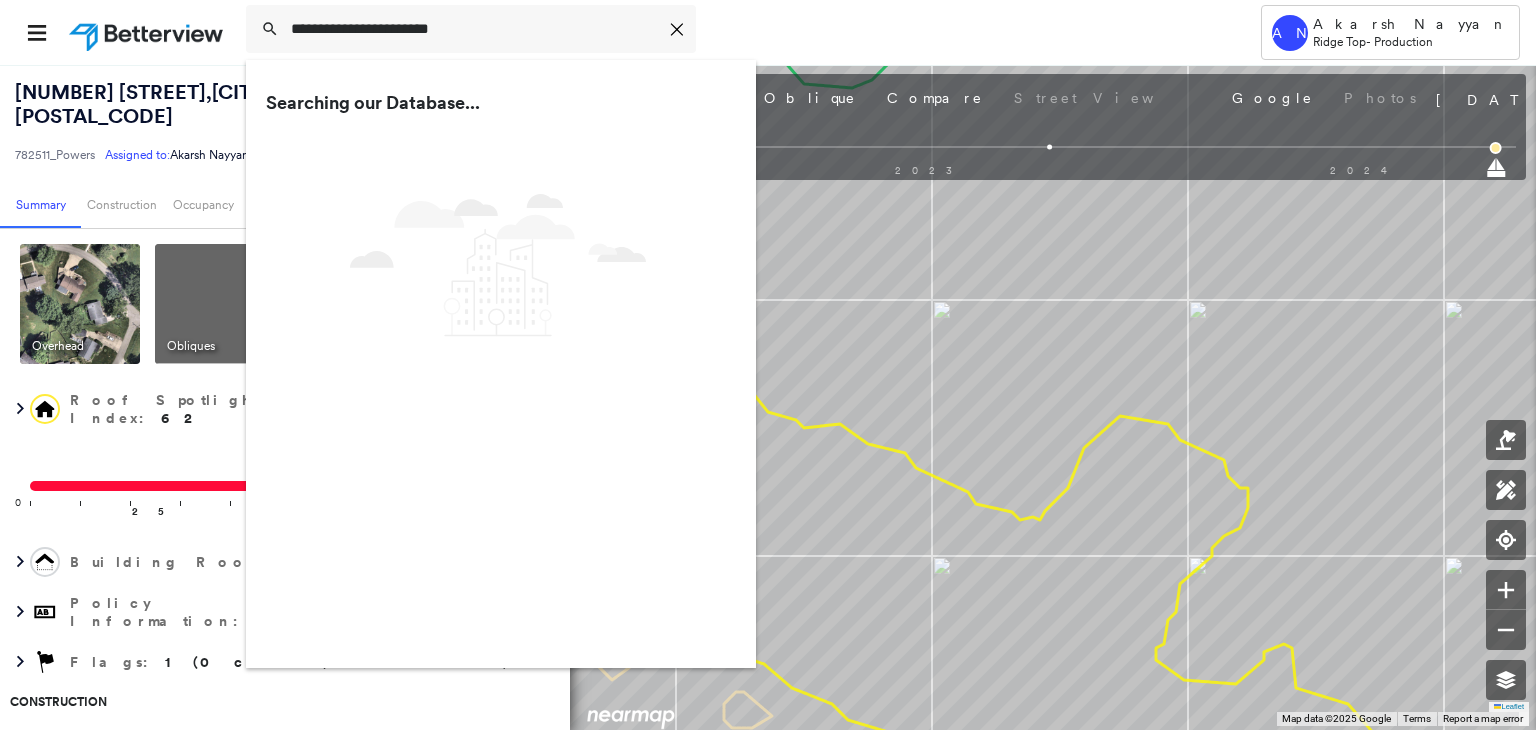 scroll, scrollTop: 0, scrollLeft: 0, axis: both 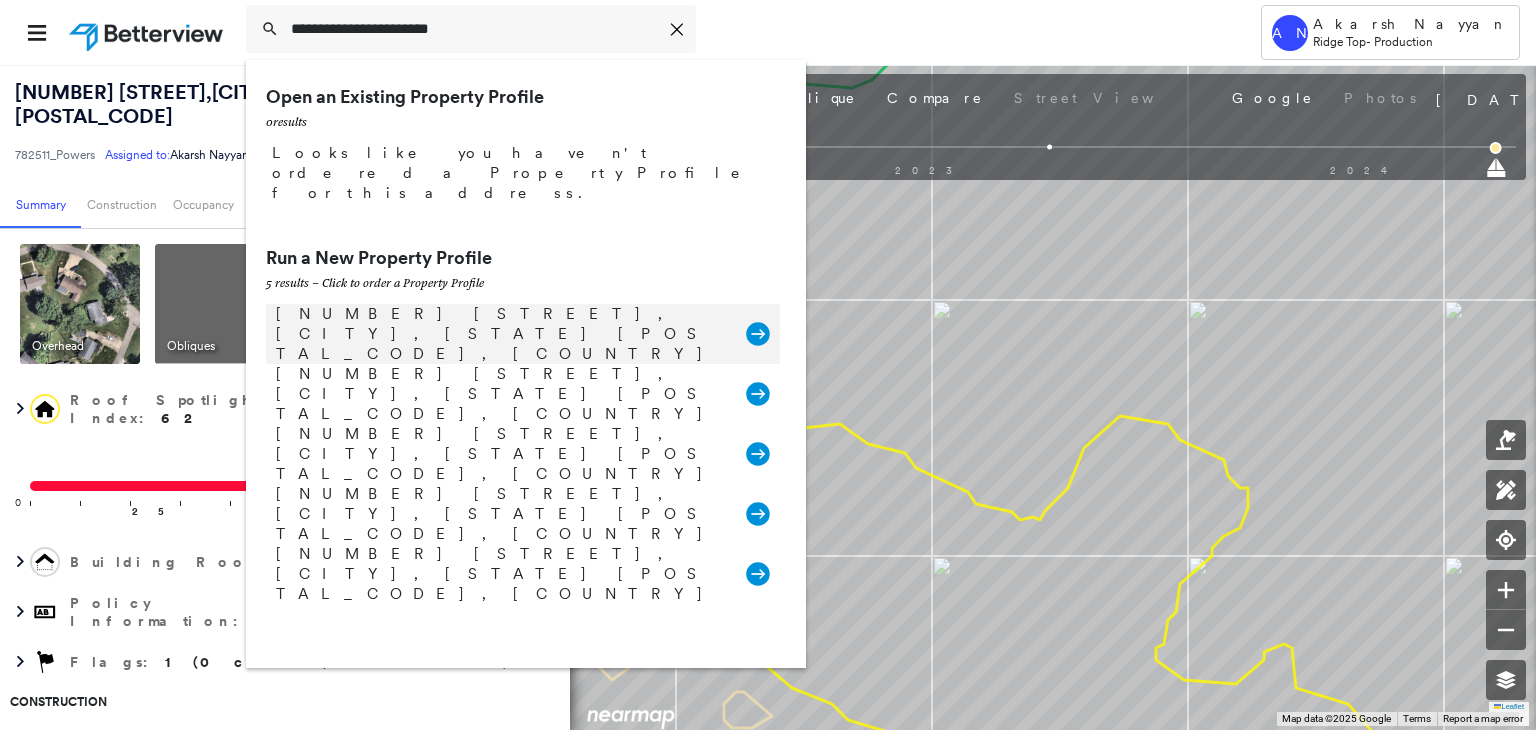 click on "2233 E Lake Creek Rd, Edwards, CO 81632, USA Group Created with Sketch." at bounding box center [523, 334] 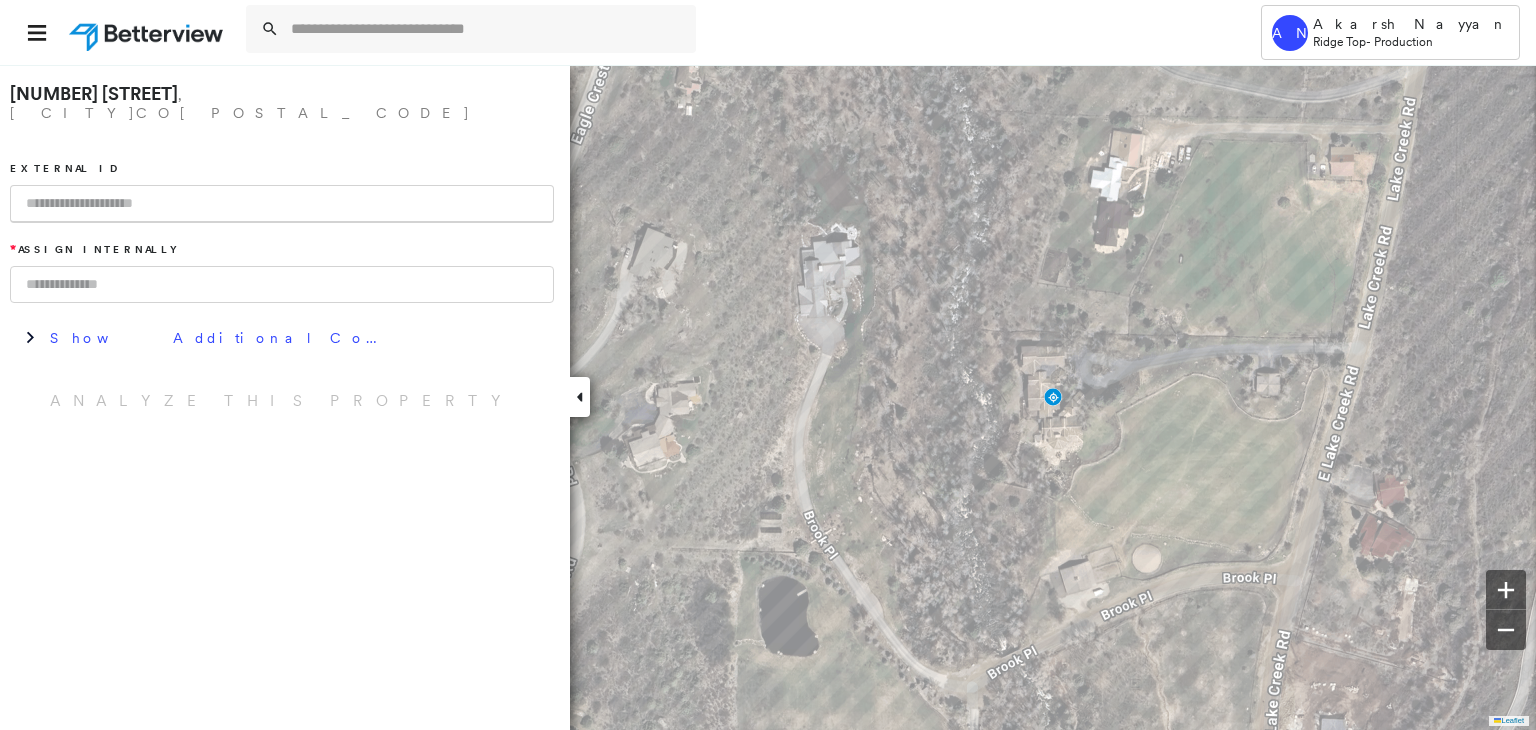 paste on "********" 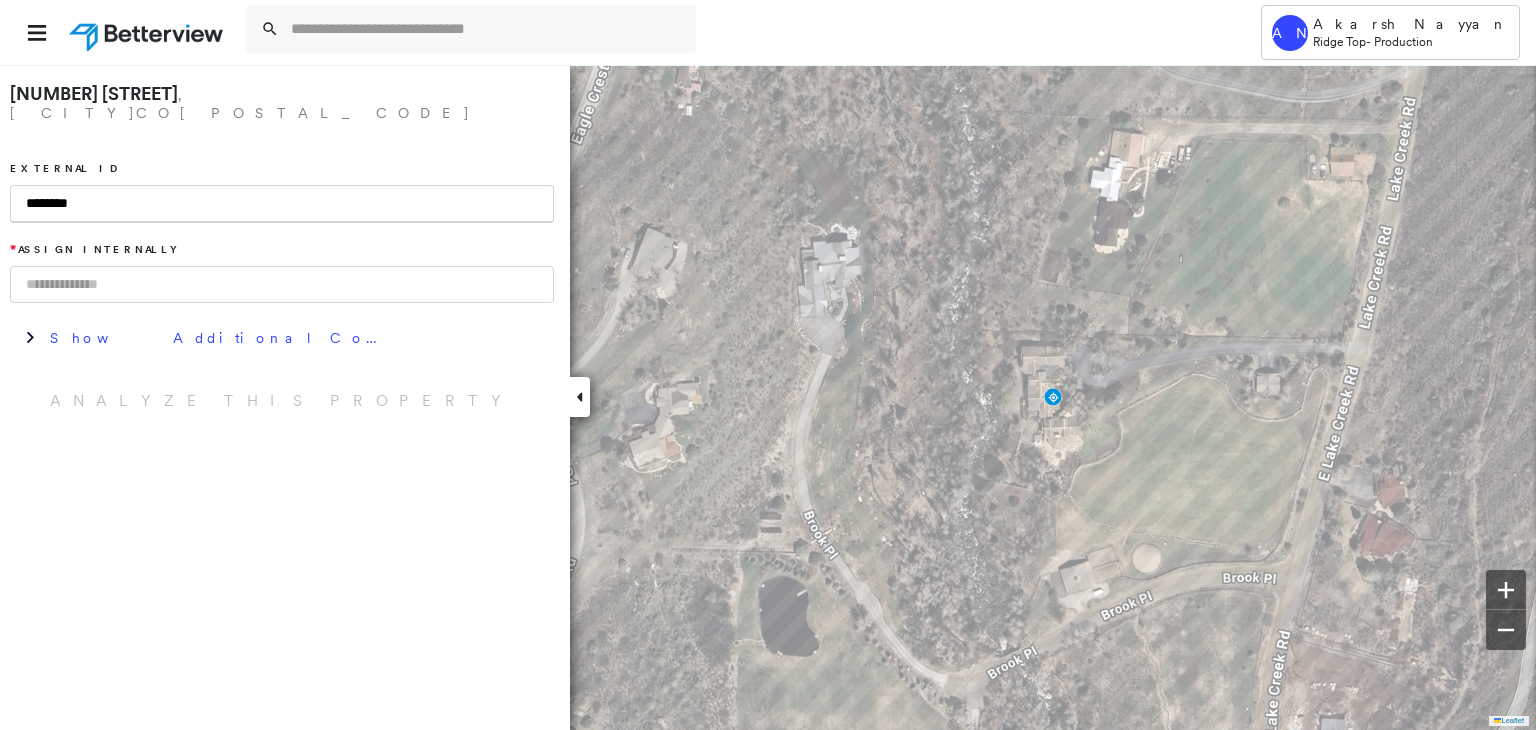 type on "********" 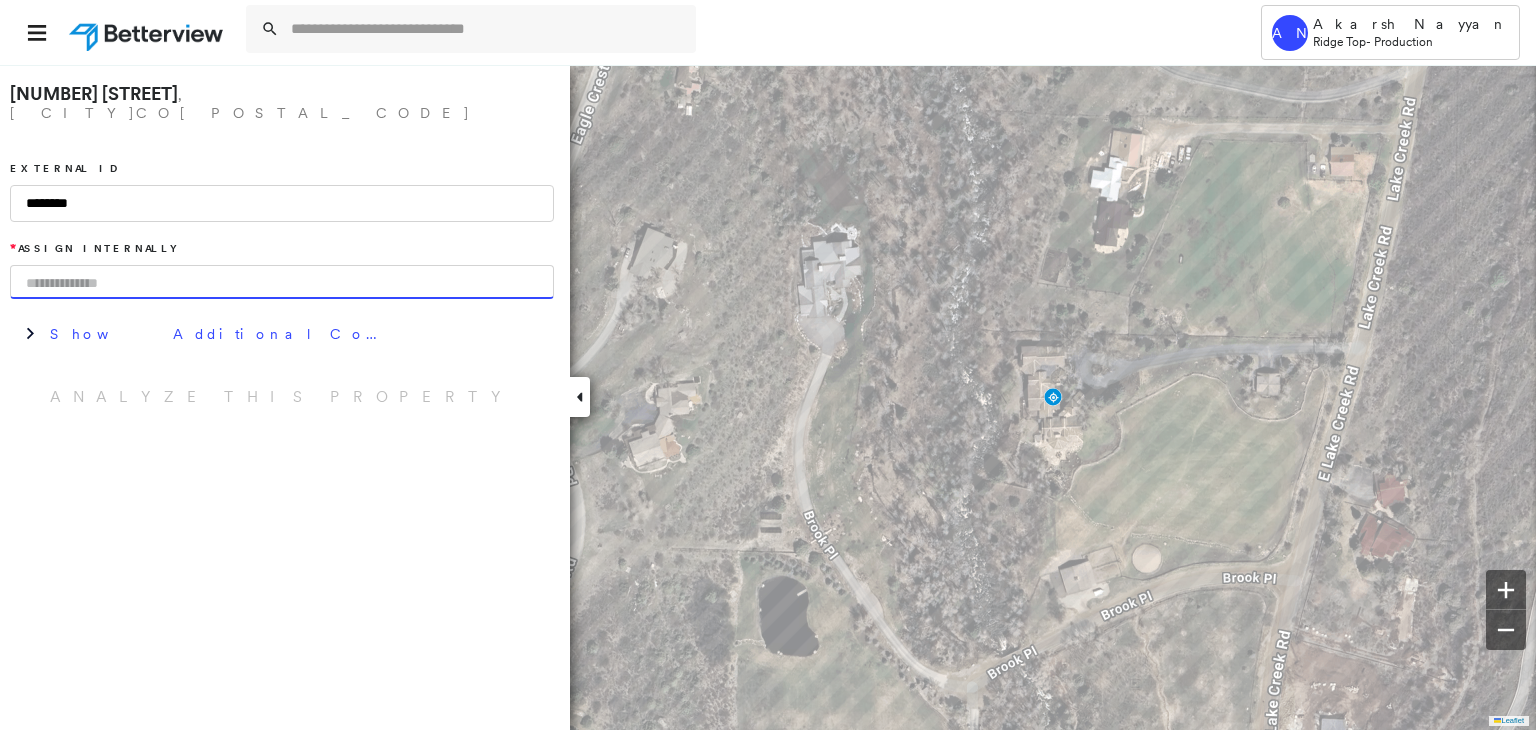 click at bounding box center (282, 282) 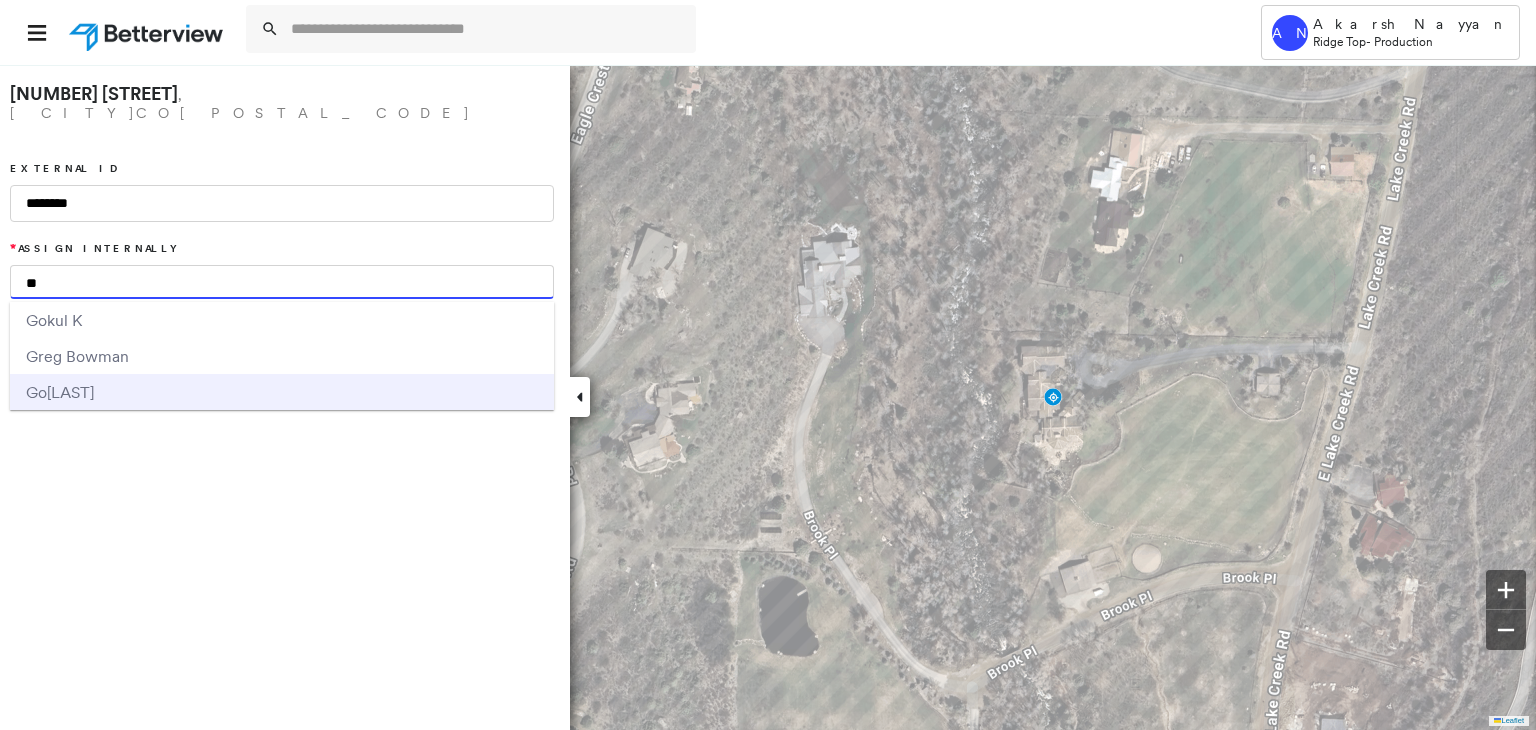 type on "**" 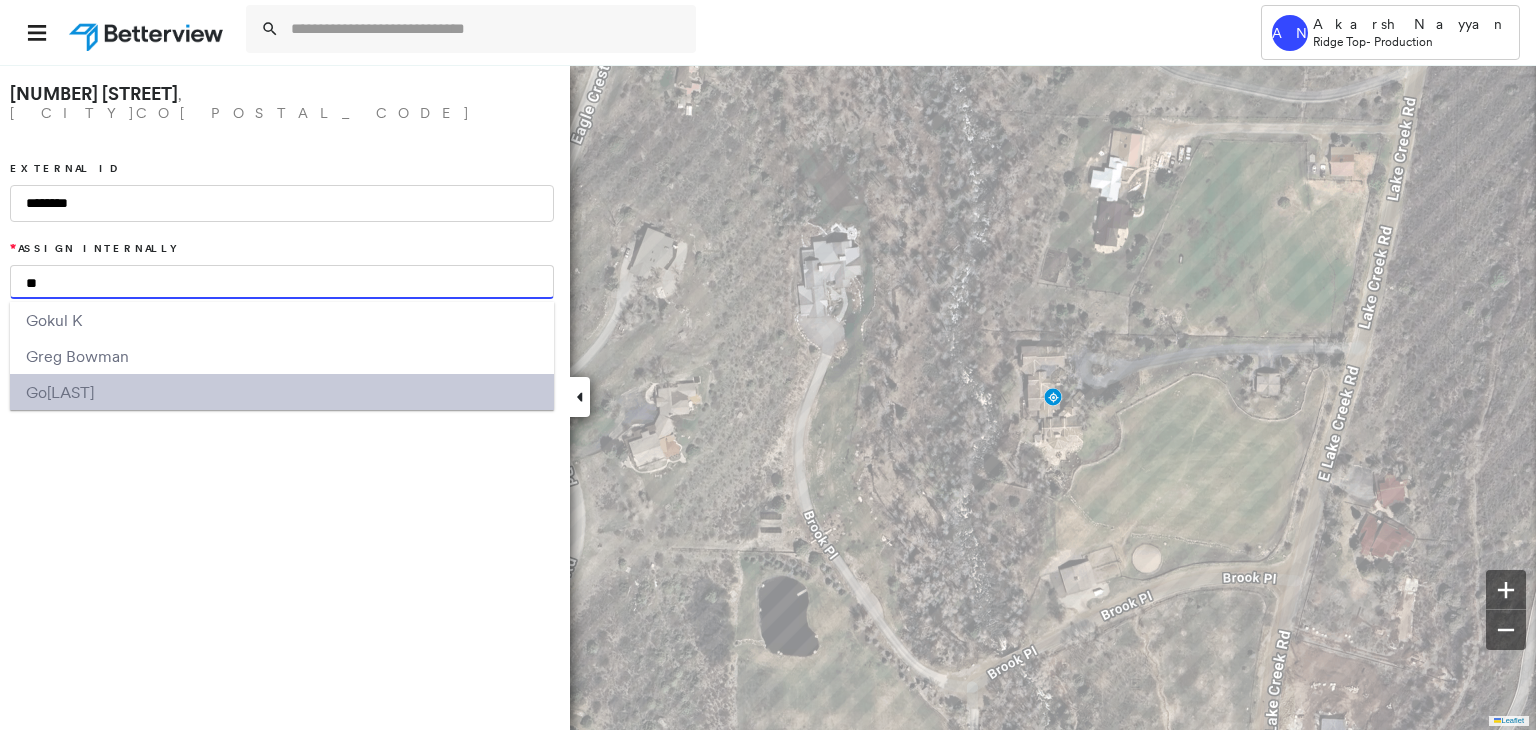click on "Go utham R-S" at bounding box center [282, 392] 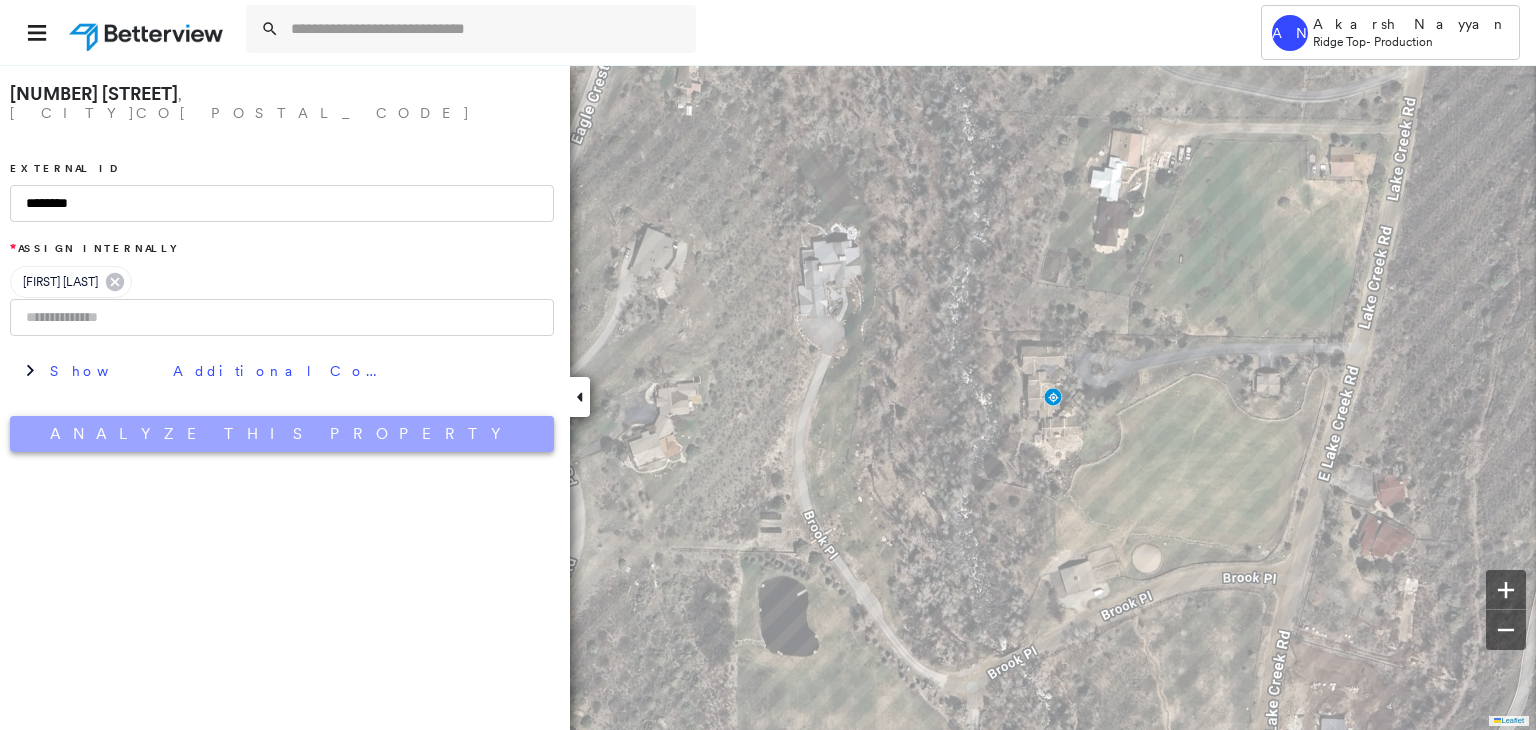 click on "Analyze This Property" at bounding box center (282, 434) 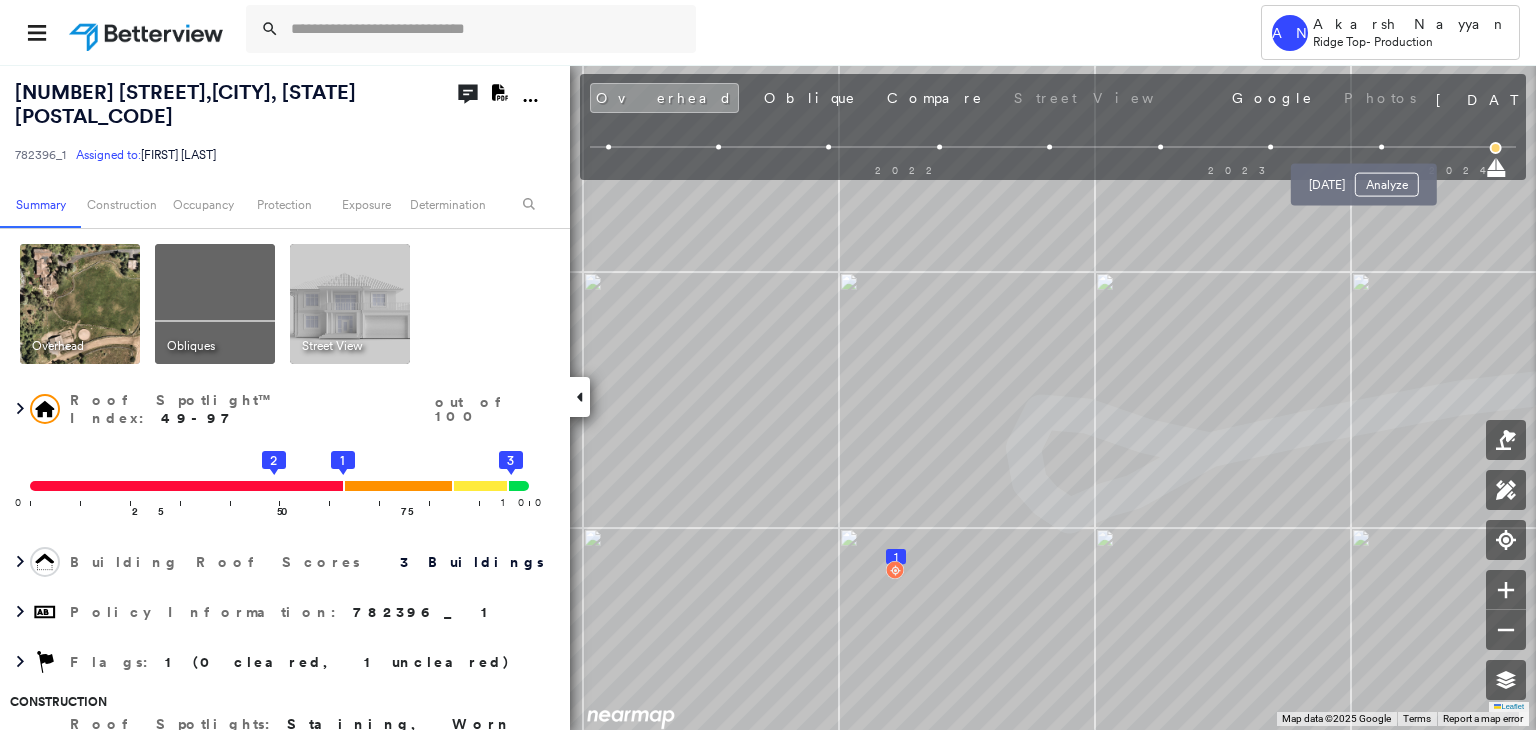 click at bounding box center [1381, 147] 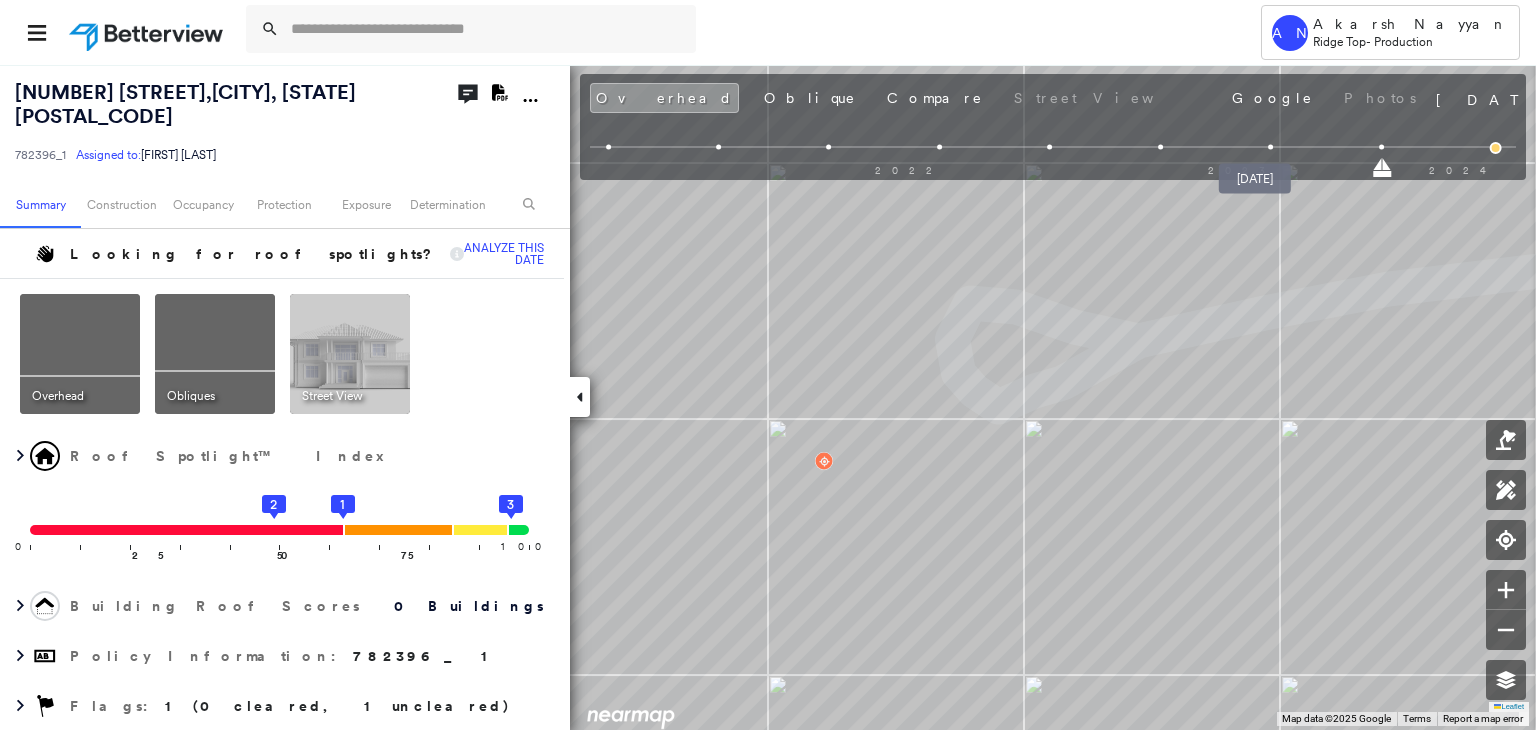 click at bounding box center (1271, 147) 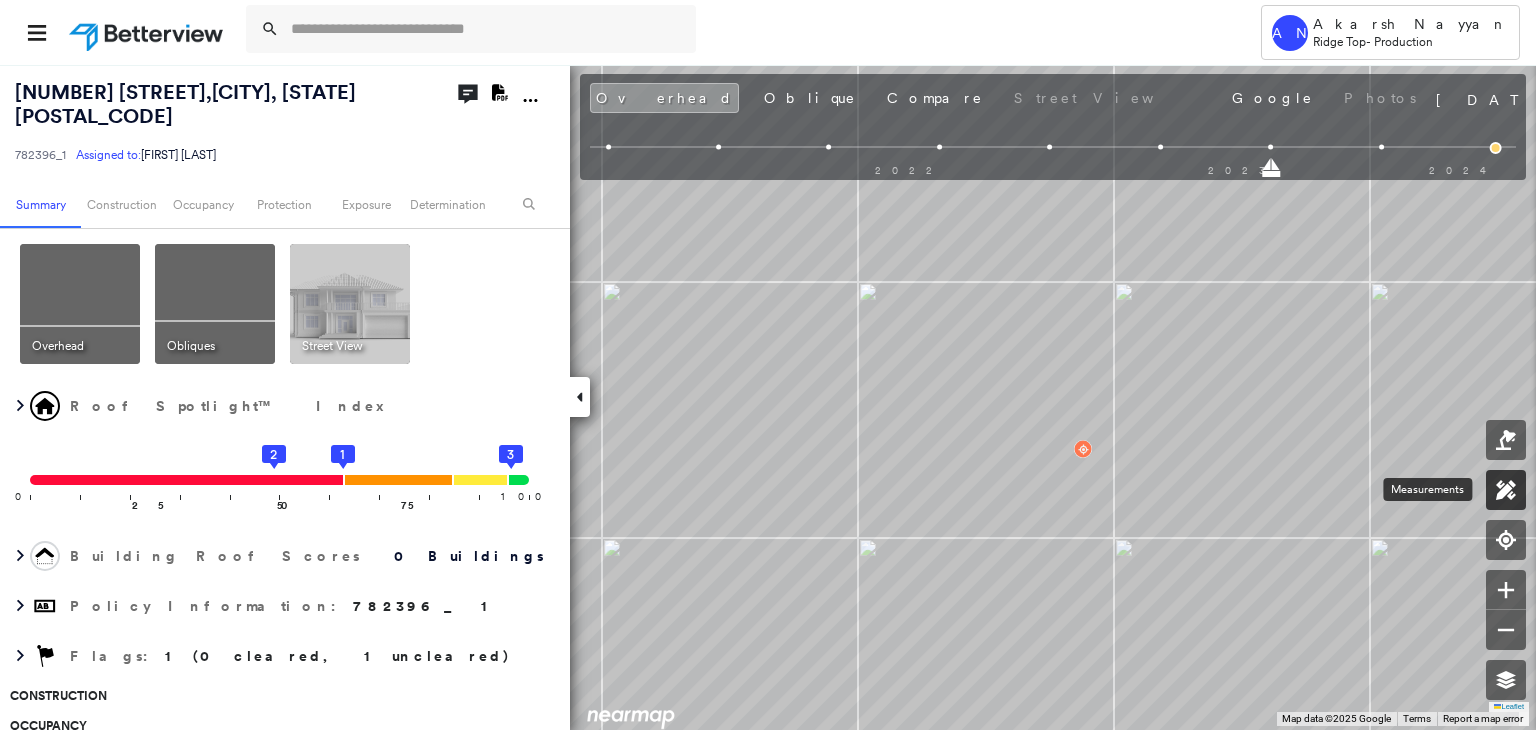 click 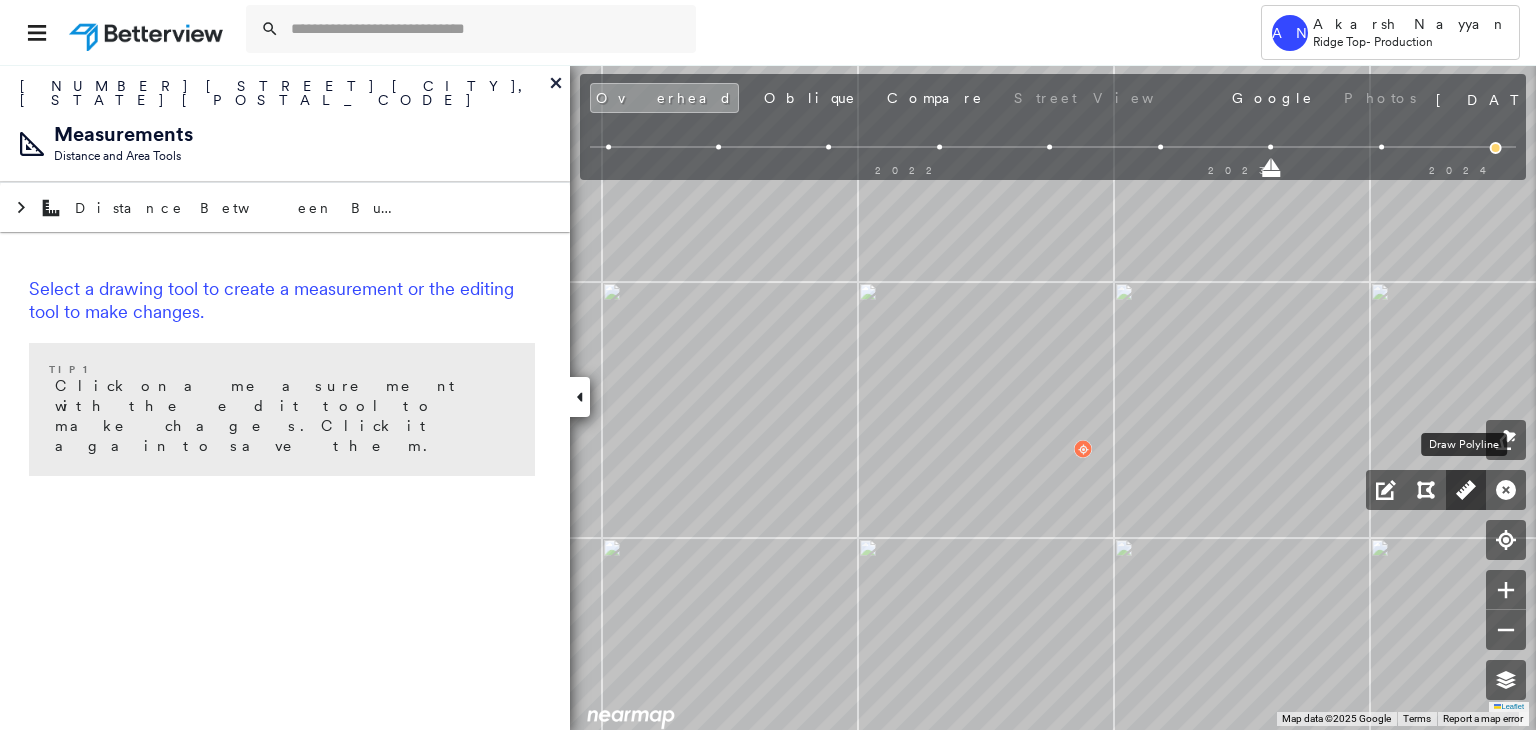 click at bounding box center (1466, 490) 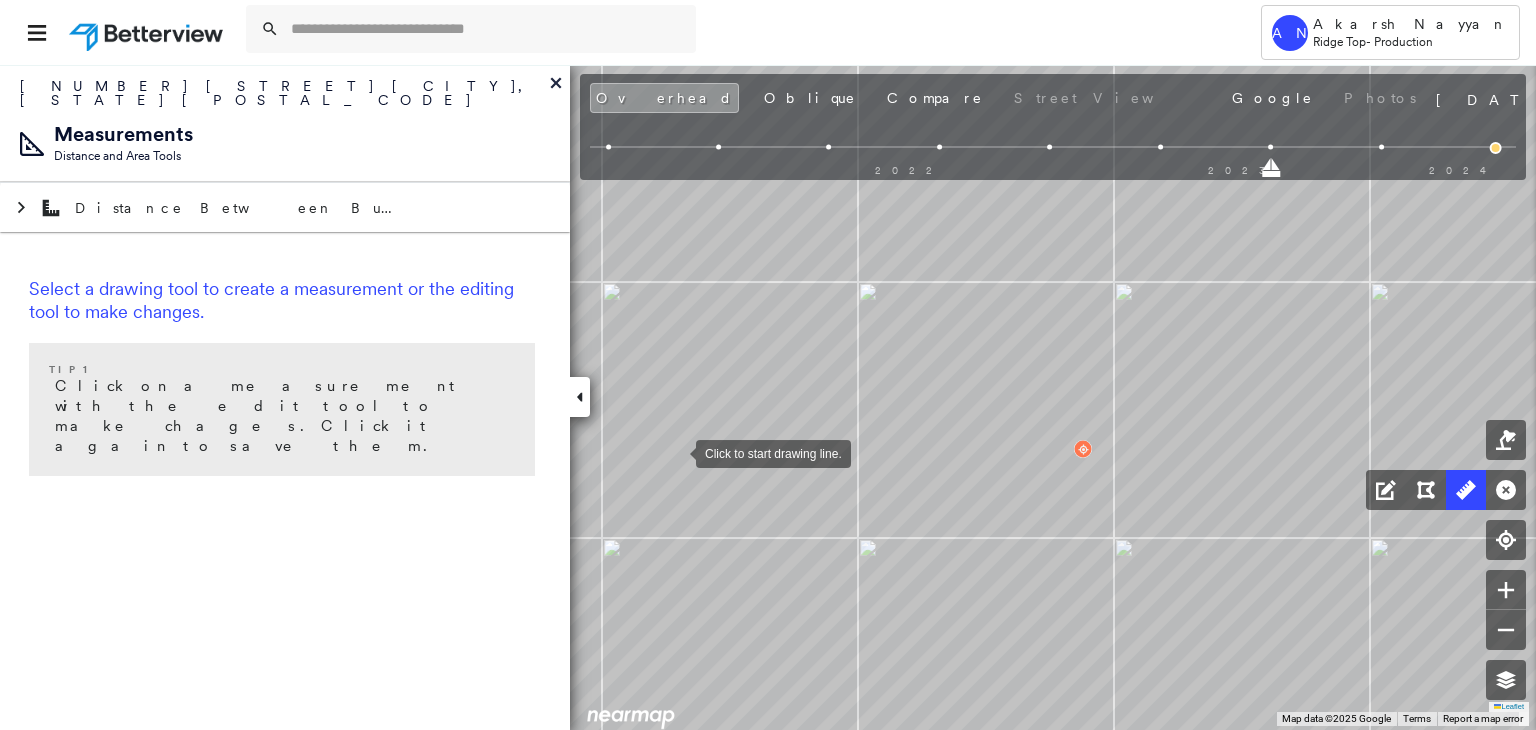 click at bounding box center [676, 452] 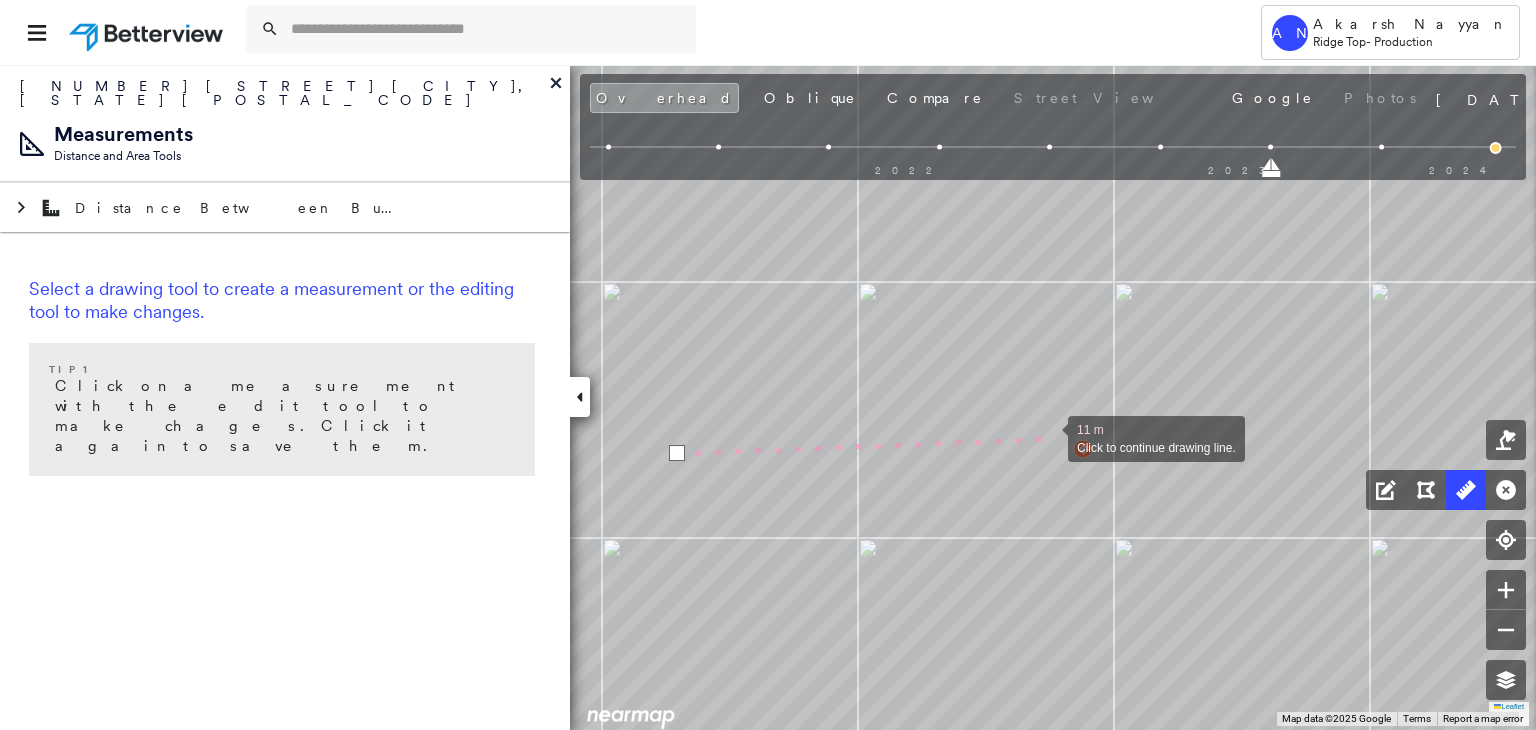 click at bounding box center [1048, 437] 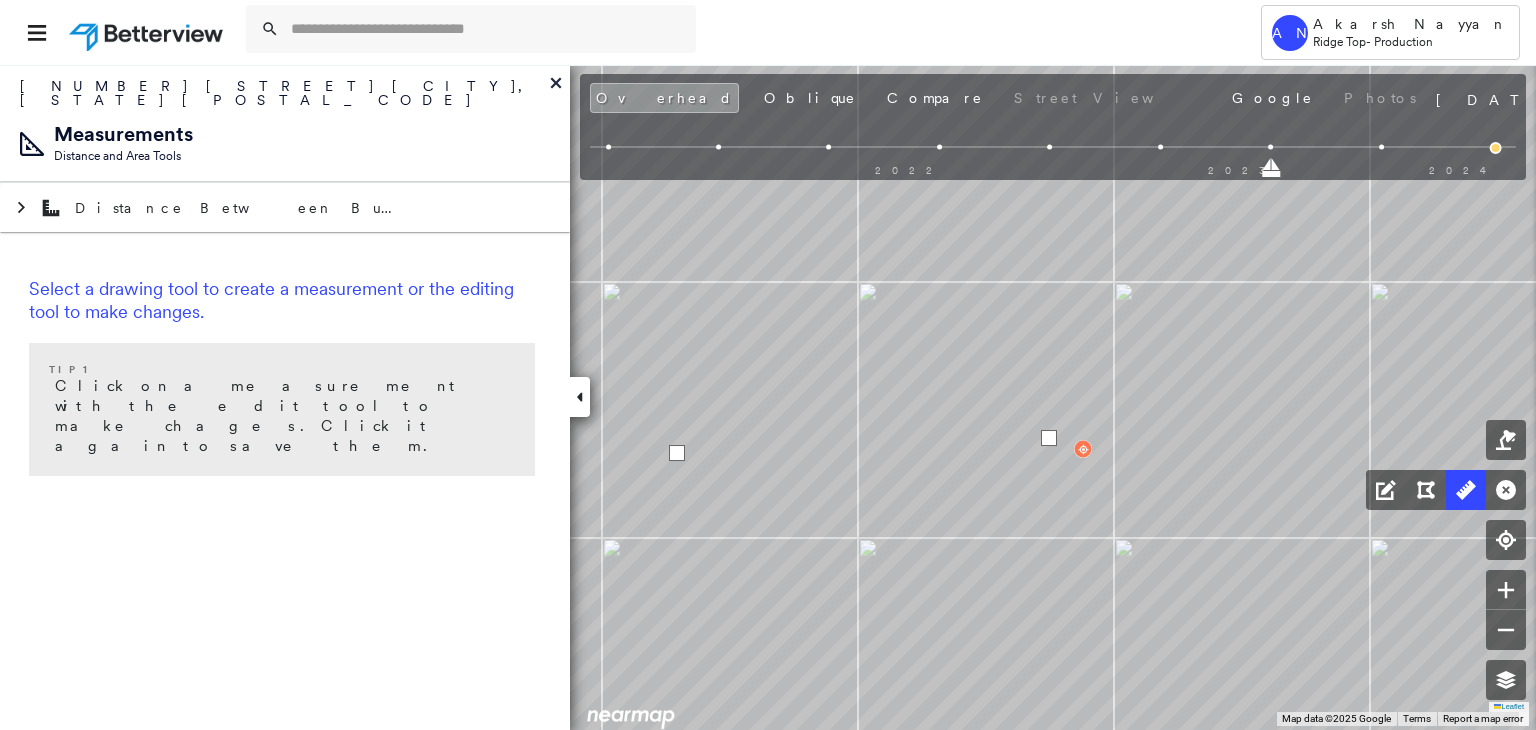 click at bounding box center (1049, 438) 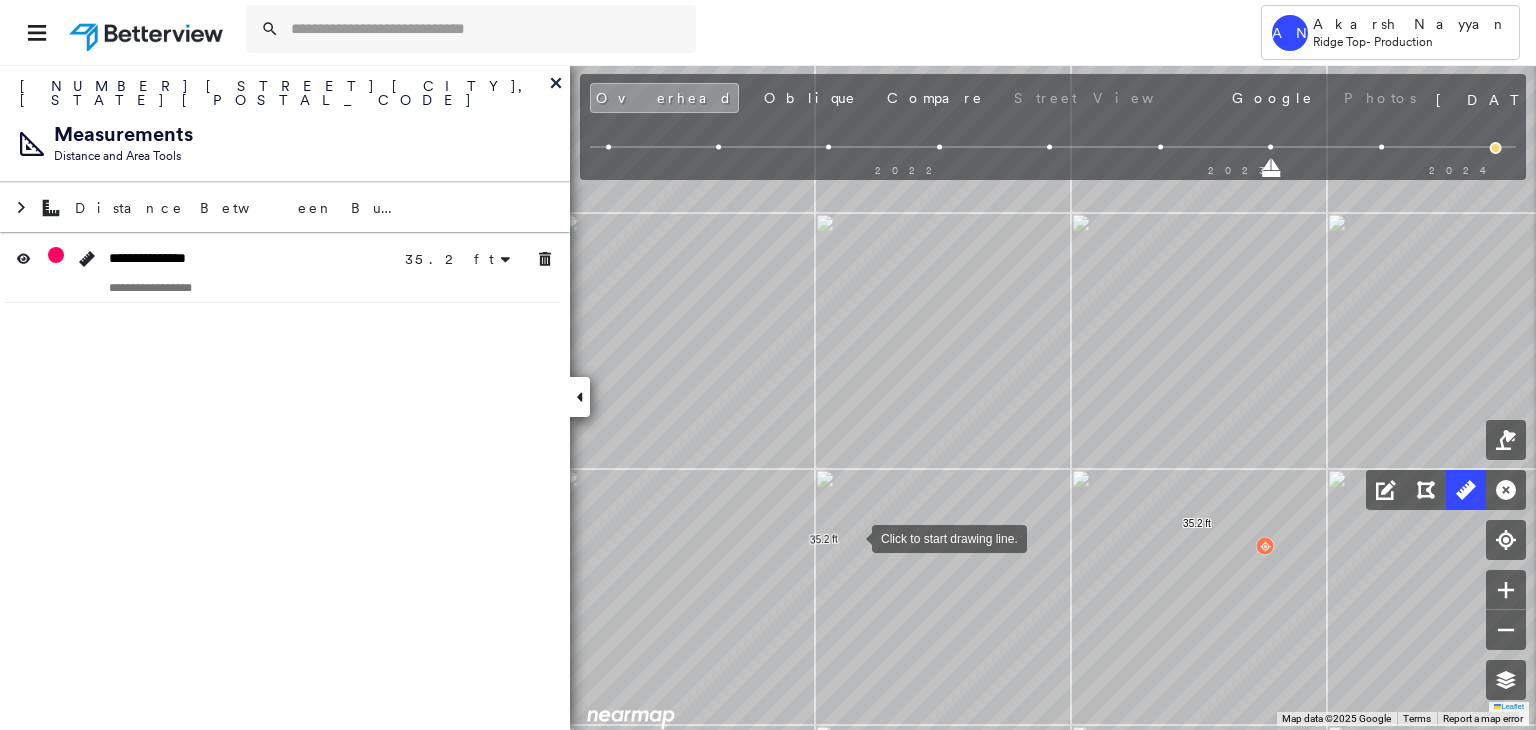 click at bounding box center (852, 537) 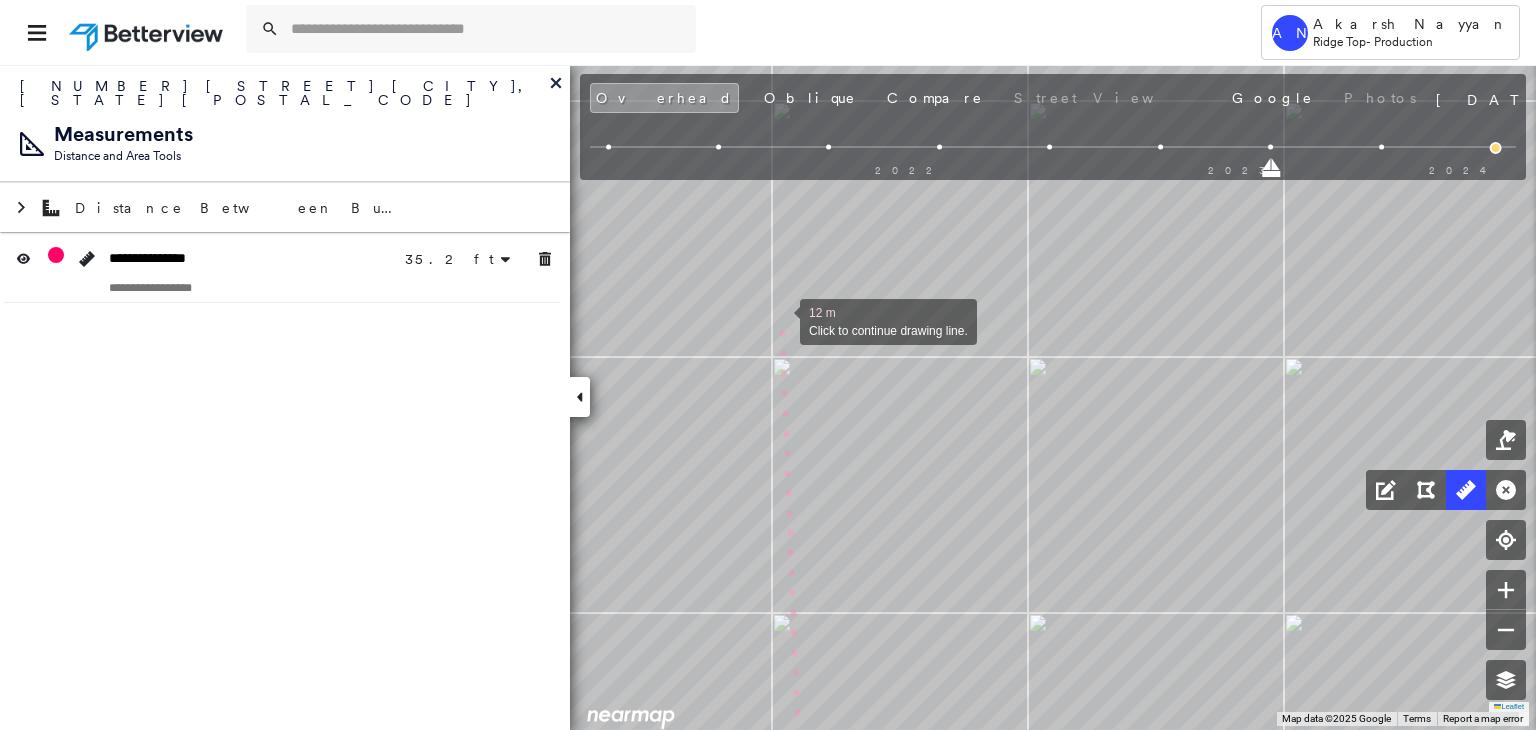 click at bounding box center [780, 320] 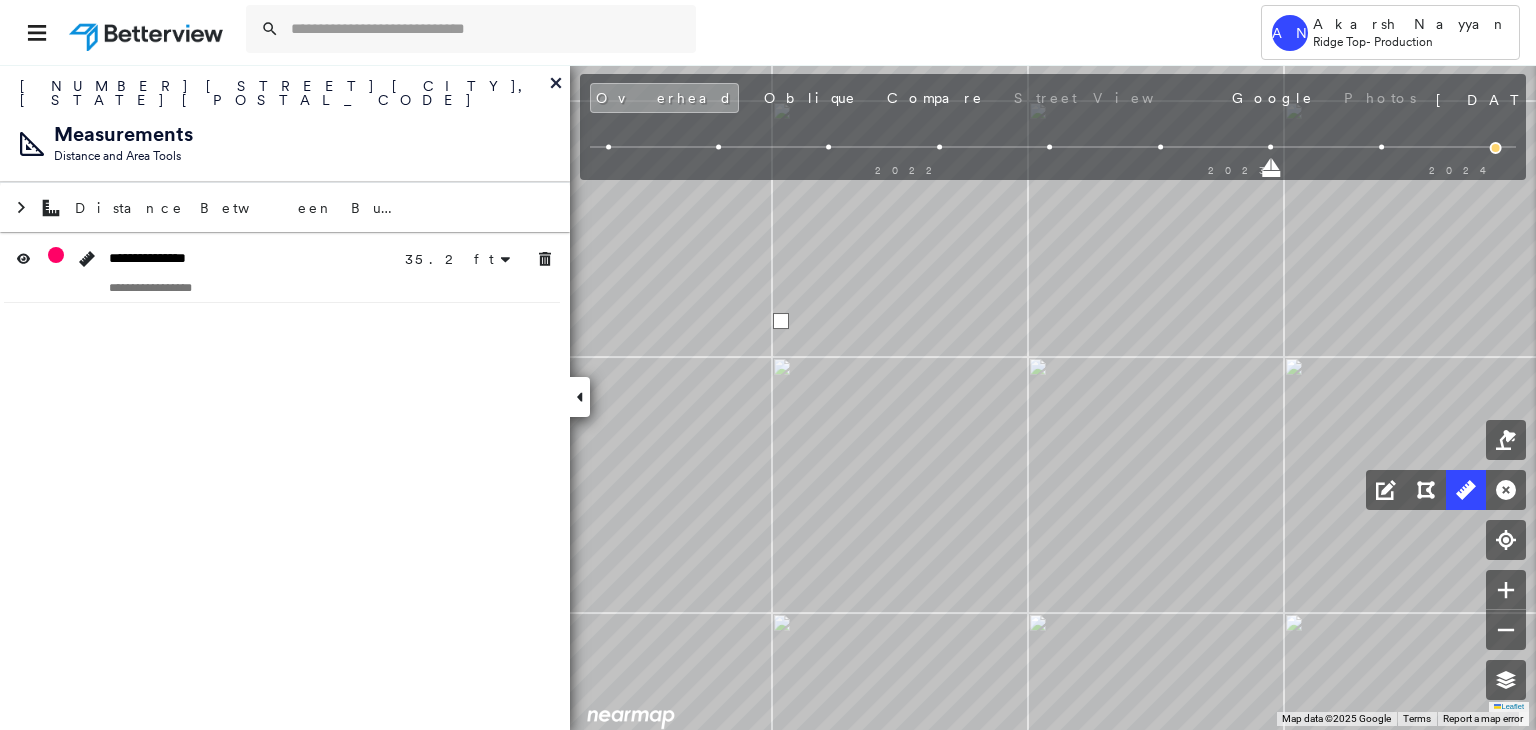 click at bounding box center [781, 321] 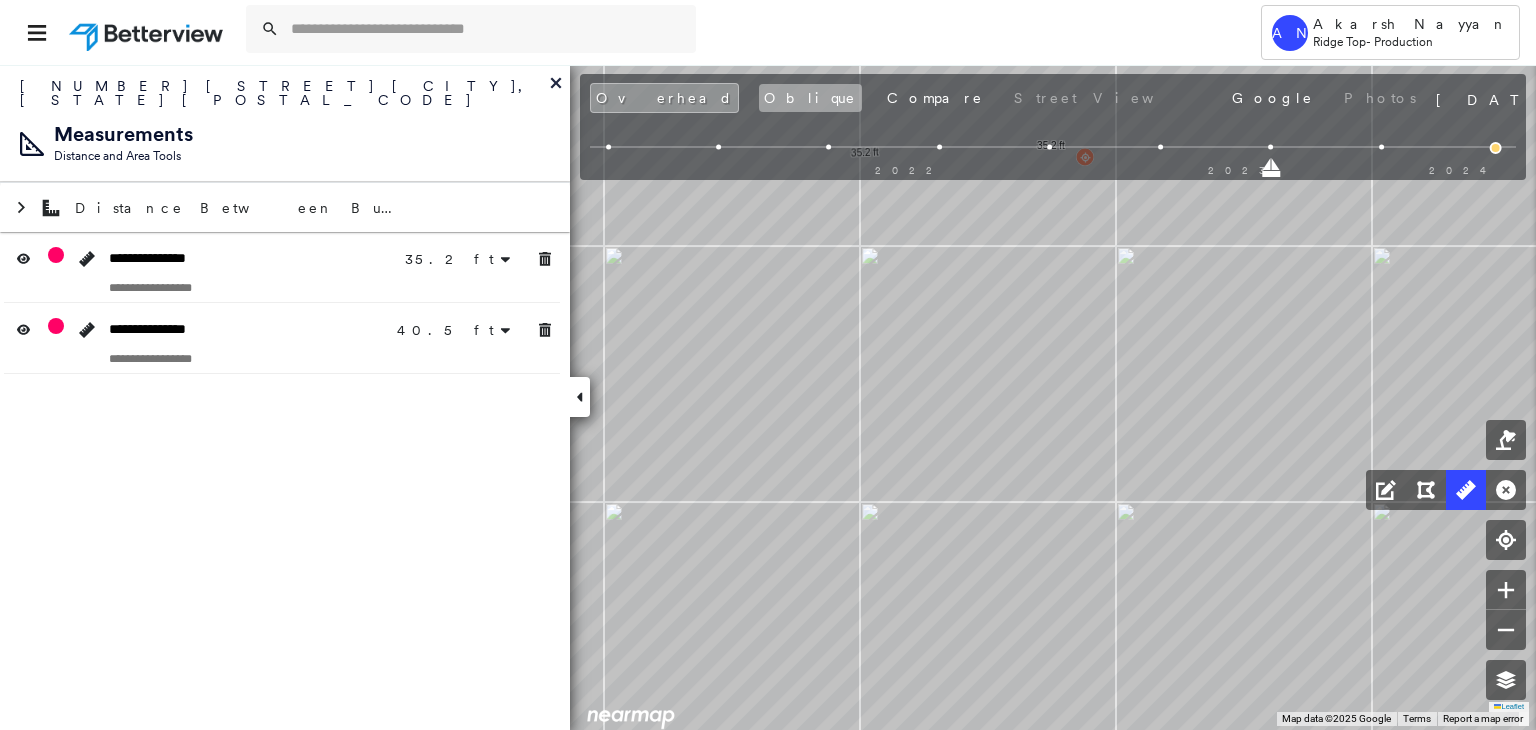click on "Oblique" at bounding box center (810, 98) 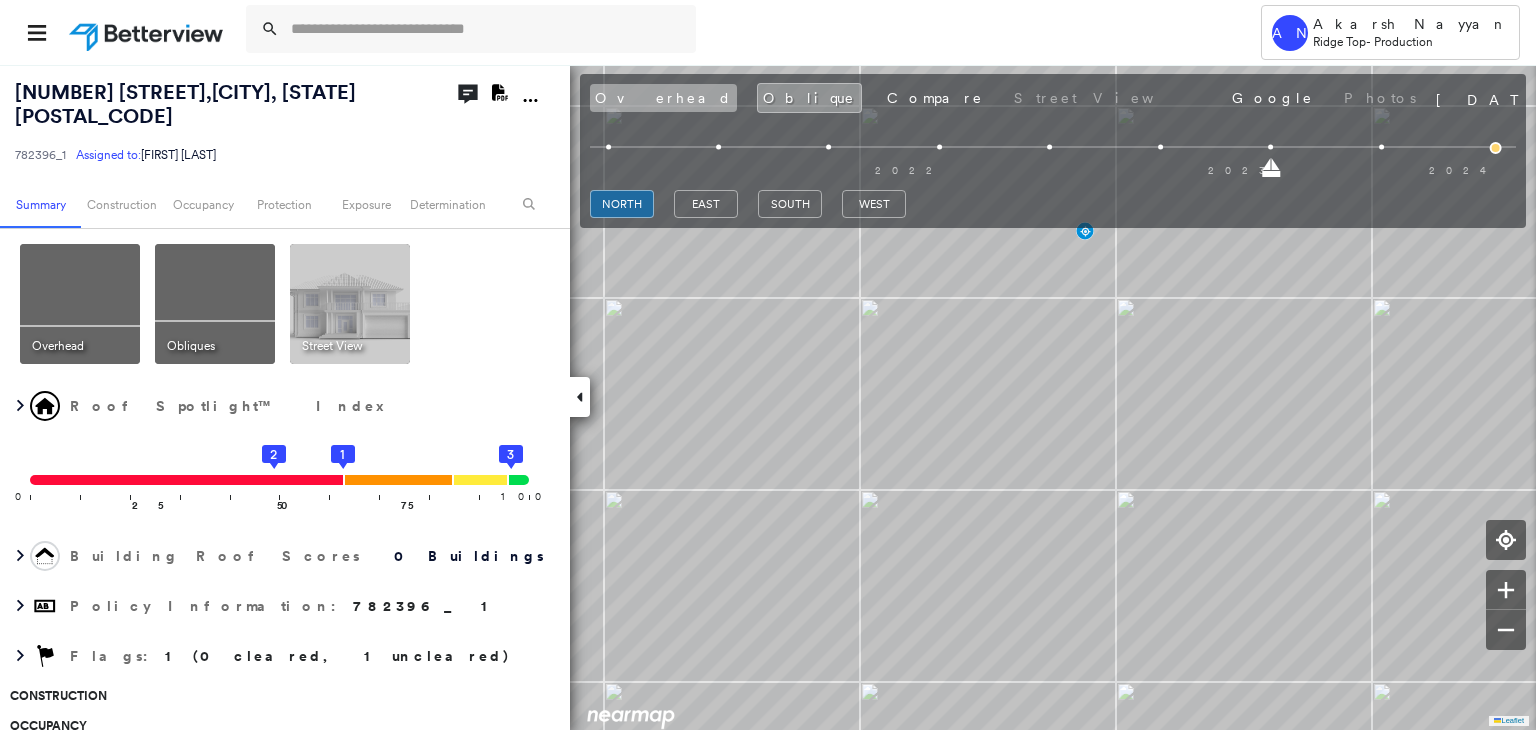 click on "Overhead" at bounding box center [663, 98] 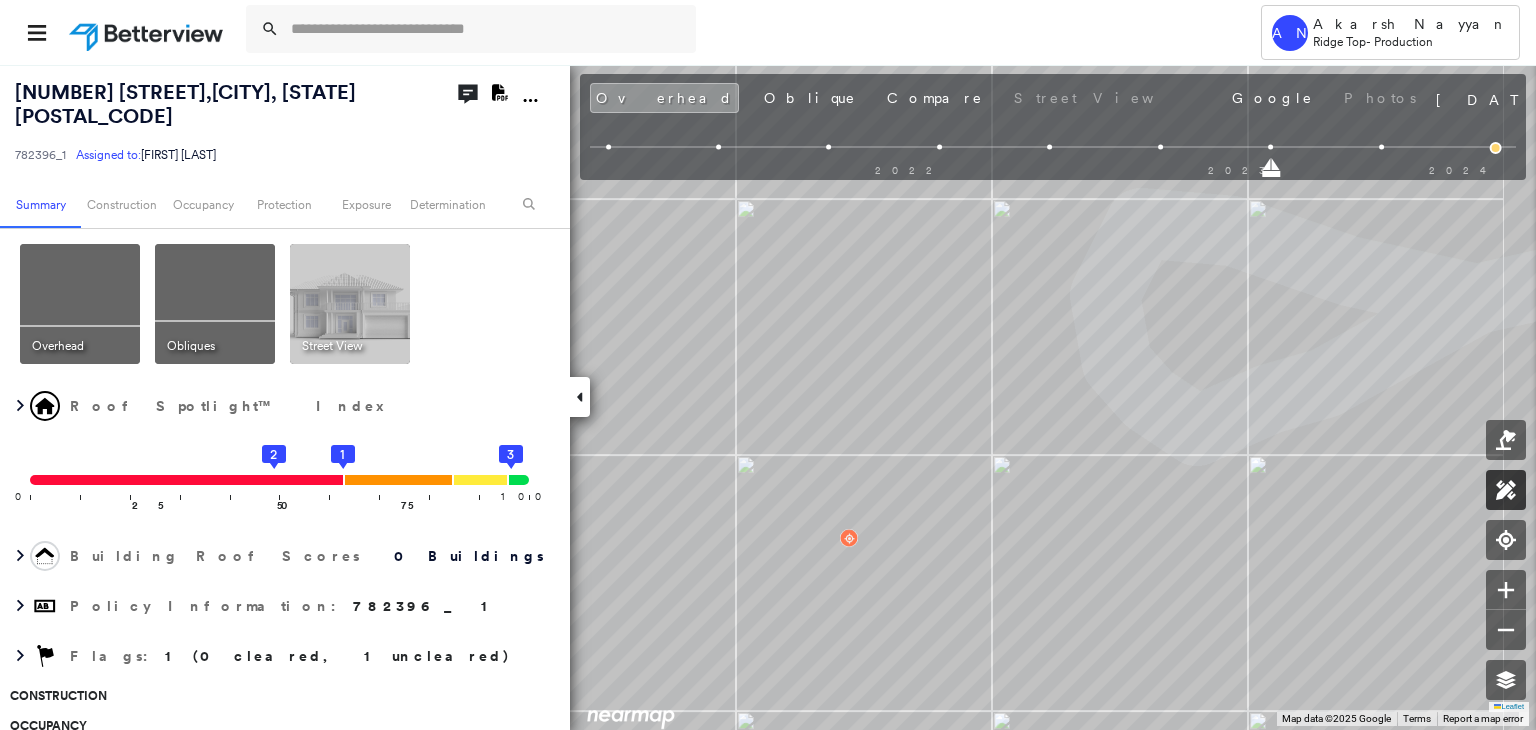 click 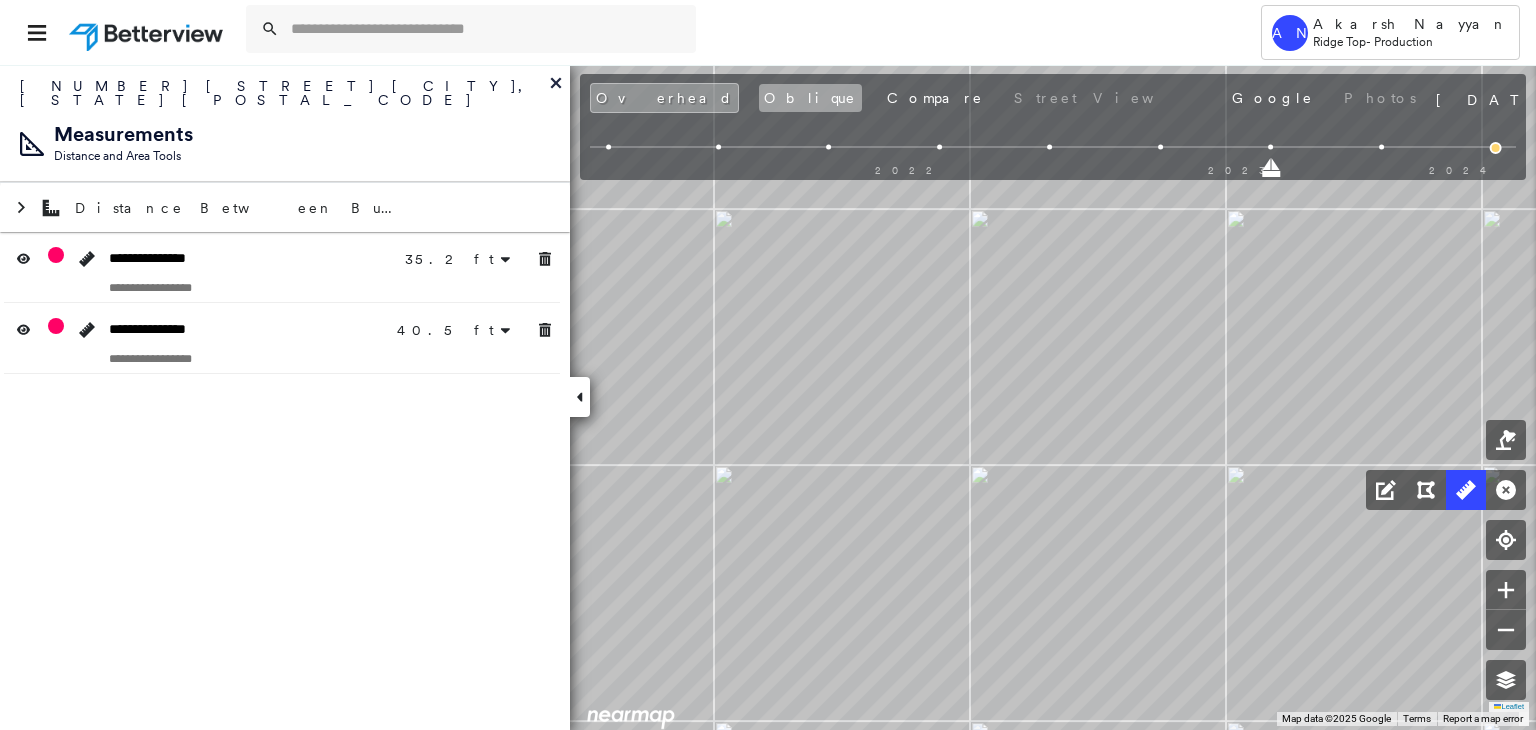click on "Oblique" at bounding box center [810, 98] 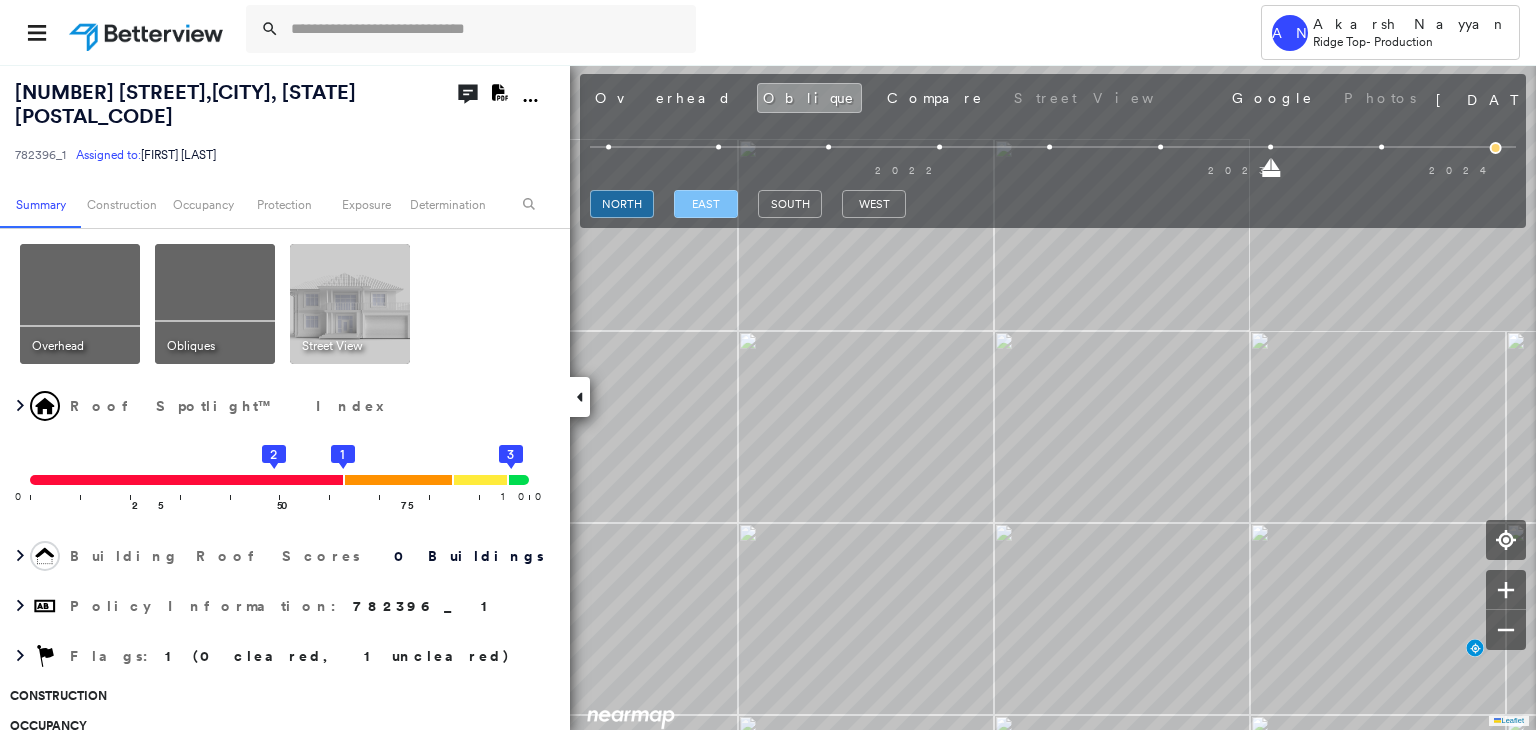 click on "east" at bounding box center (706, 204) 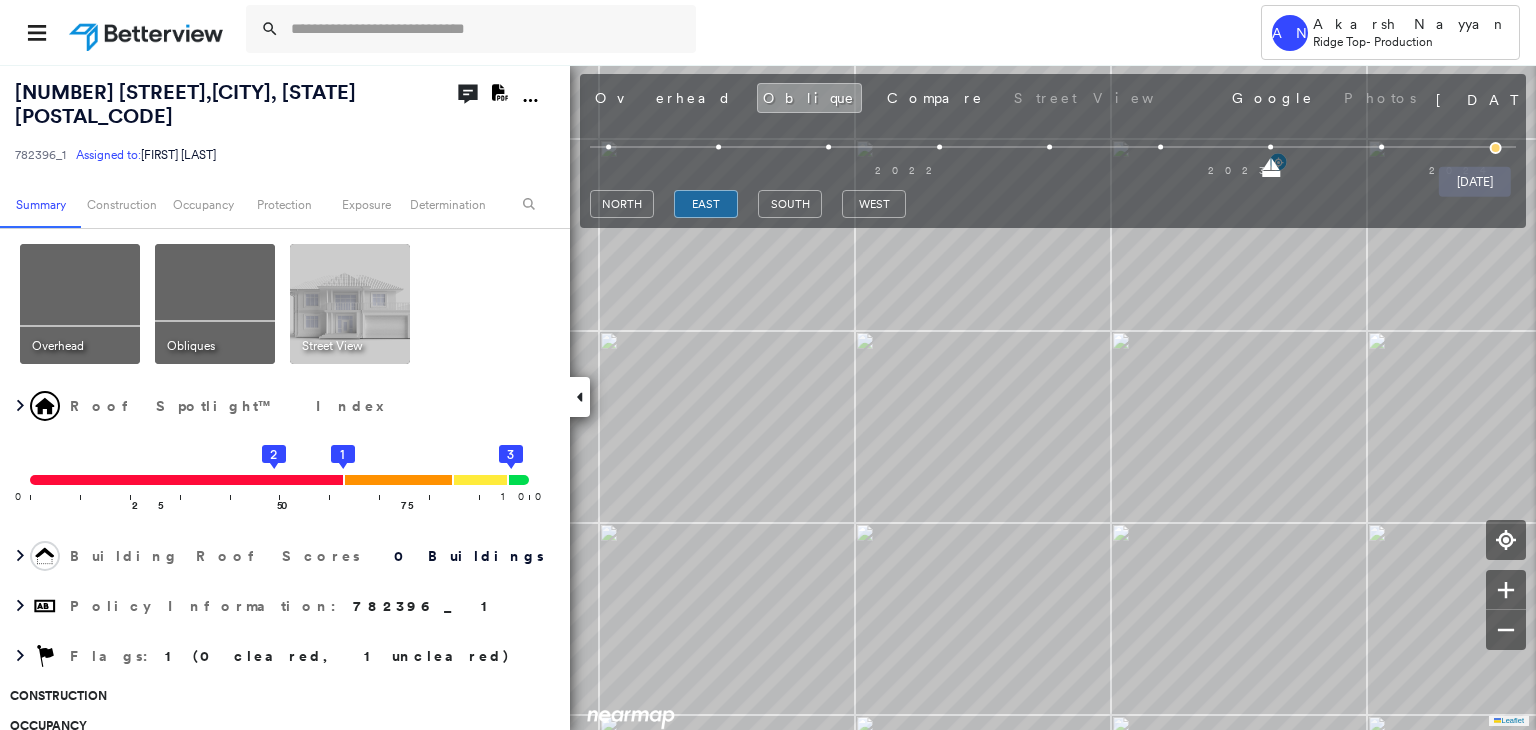 click at bounding box center [1496, 148] 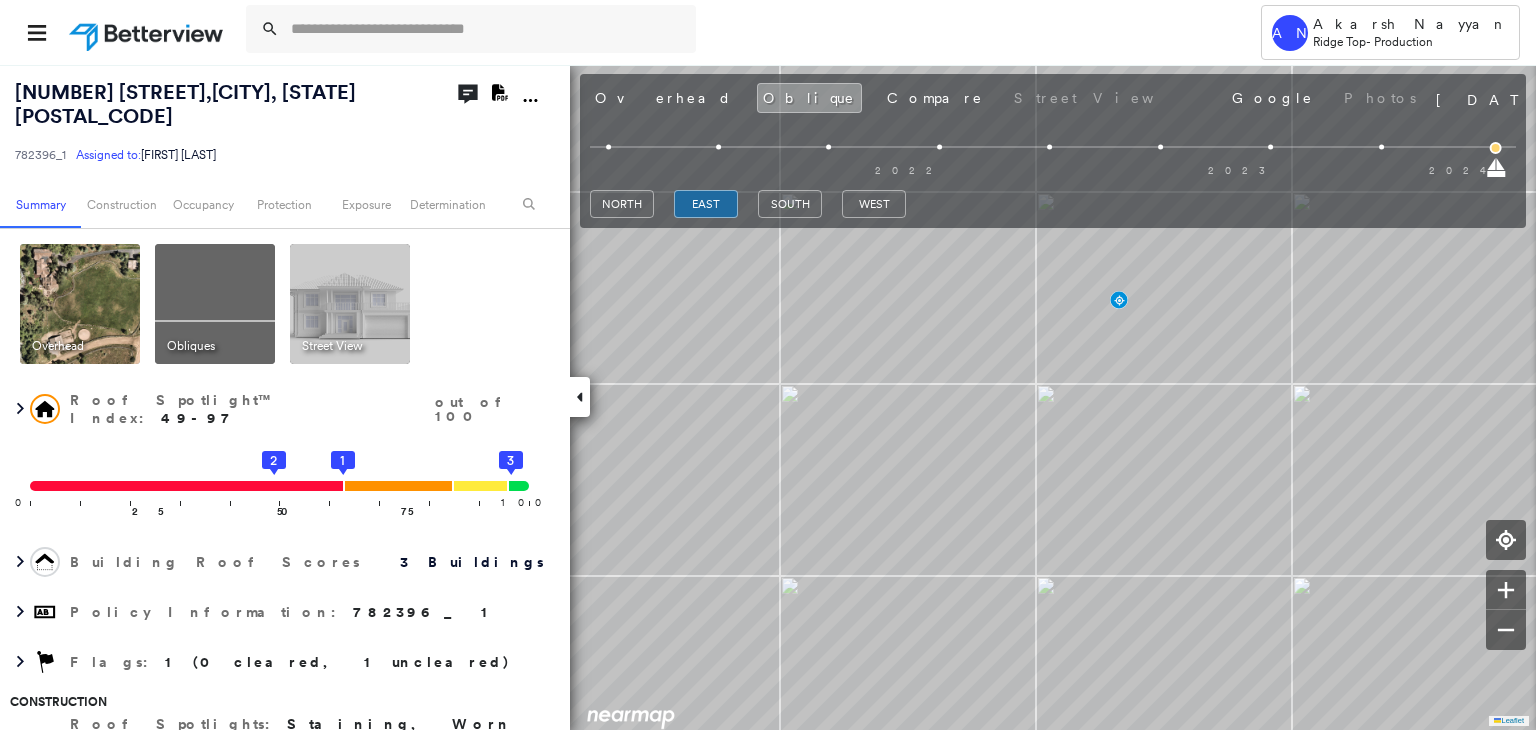 click on "north east south west" at bounding box center (748, 204) 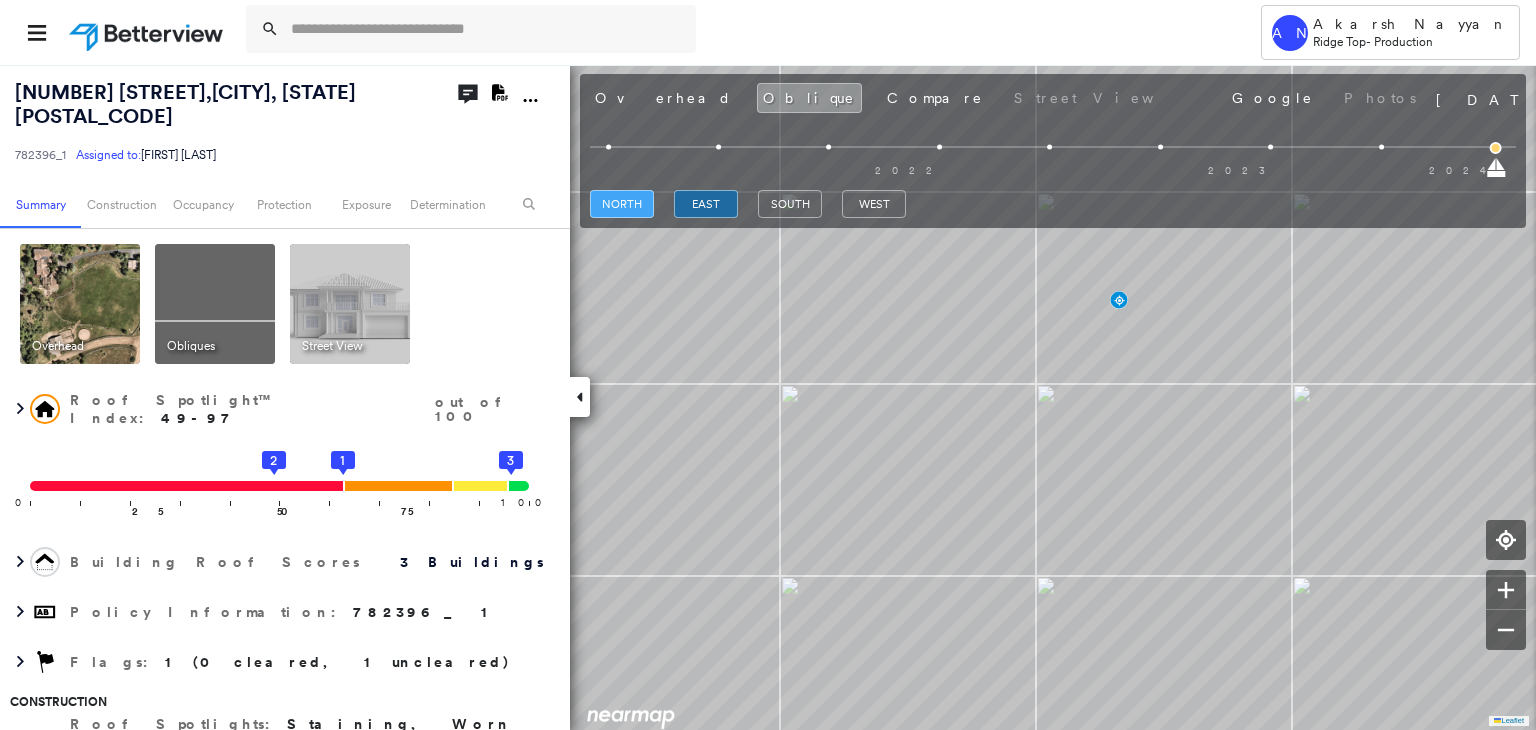 click on "north" at bounding box center (622, 204) 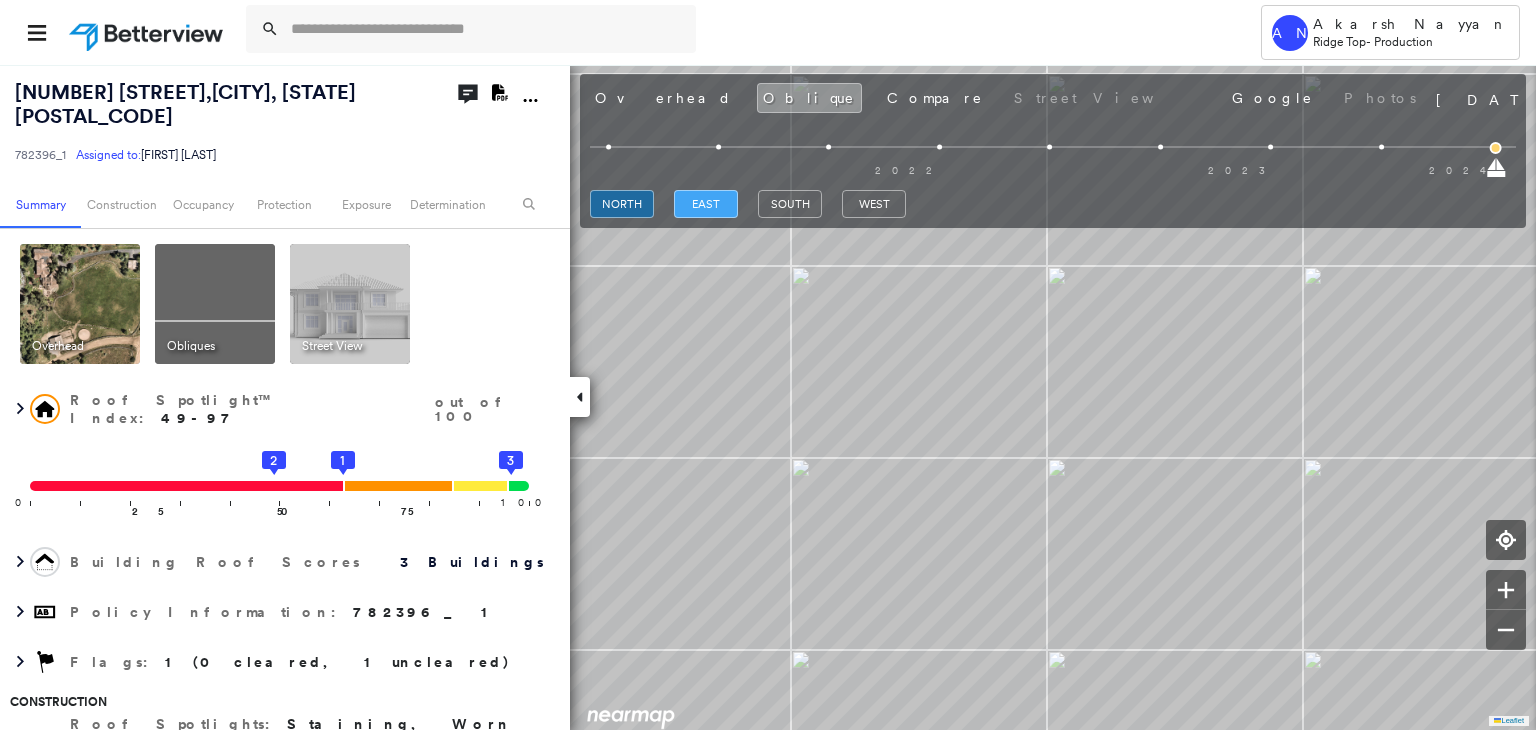 click on "east" at bounding box center [706, 204] 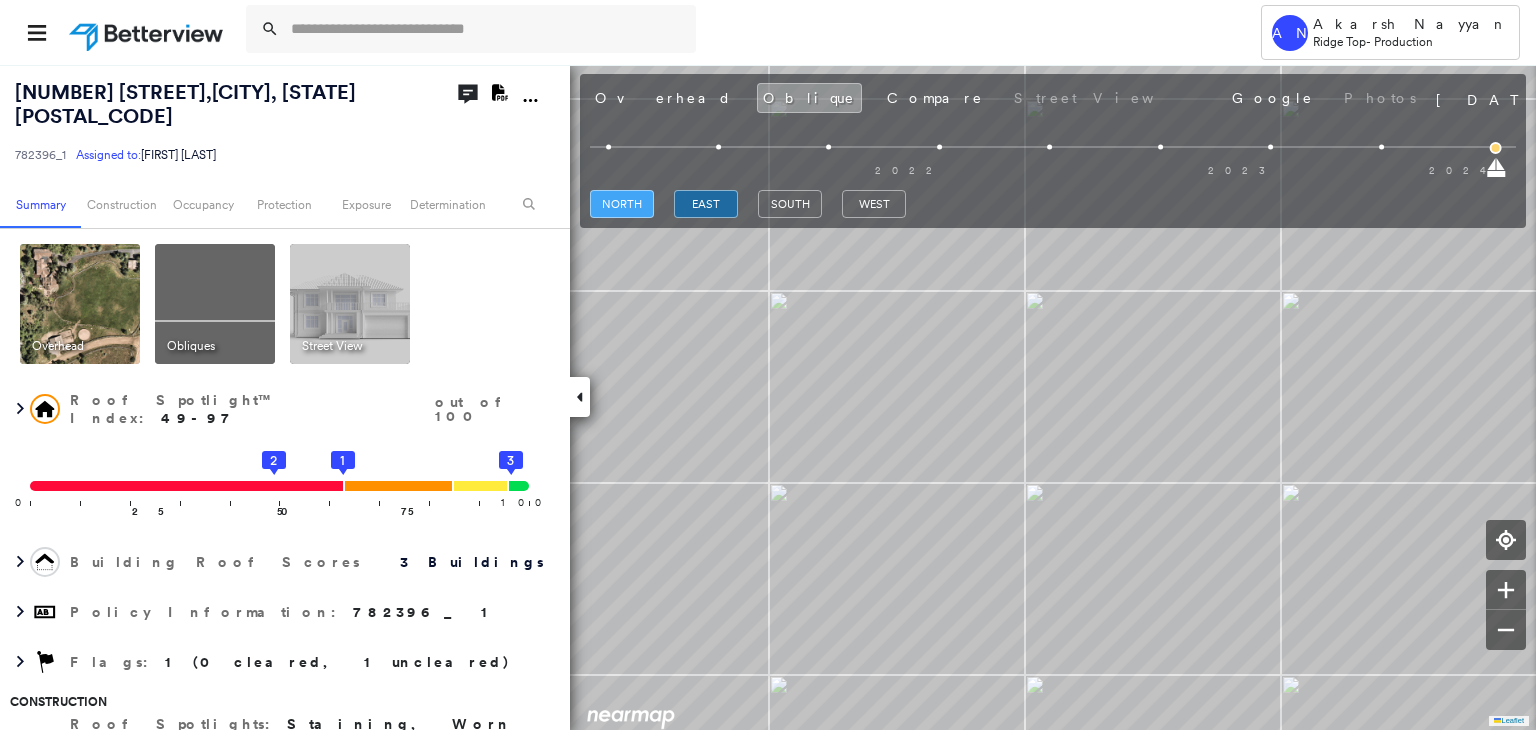 click on "north" at bounding box center (622, 204) 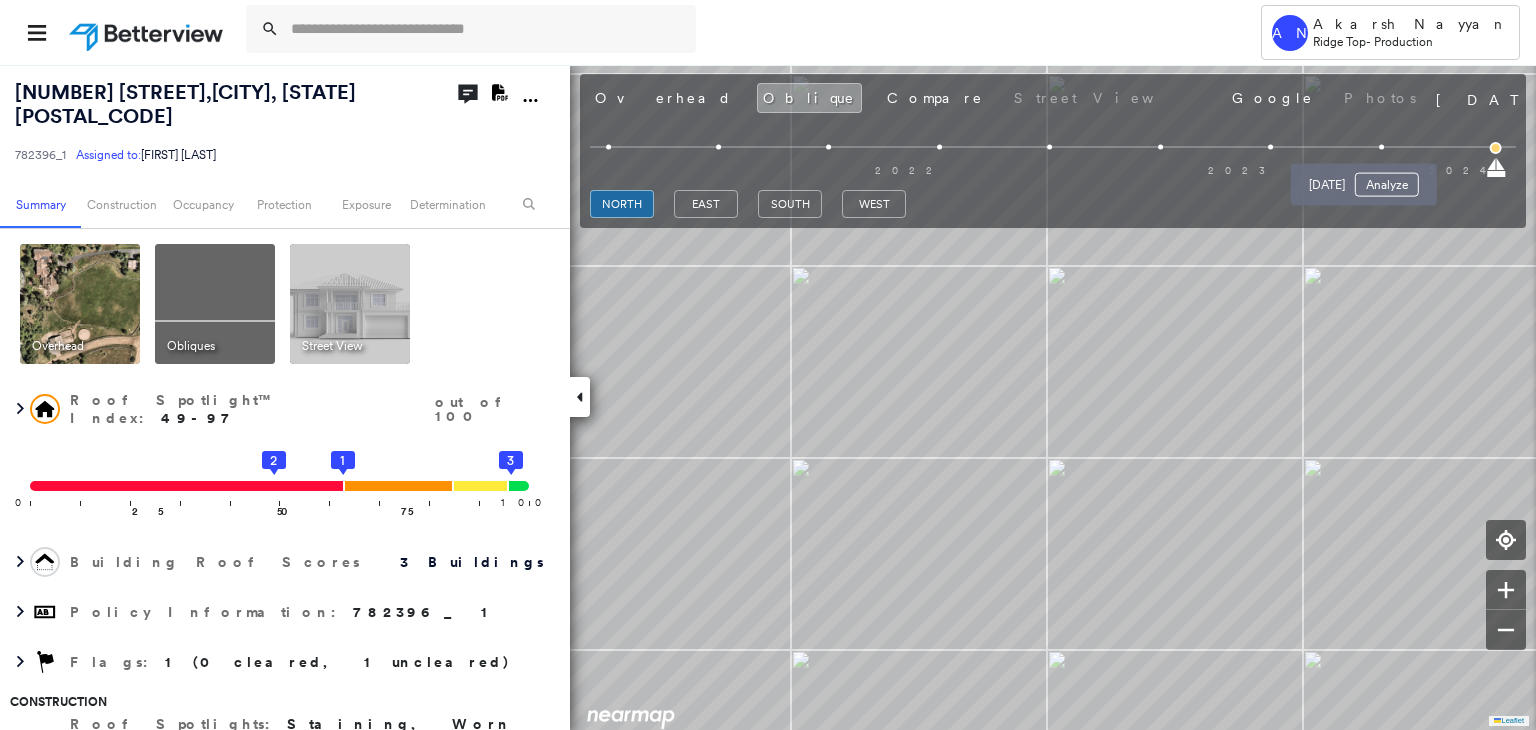 click on "Aug 20, 2023 Analyze" at bounding box center [1364, 179] 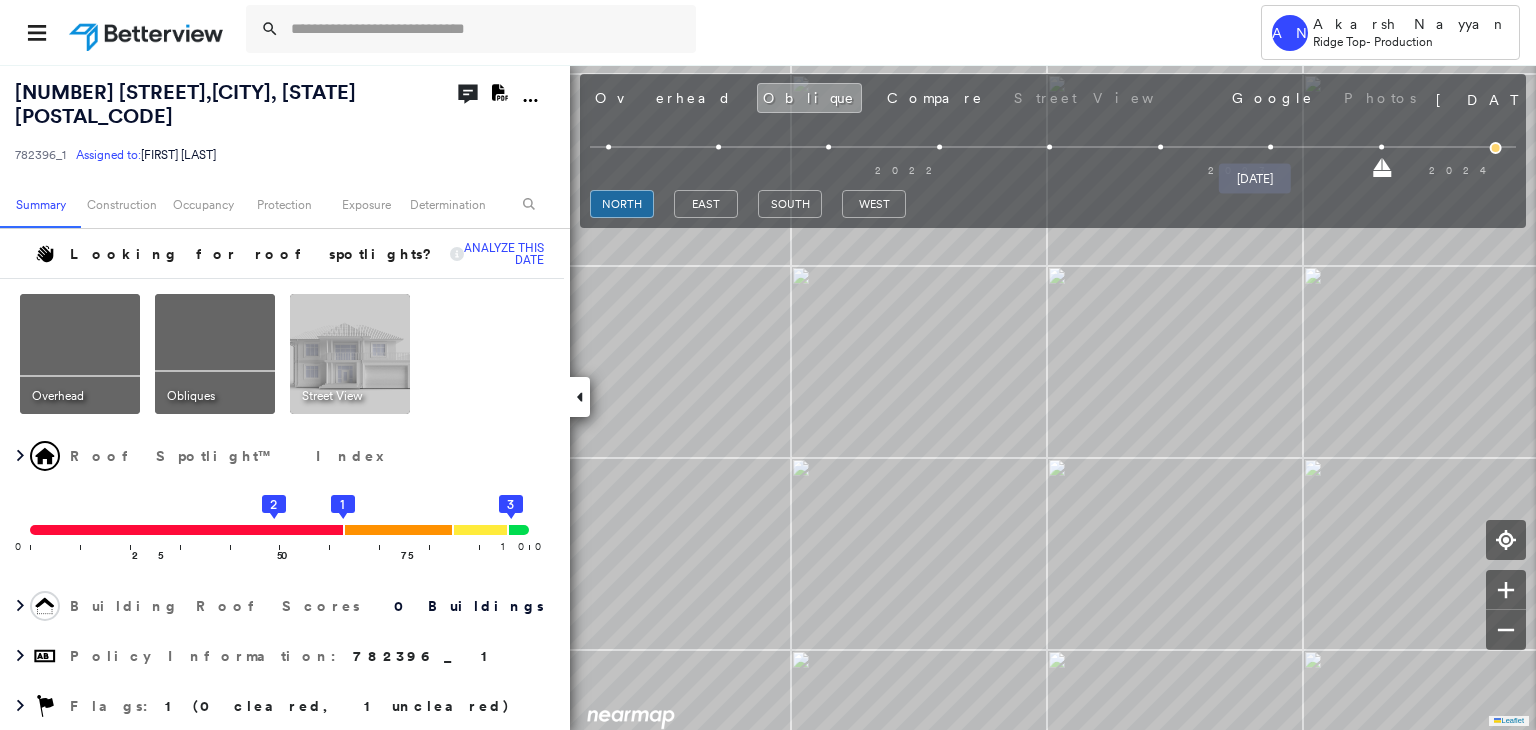 click at bounding box center (1271, 147) 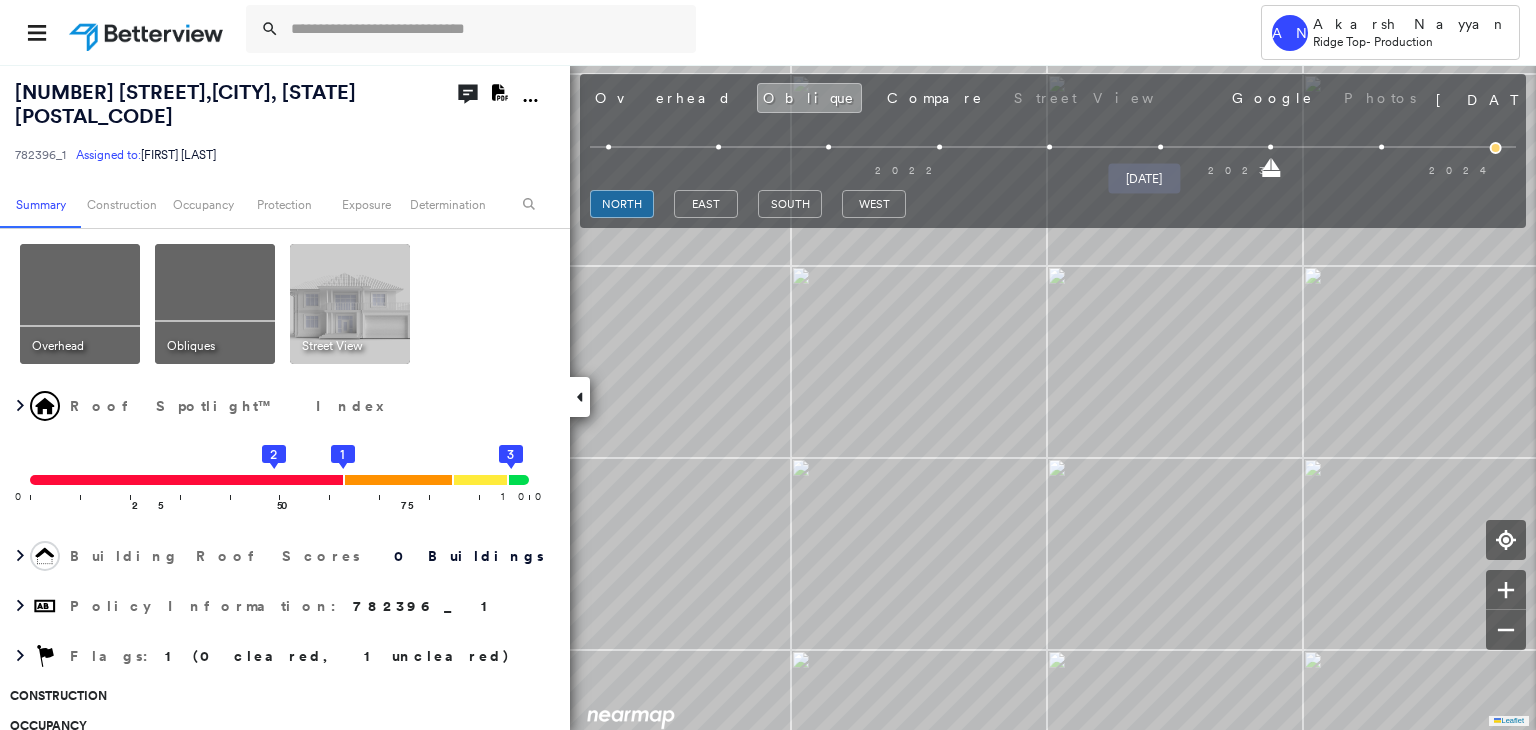 click at bounding box center (1160, 147) 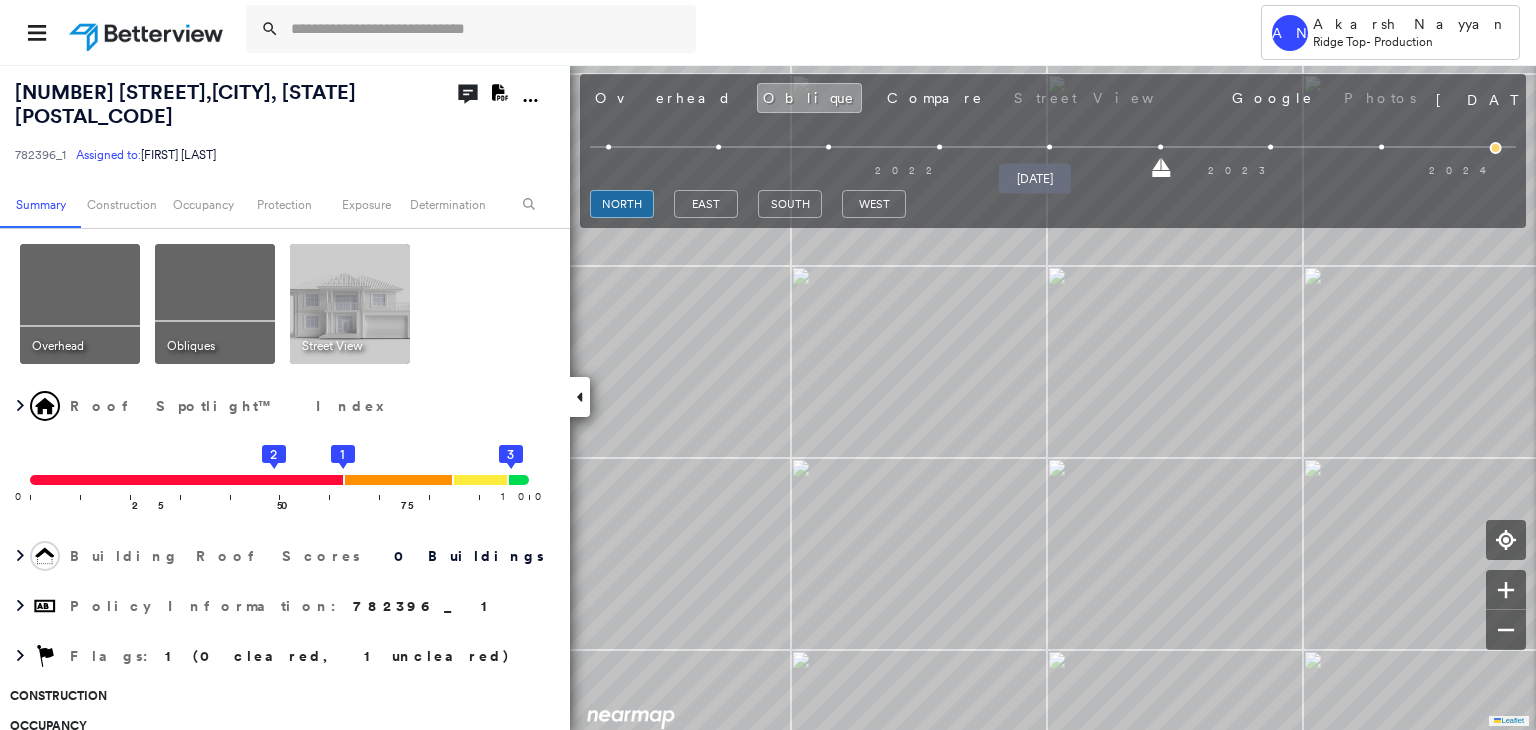 click at bounding box center [1050, 147] 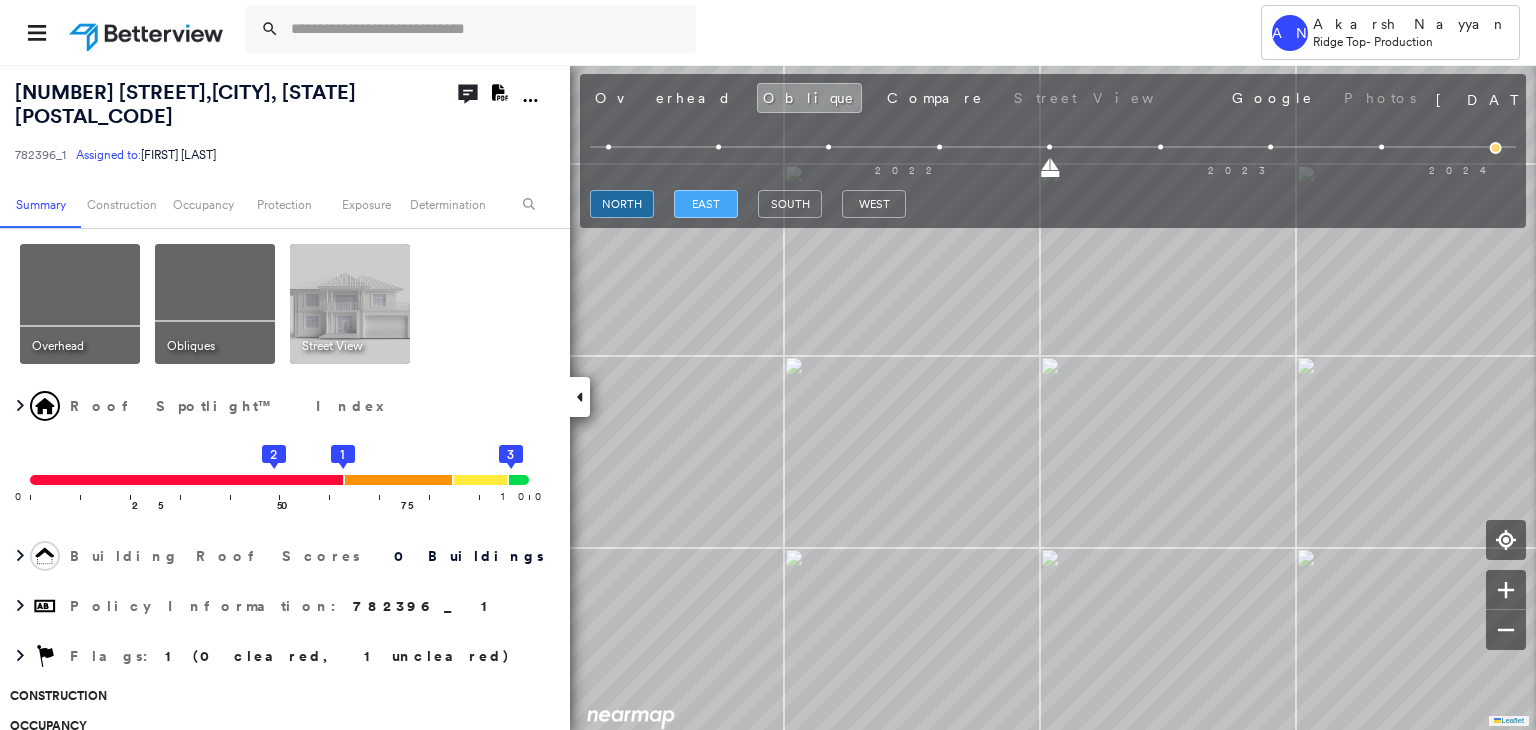 click on "east" at bounding box center (706, 204) 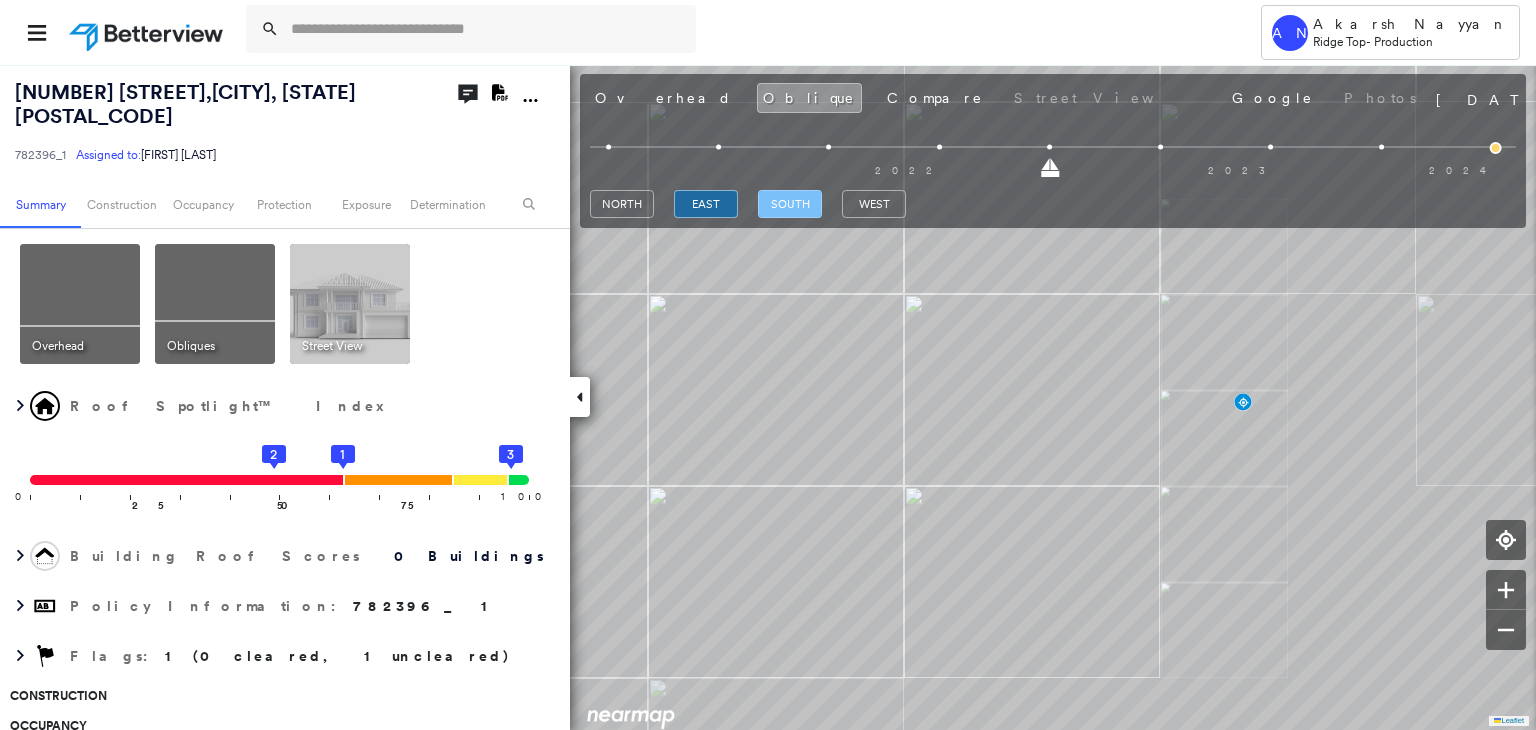 click on "south" at bounding box center (790, 204) 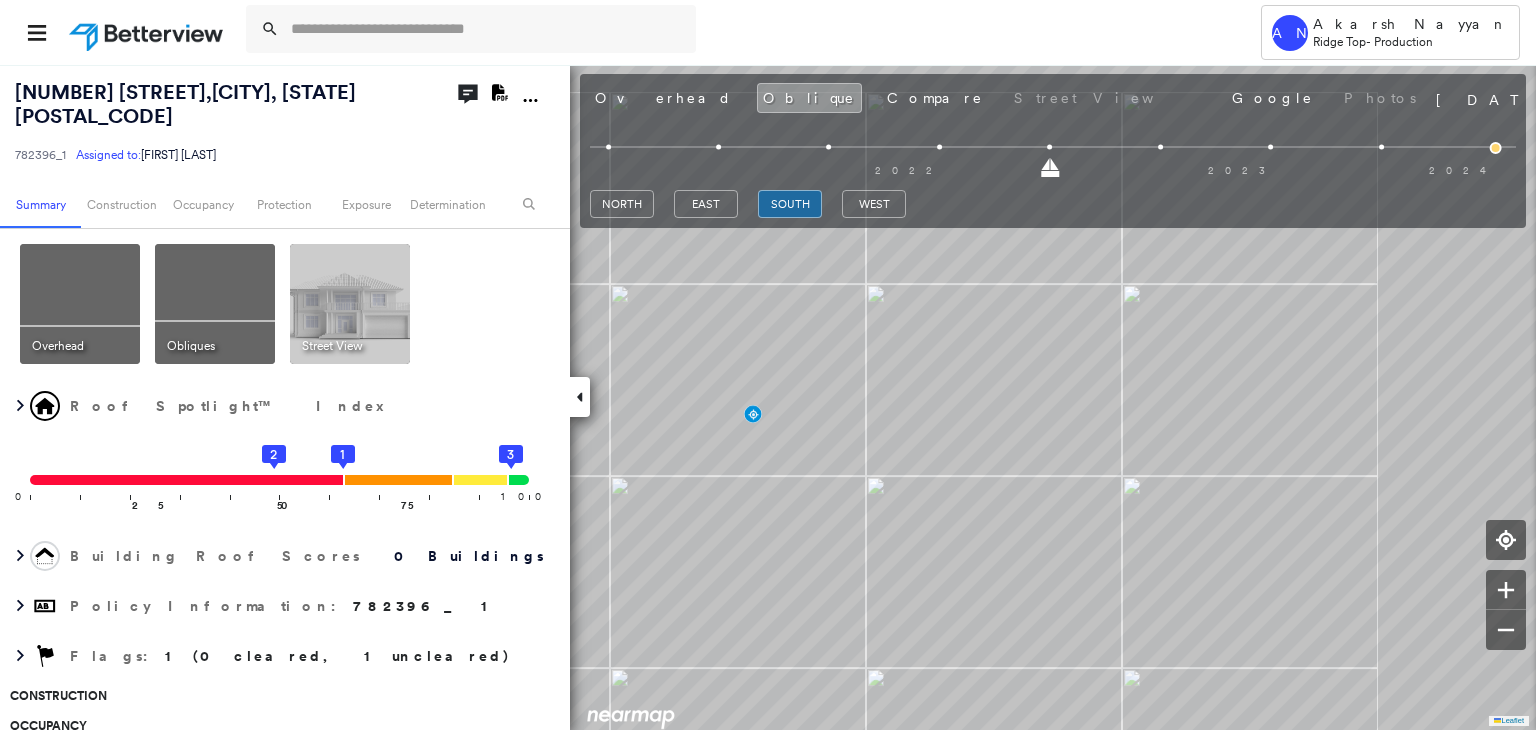 click on "Overhead Oblique Compare Street View Google Photos" at bounding box center [1005, 98] 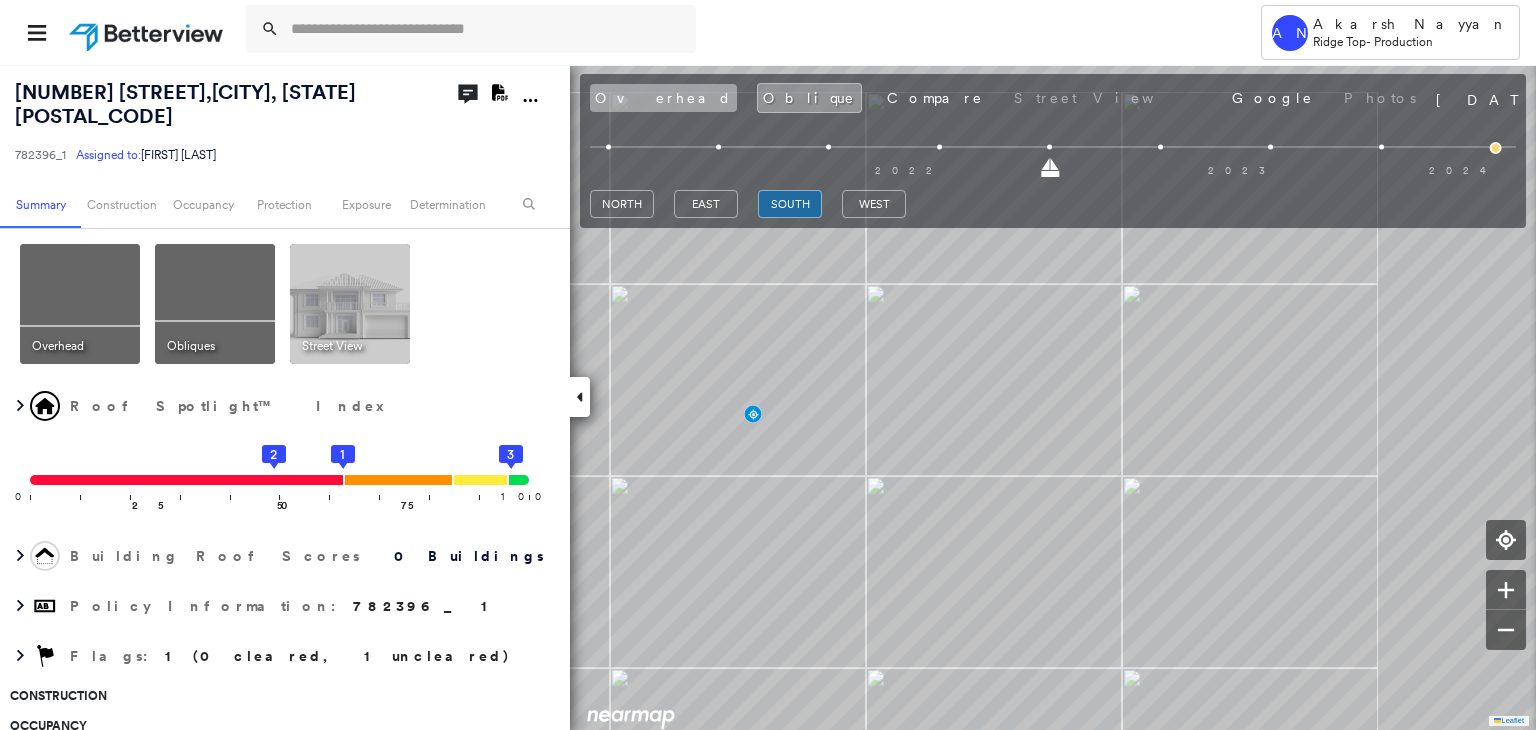click on "Overhead" at bounding box center [663, 98] 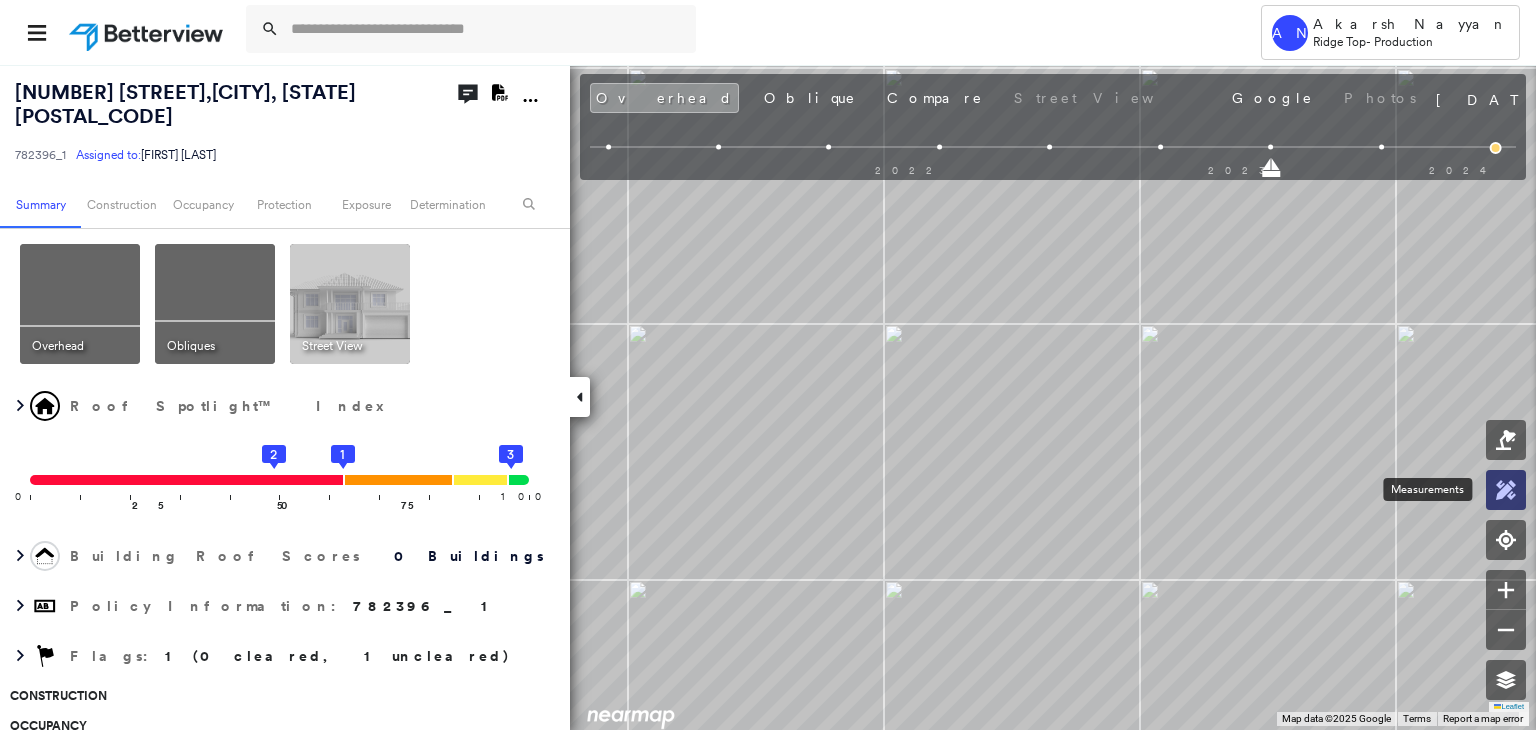 click 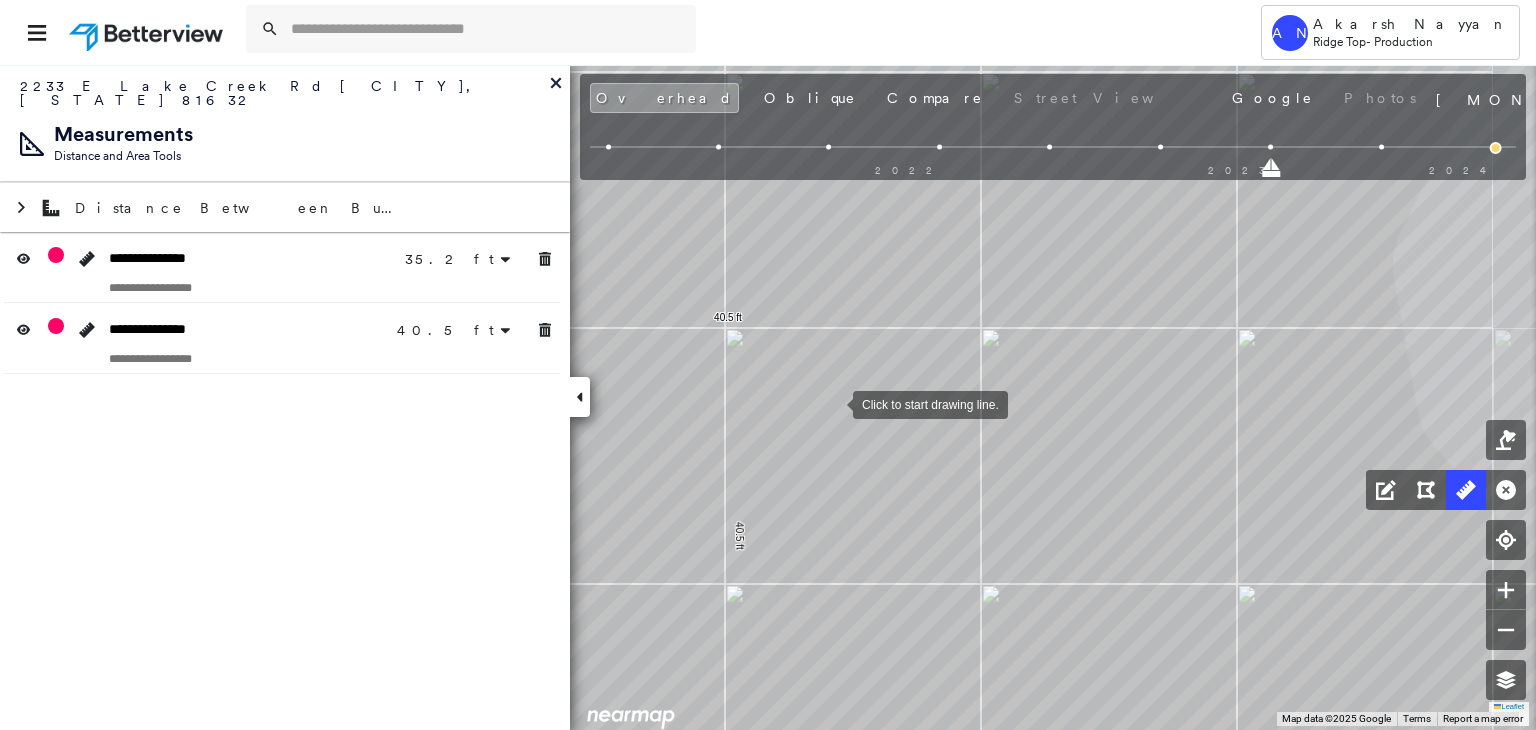 scroll, scrollTop: 0, scrollLeft: 0, axis: both 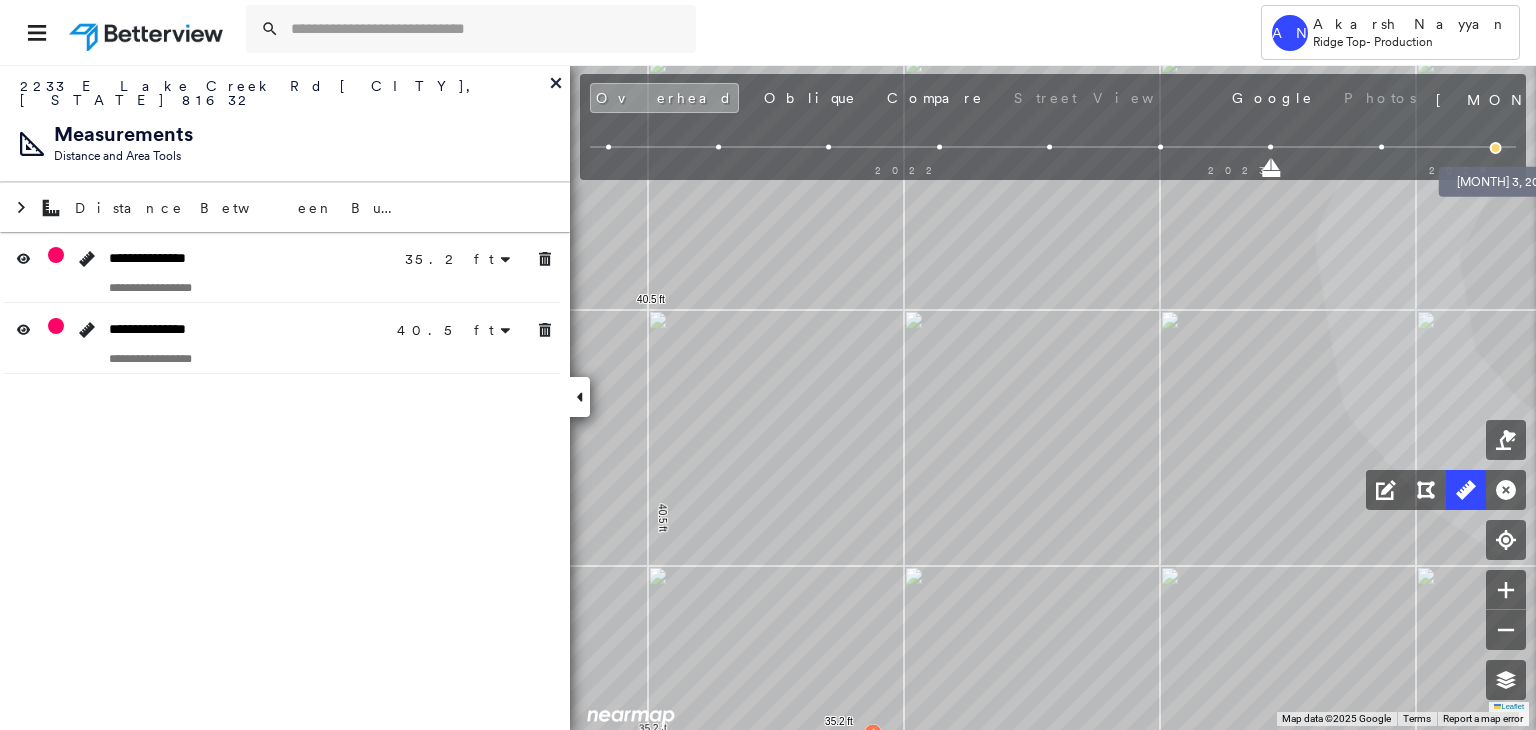 click at bounding box center [1496, 148] 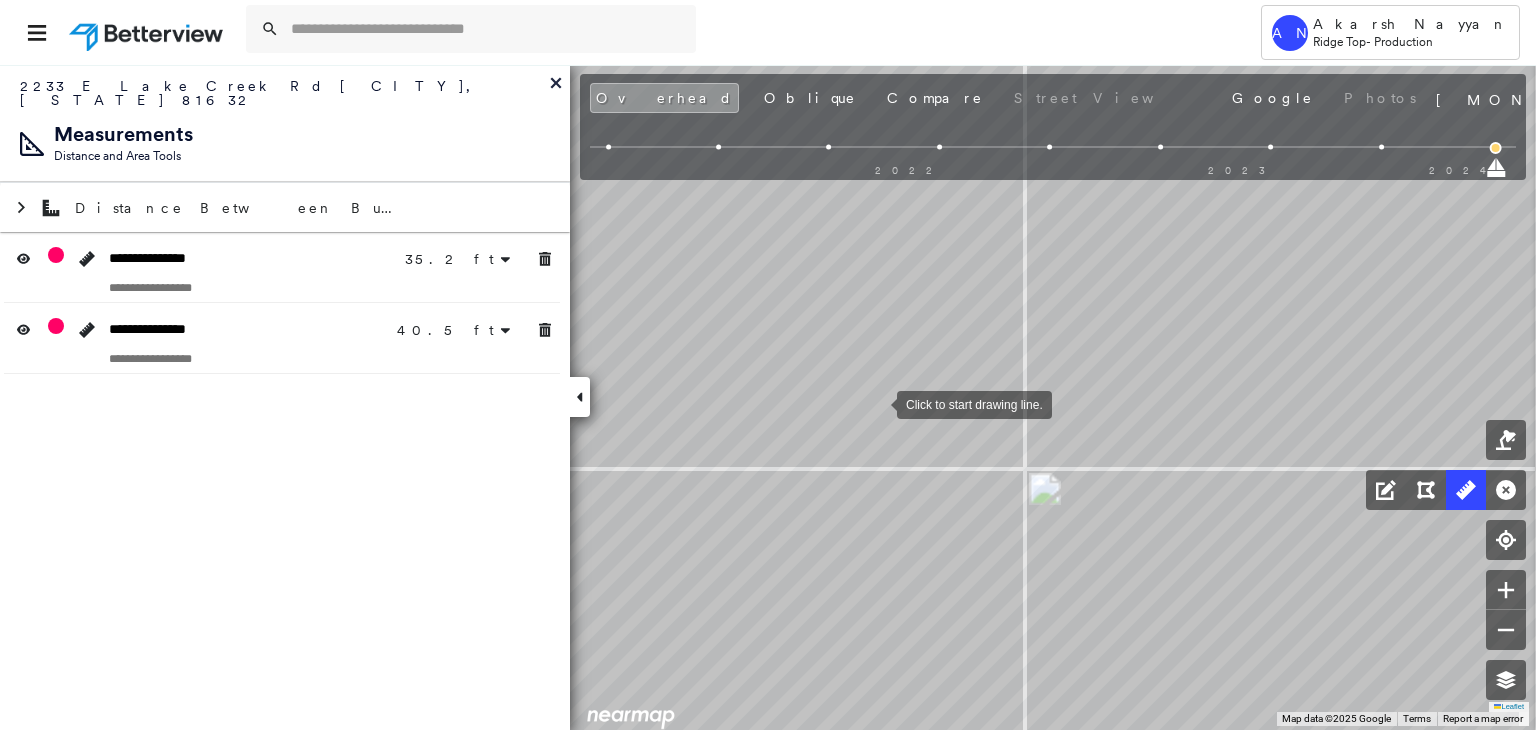 click at bounding box center (877, 403) 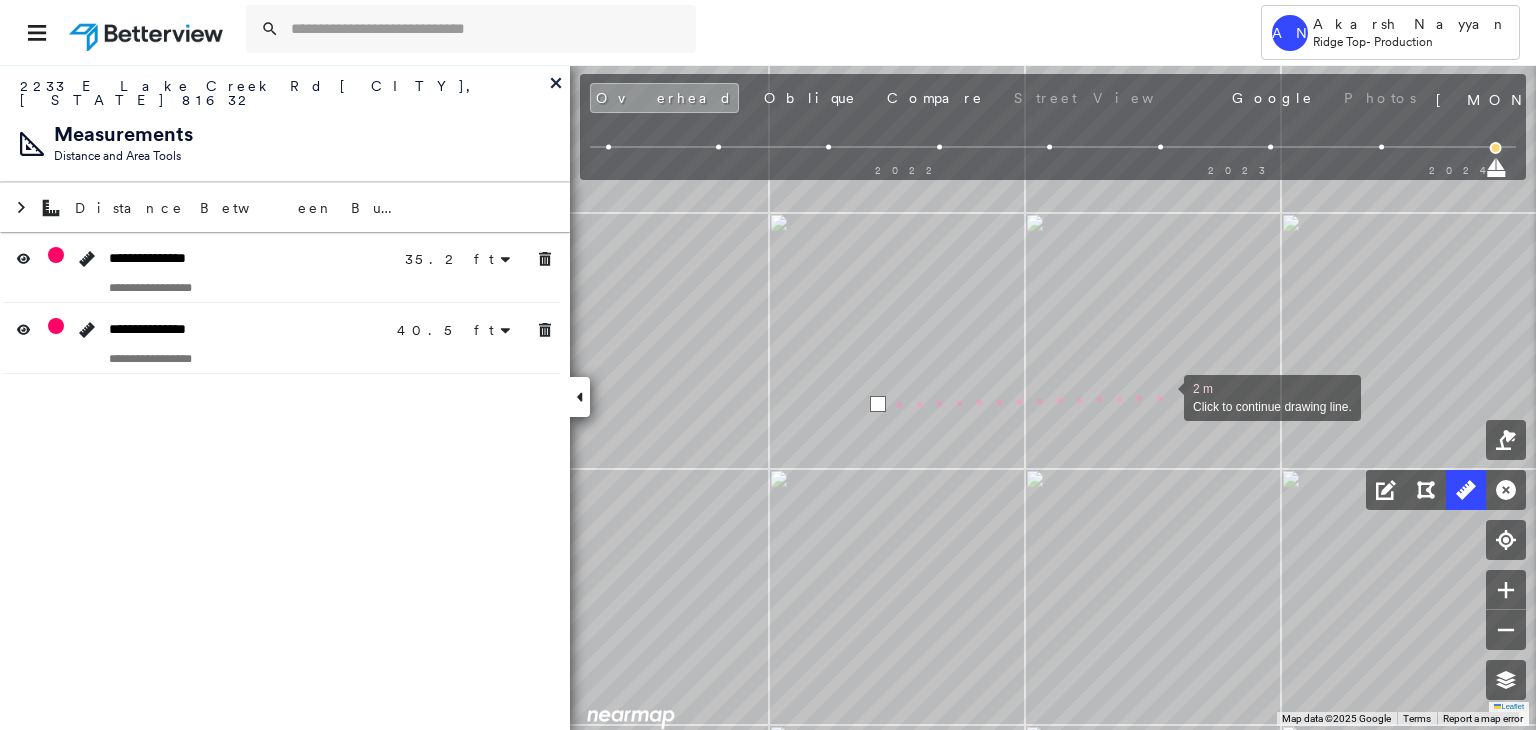 click at bounding box center (1164, 396) 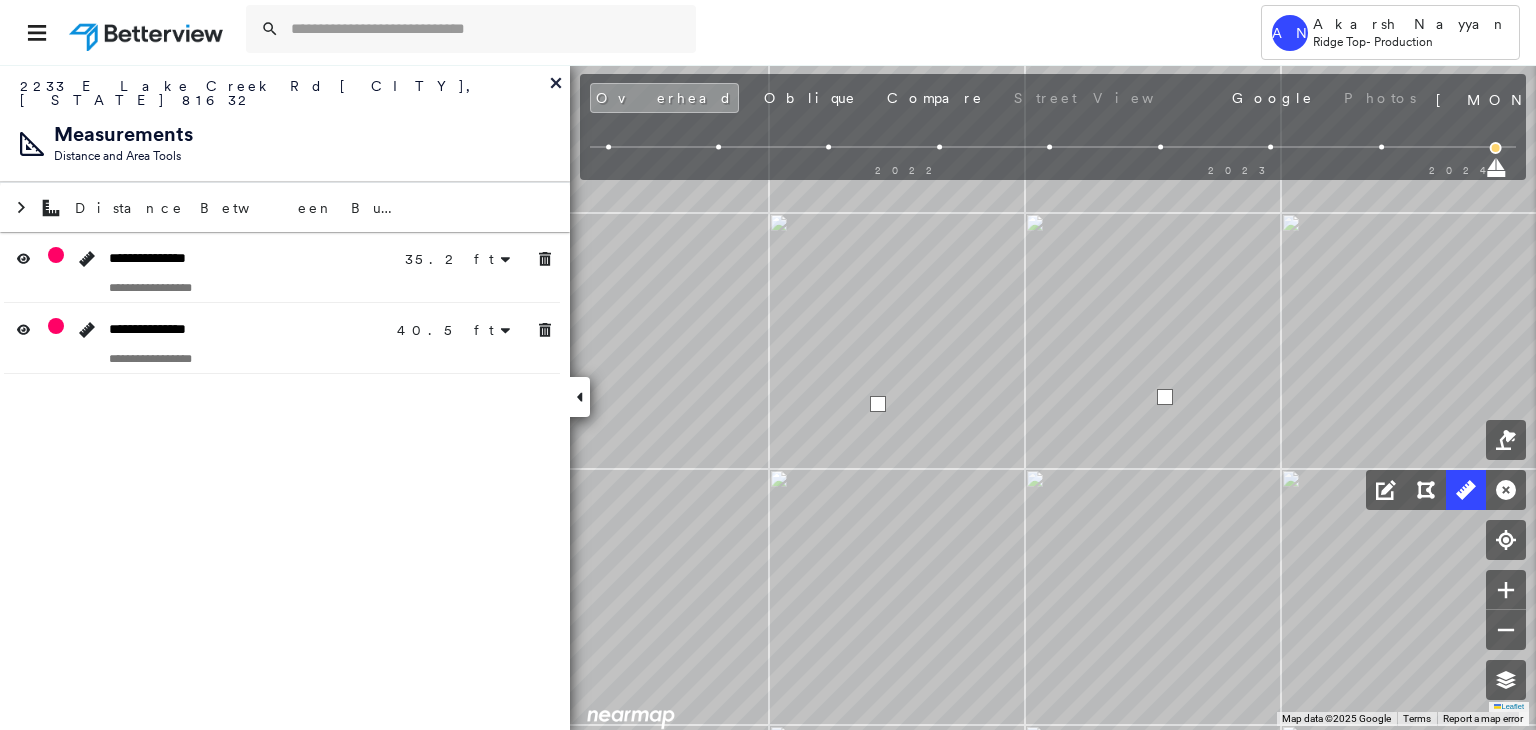 click at bounding box center (1165, 397) 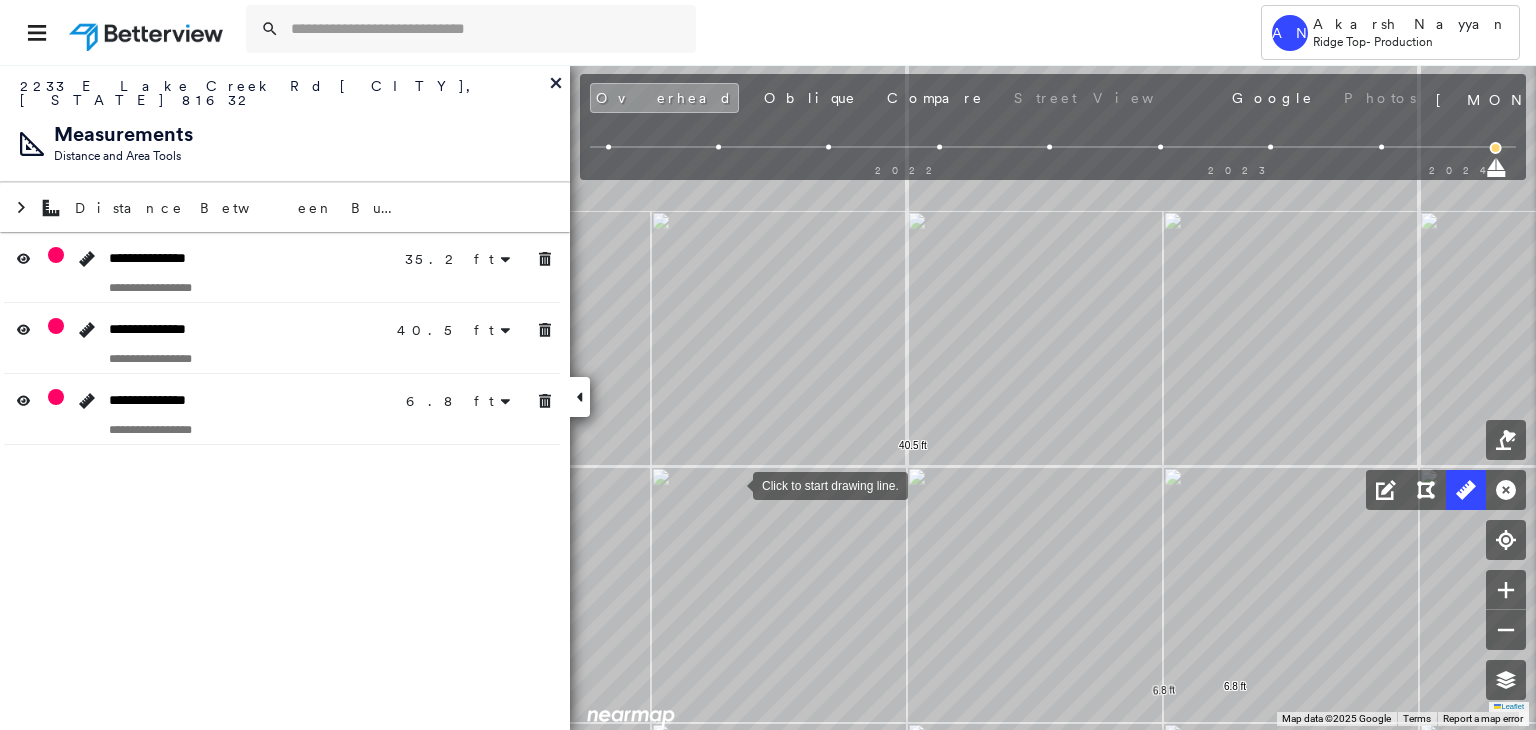 click at bounding box center (733, 484) 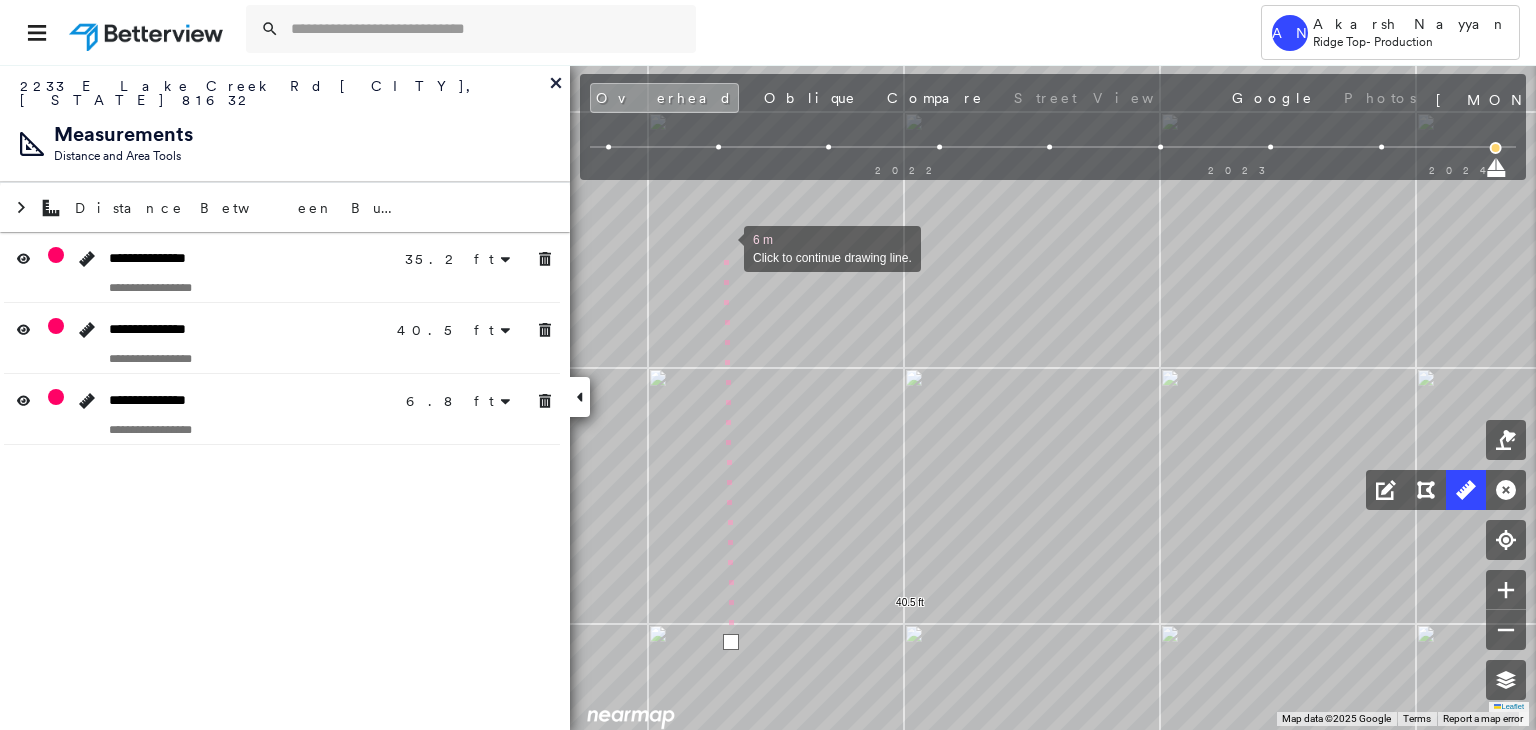 click at bounding box center (724, 247) 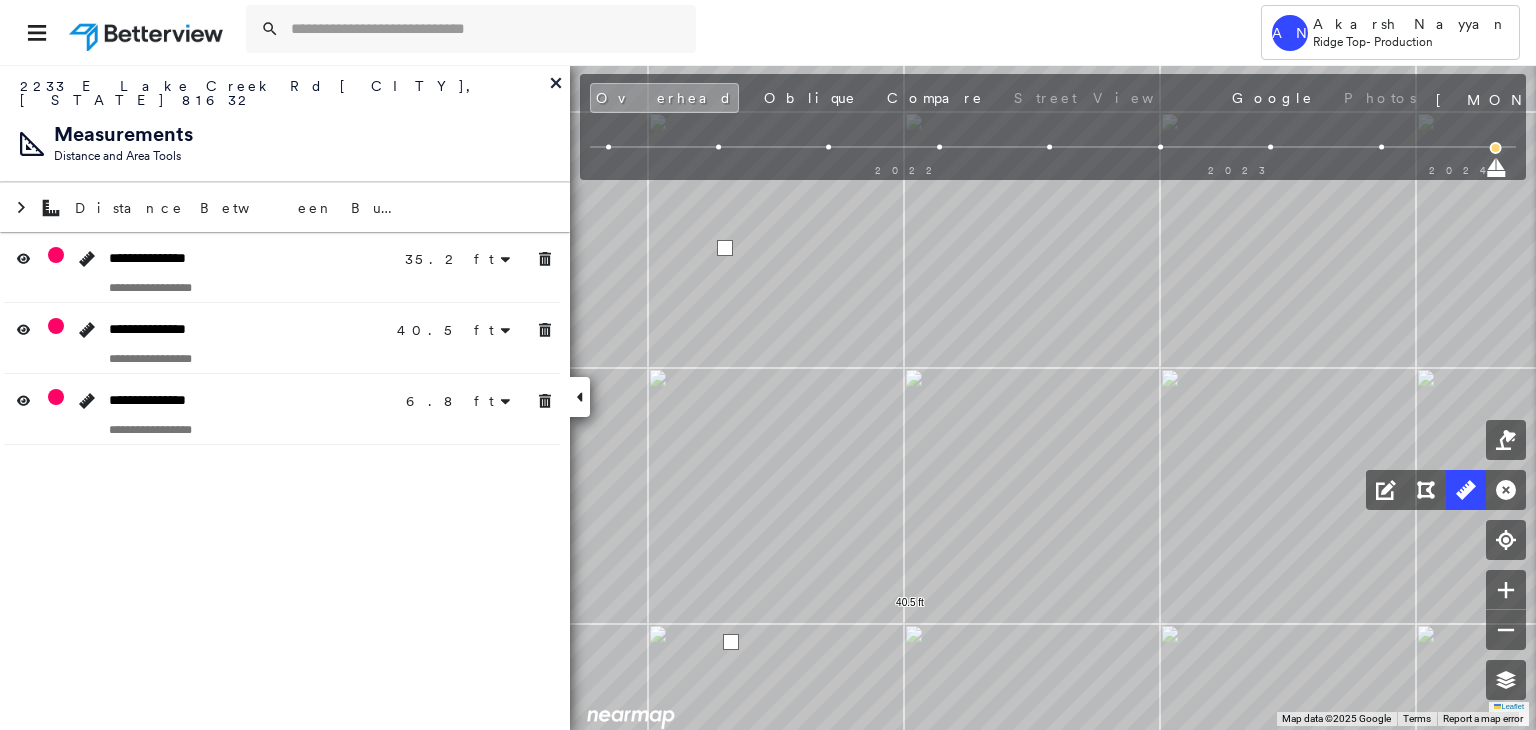 click at bounding box center (725, 248) 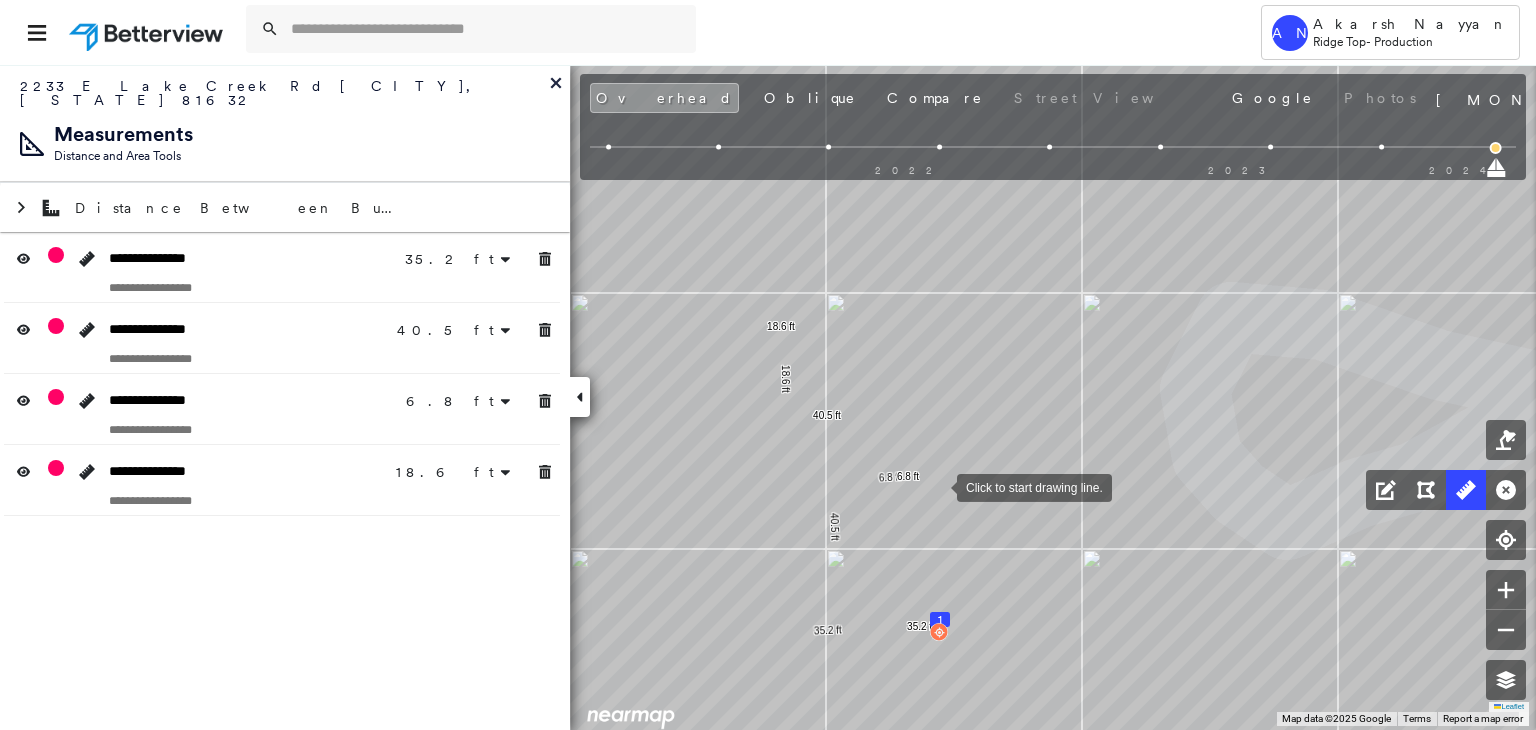 drag, startPoint x: 981, startPoint y: 549, endPoint x: 938, endPoint y: 486, distance: 76.27582 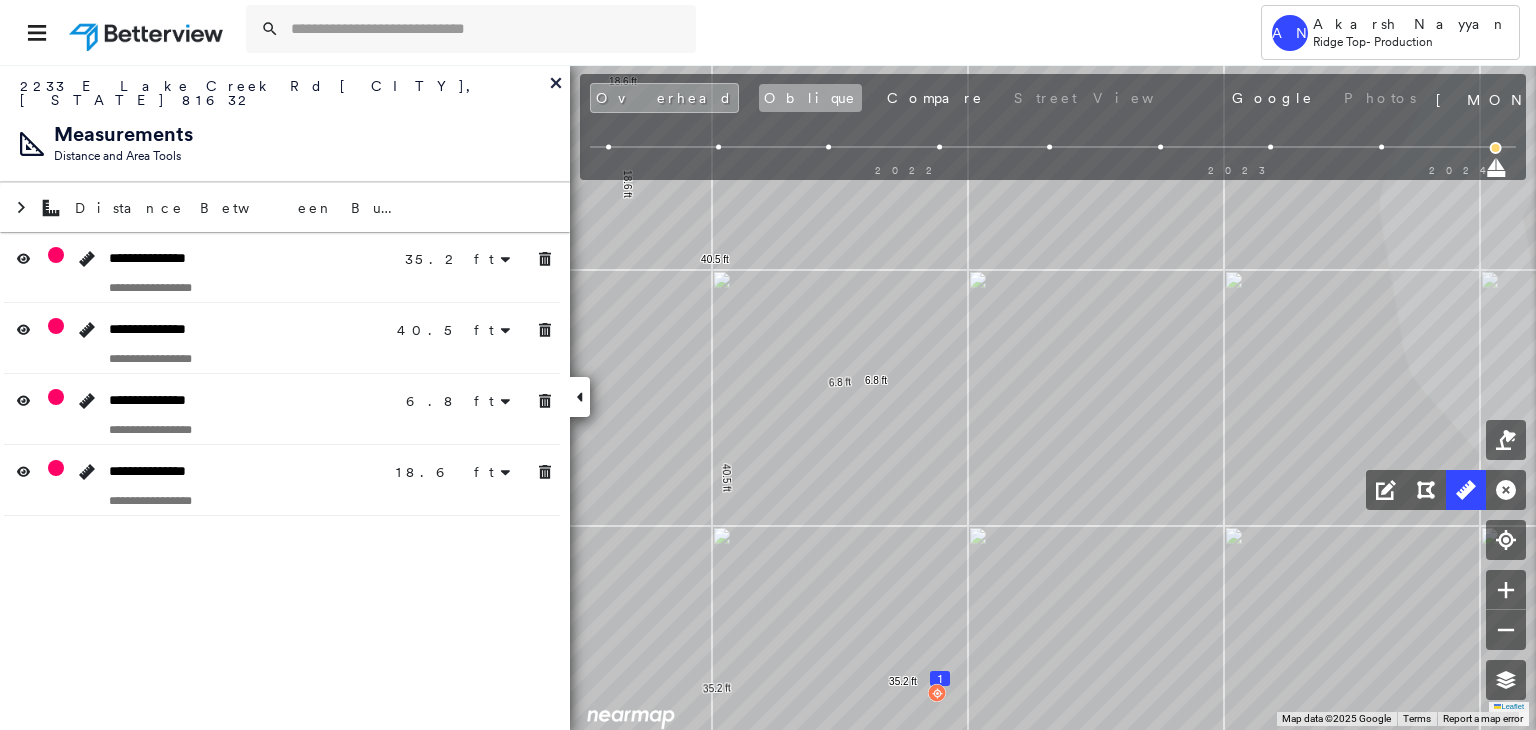 click on "Oblique" at bounding box center [810, 98] 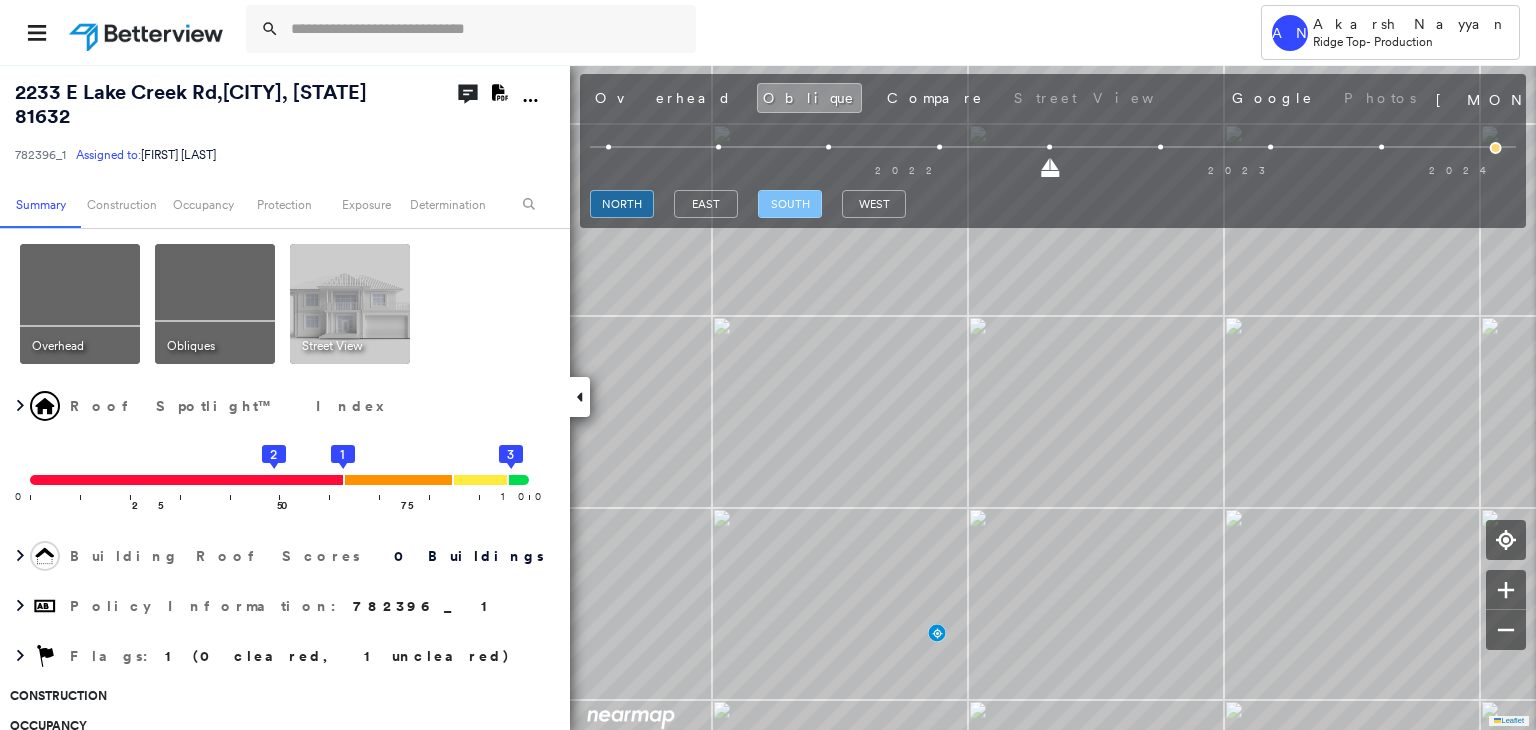 click on "south" at bounding box center (790, 204) 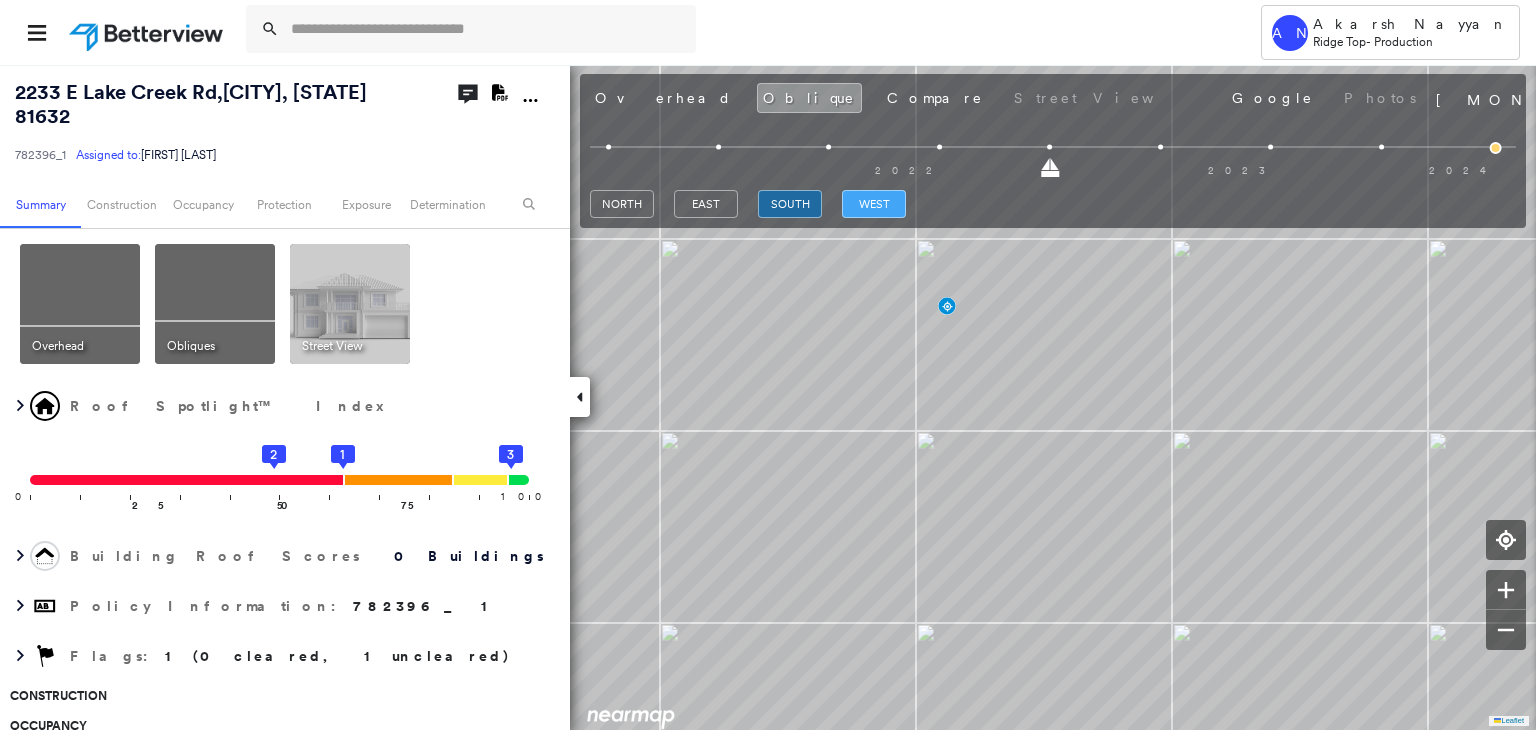 click on "west" at bounding box center (874, 204) 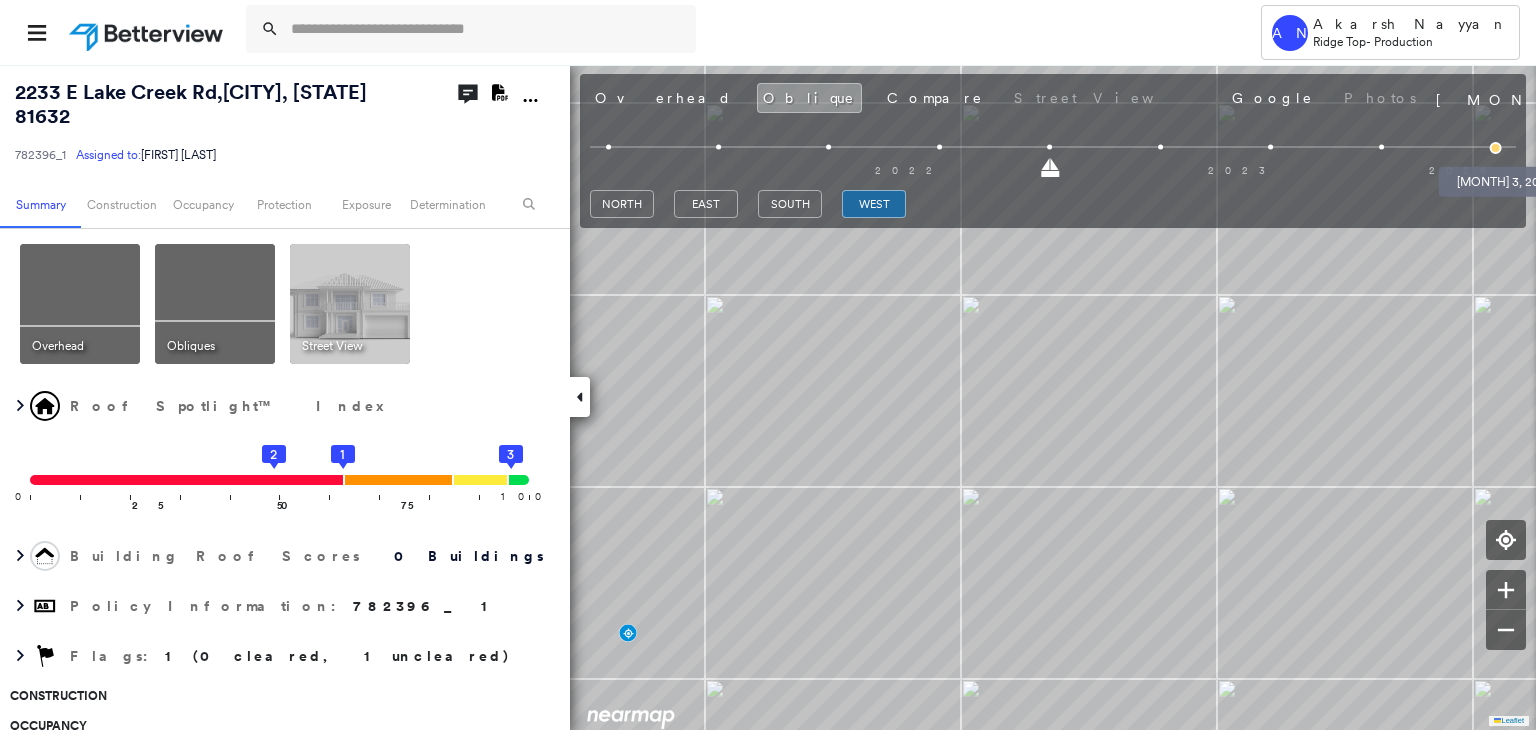 click at bounding box center (1496, 148) 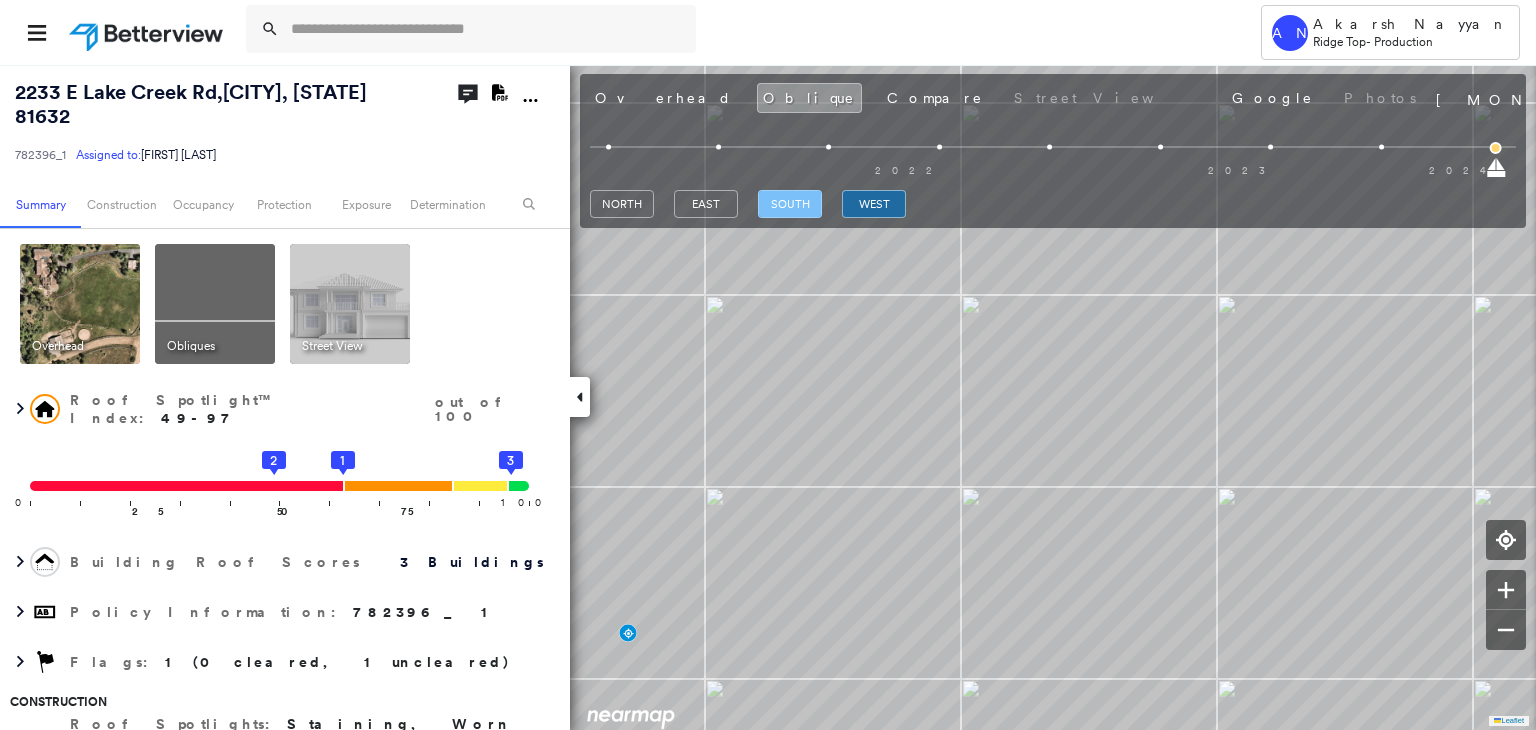 click on "south" at bounding box center (790, 204) 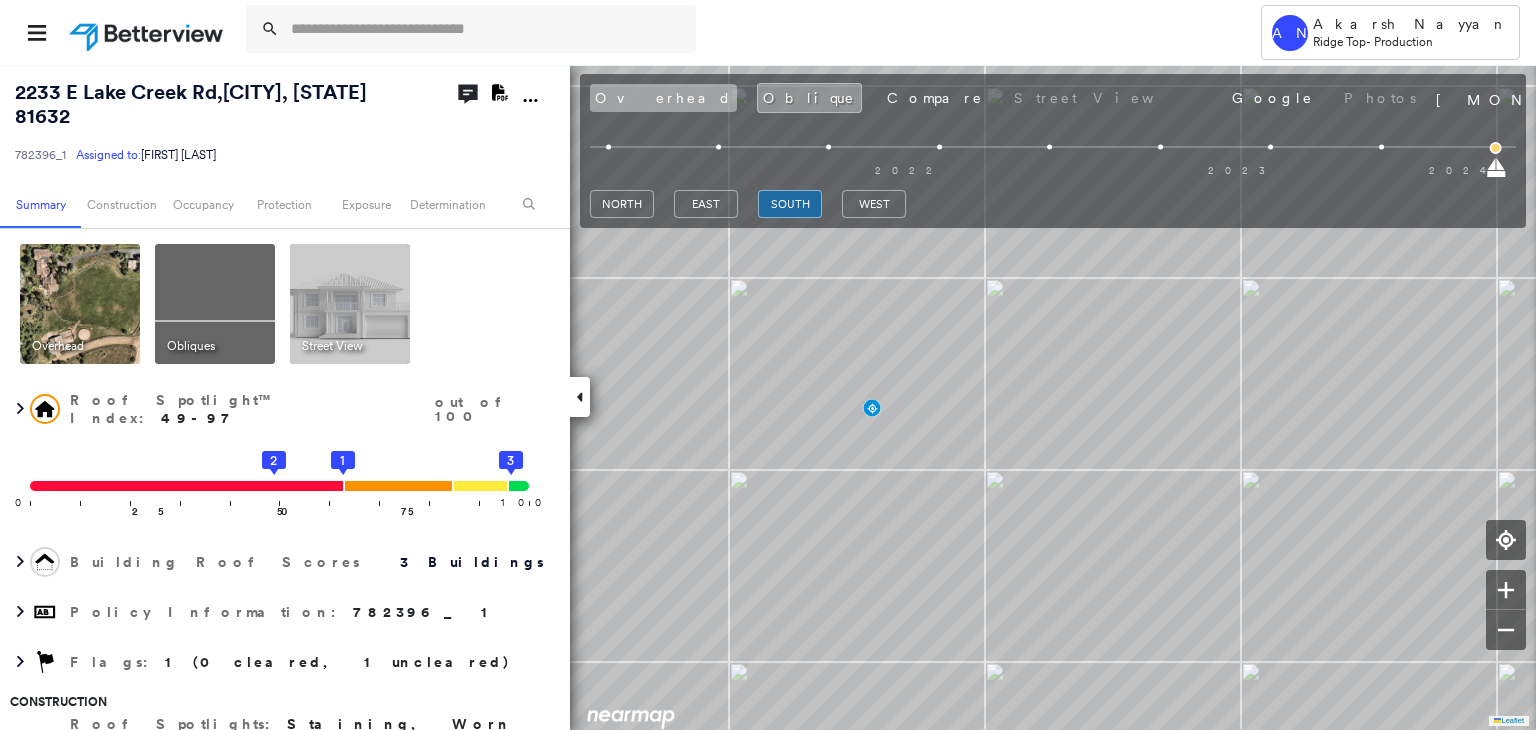 click on "Overhead" at bounding box center (663, 98) 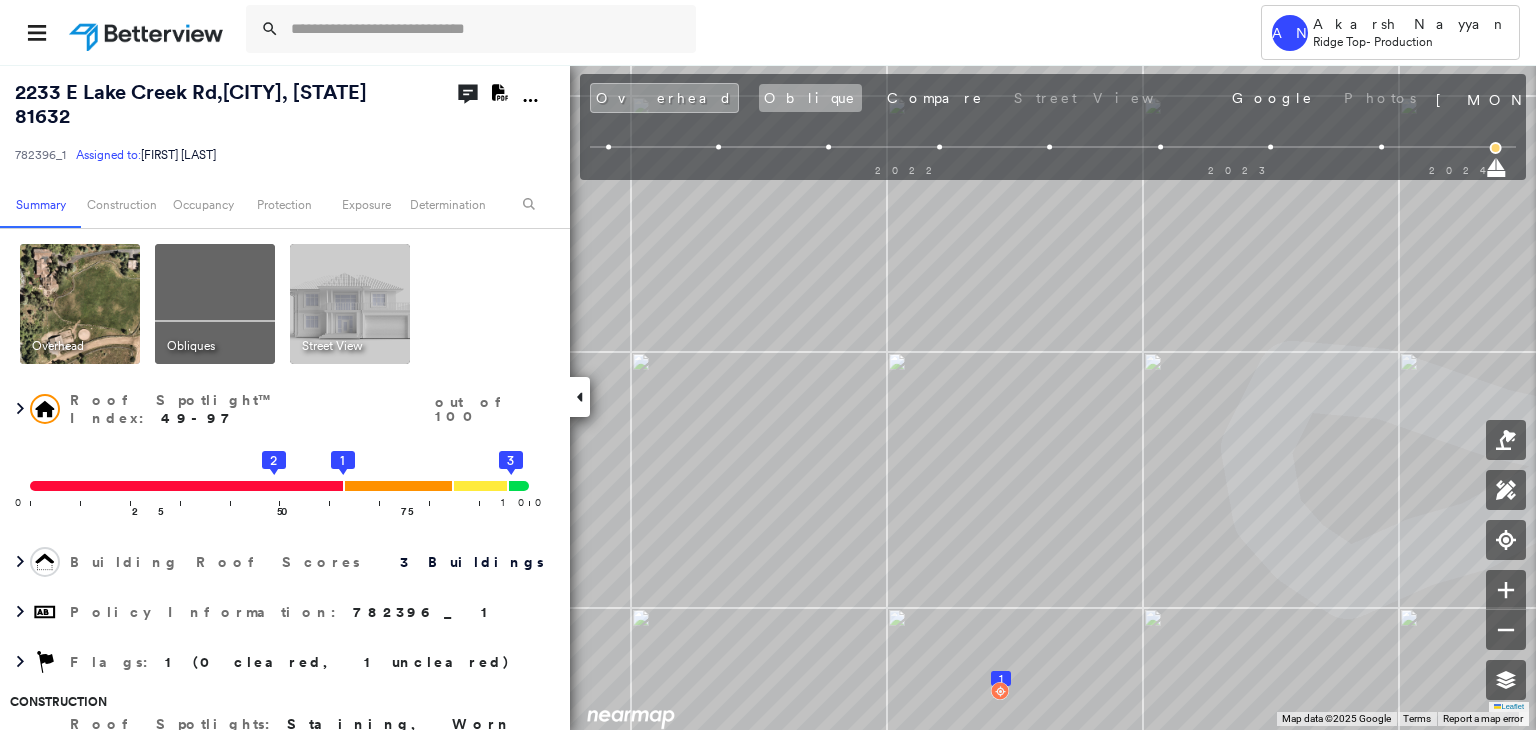 click on "Oblique" at bounding box center [810, 98] 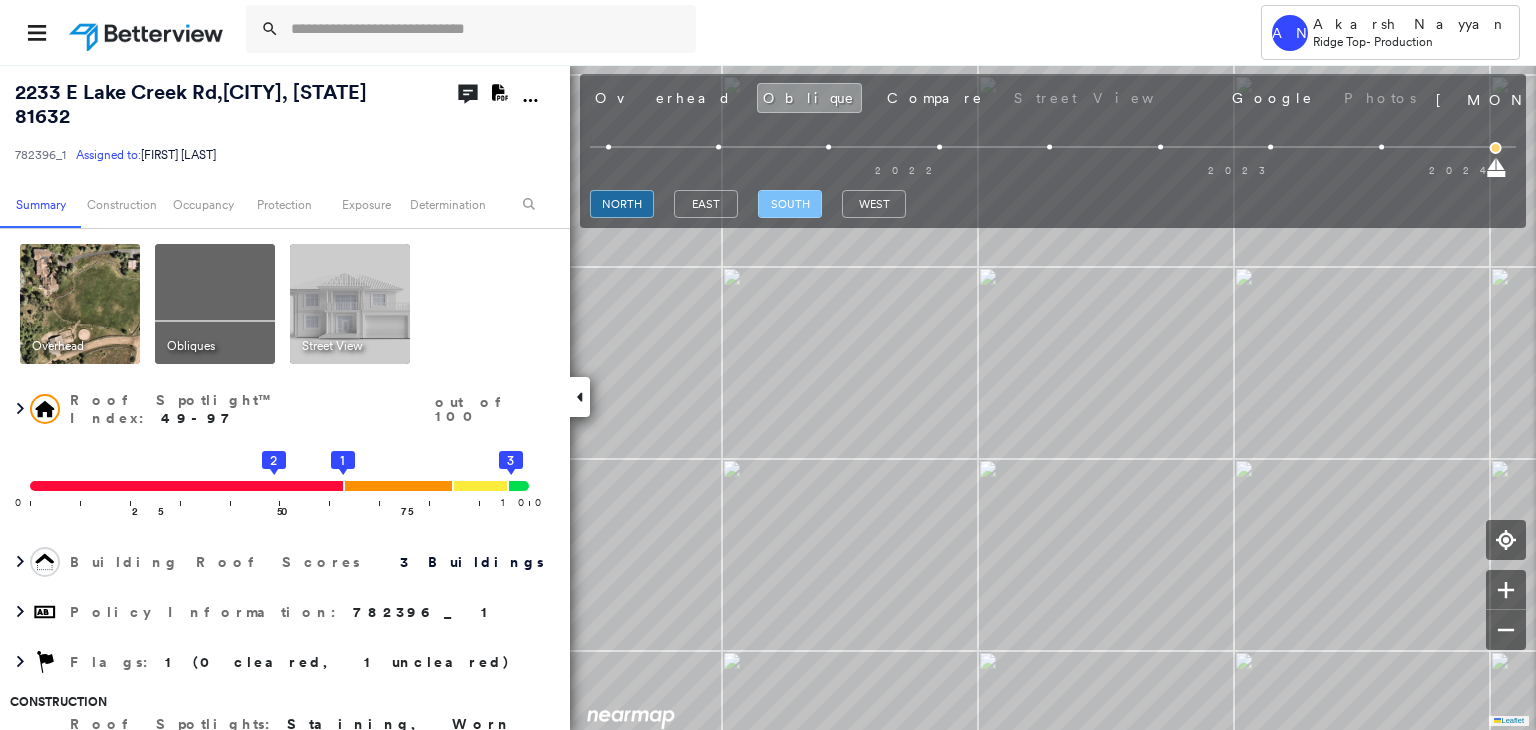 click on "south" at bounding box center [790, 204] 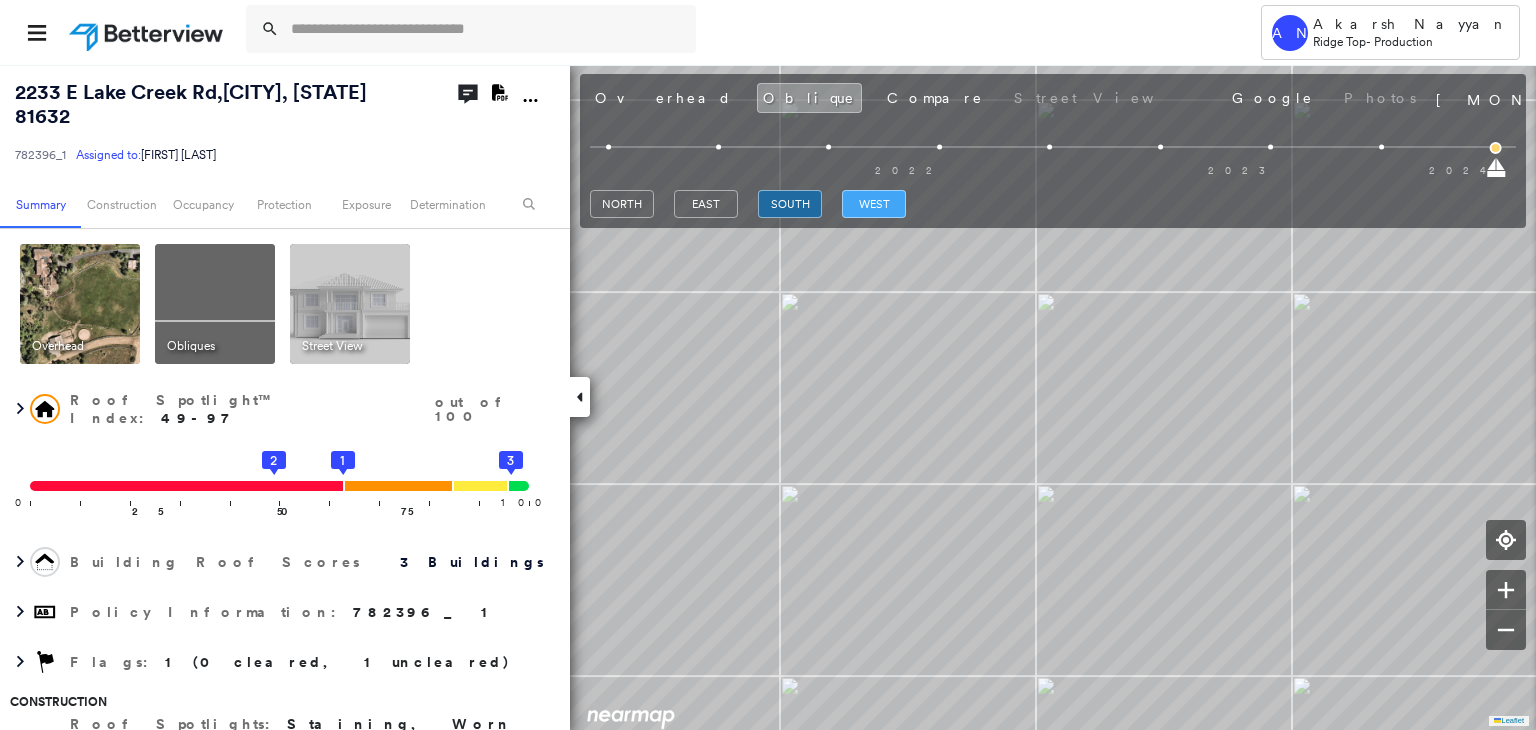click on "west" at bounding box center (874, 204) 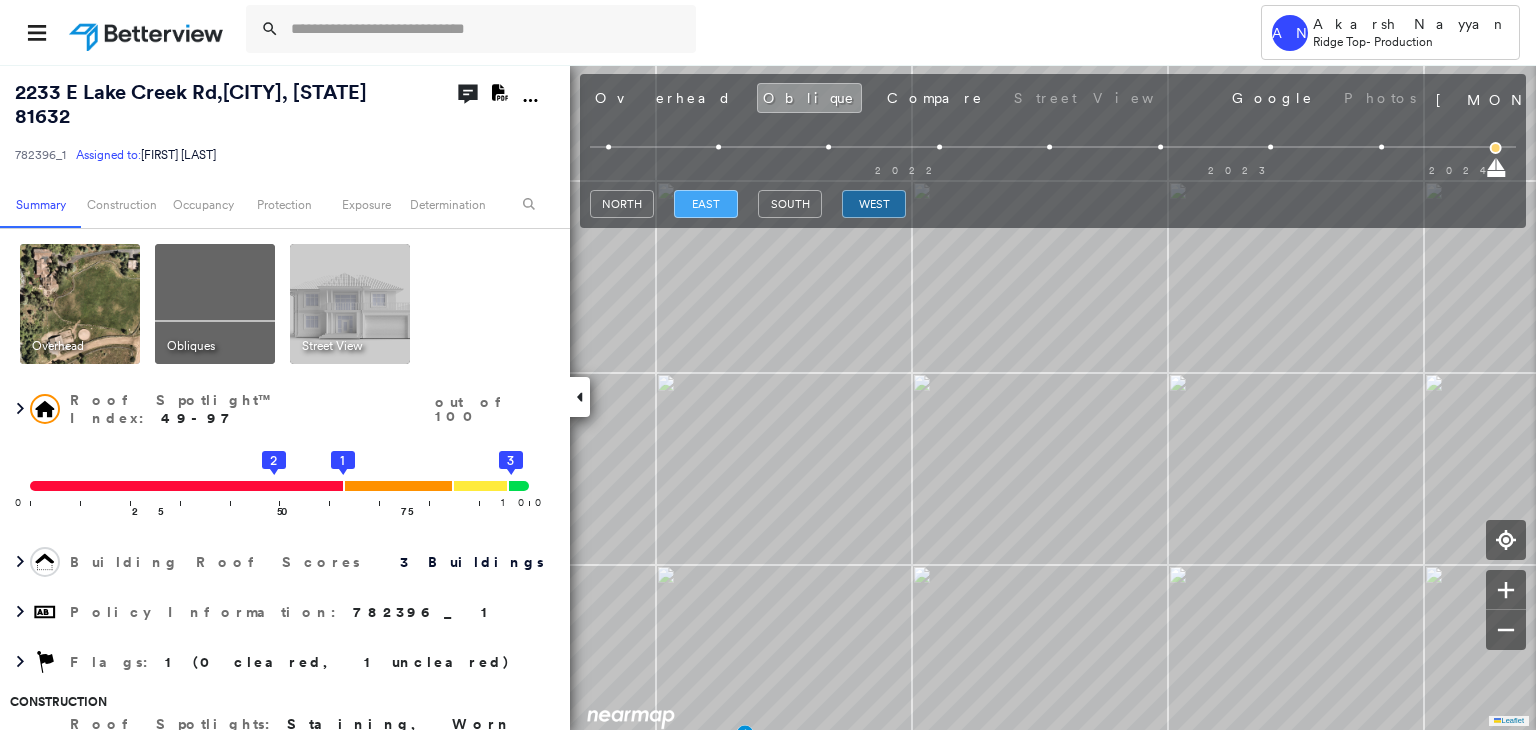 click on "east" at bounding box center (706, 204) 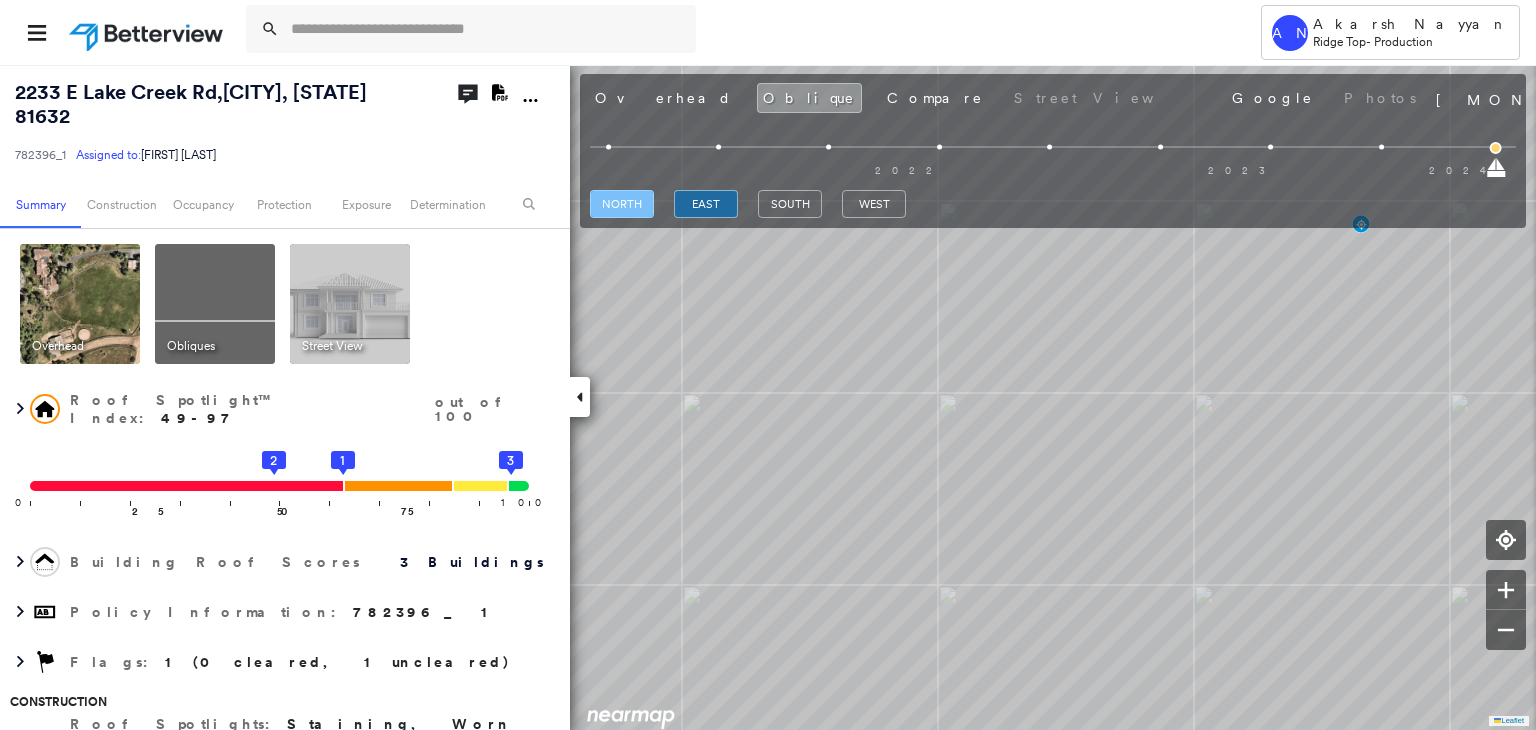 click on "north" at bounding box center (622, 204) 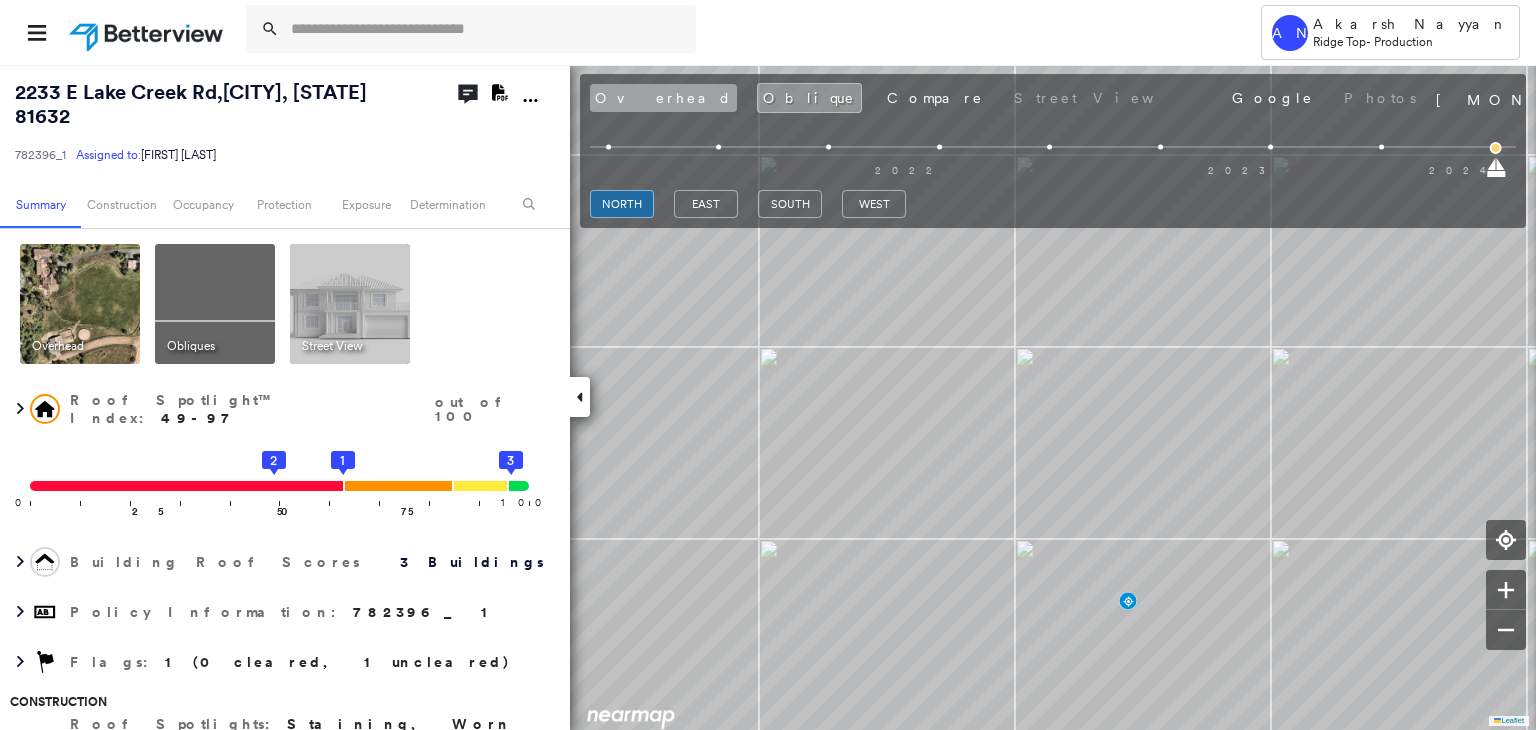 click on "Overhead" at bounding box center [663, 98] 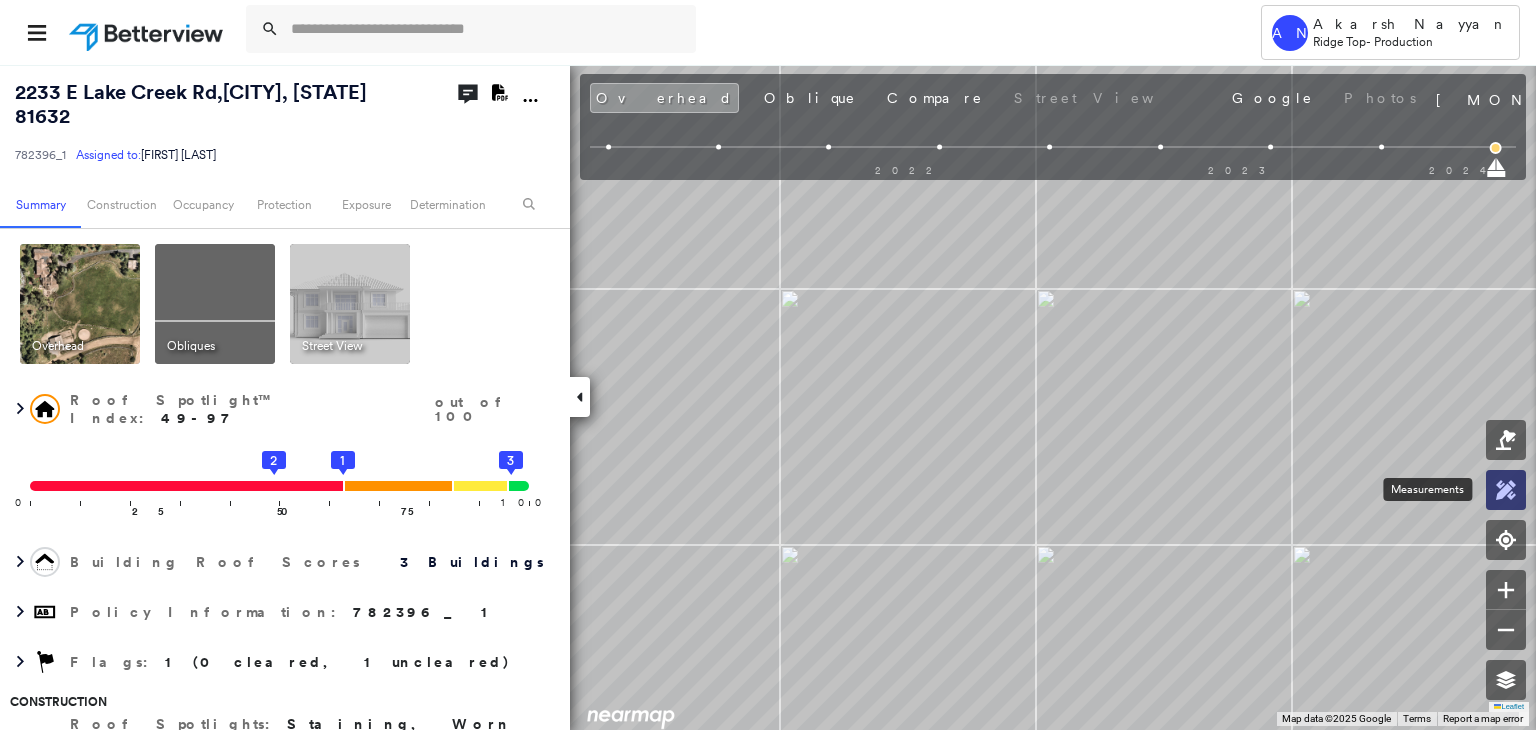 click at bounding box center [1506, 490] 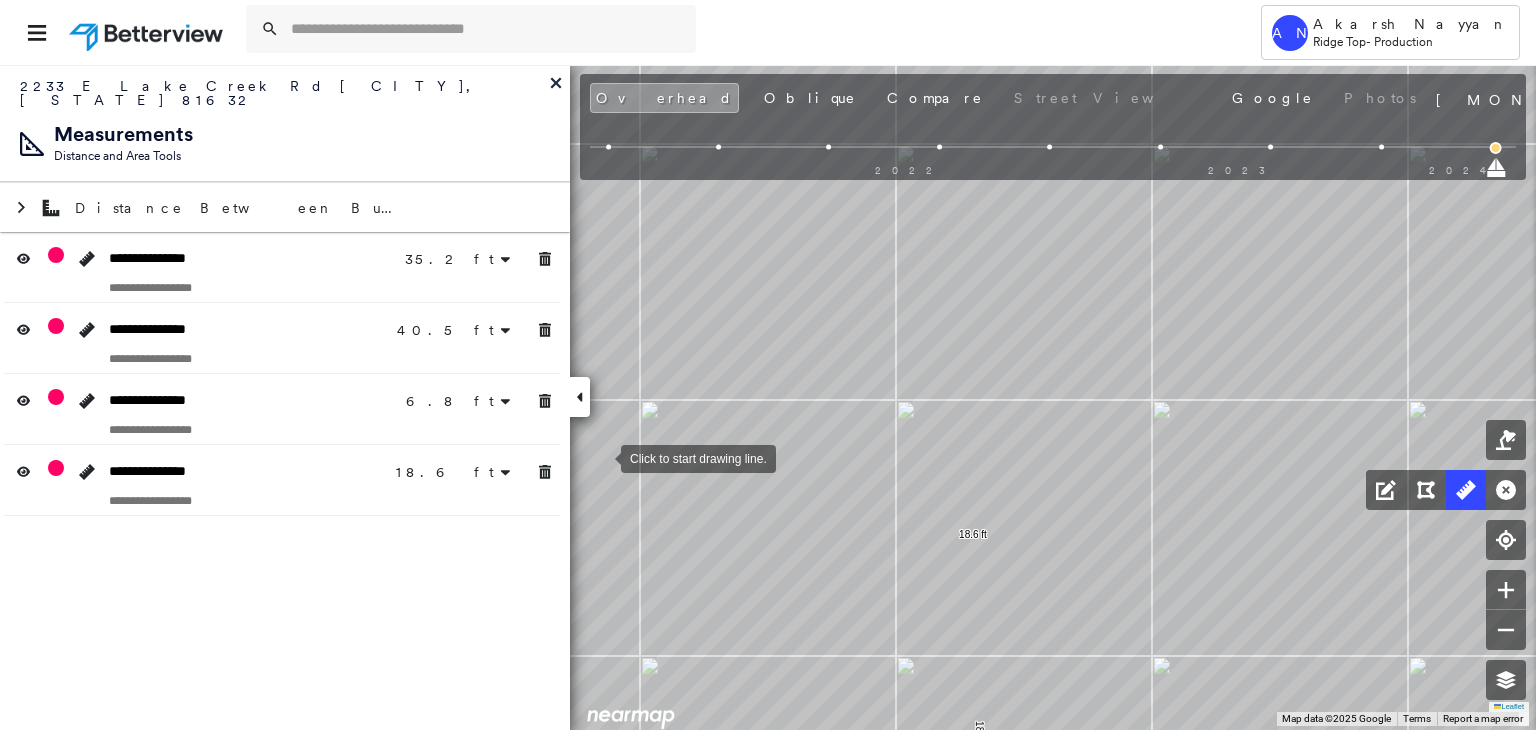 click at bounding box center (601, 457) 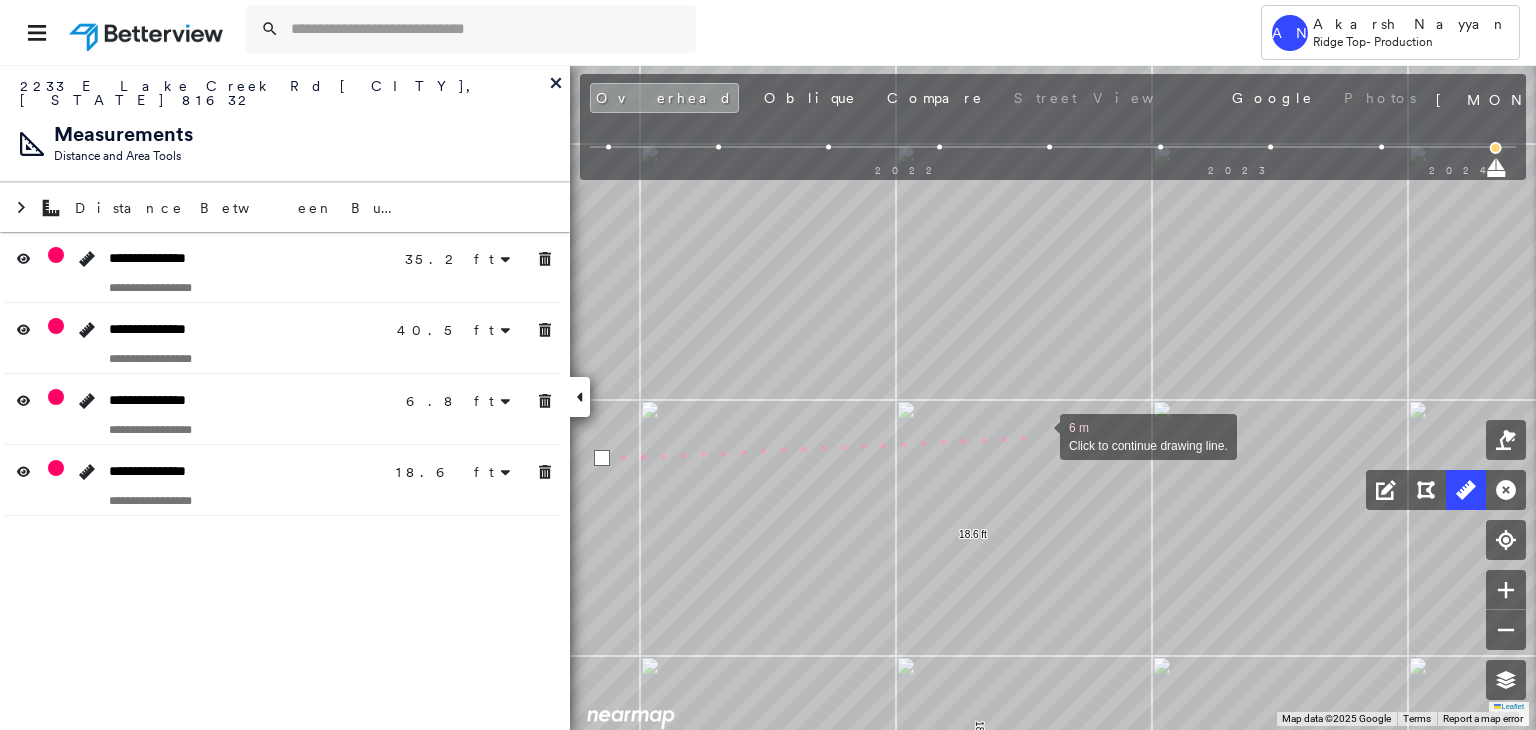 click at bounding box center (1040, 435) 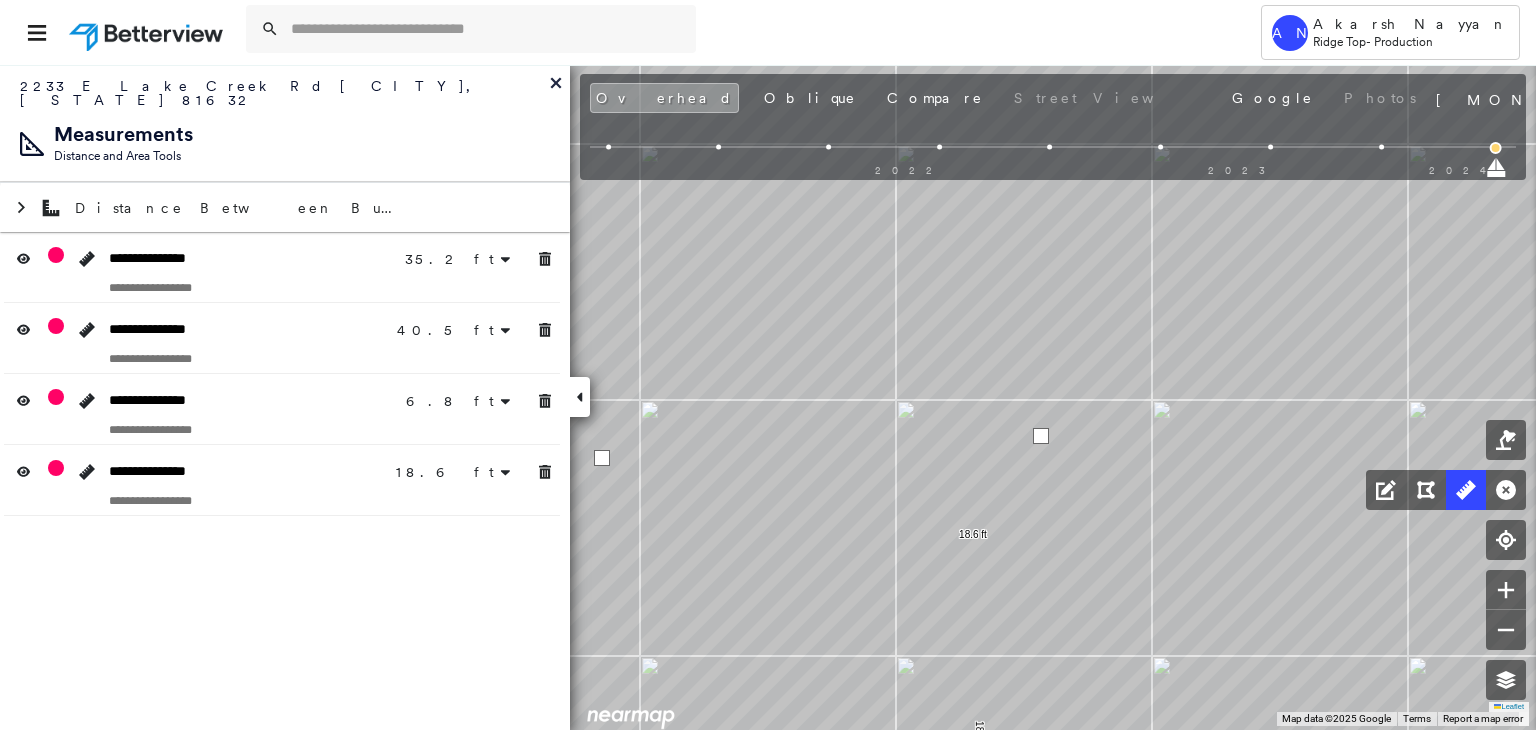 click at bounding box center [1041, 436] 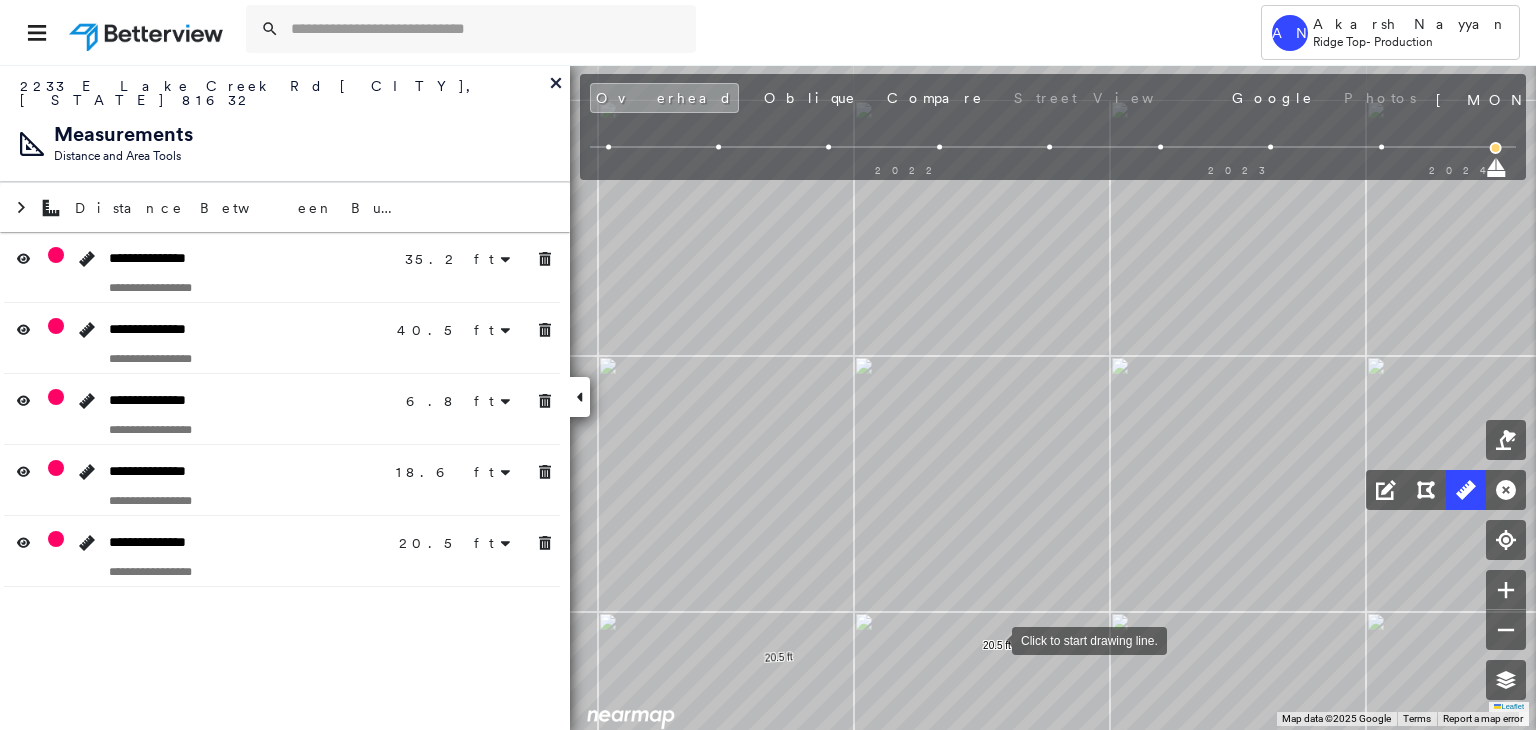 click at bounding box center (992, 639) 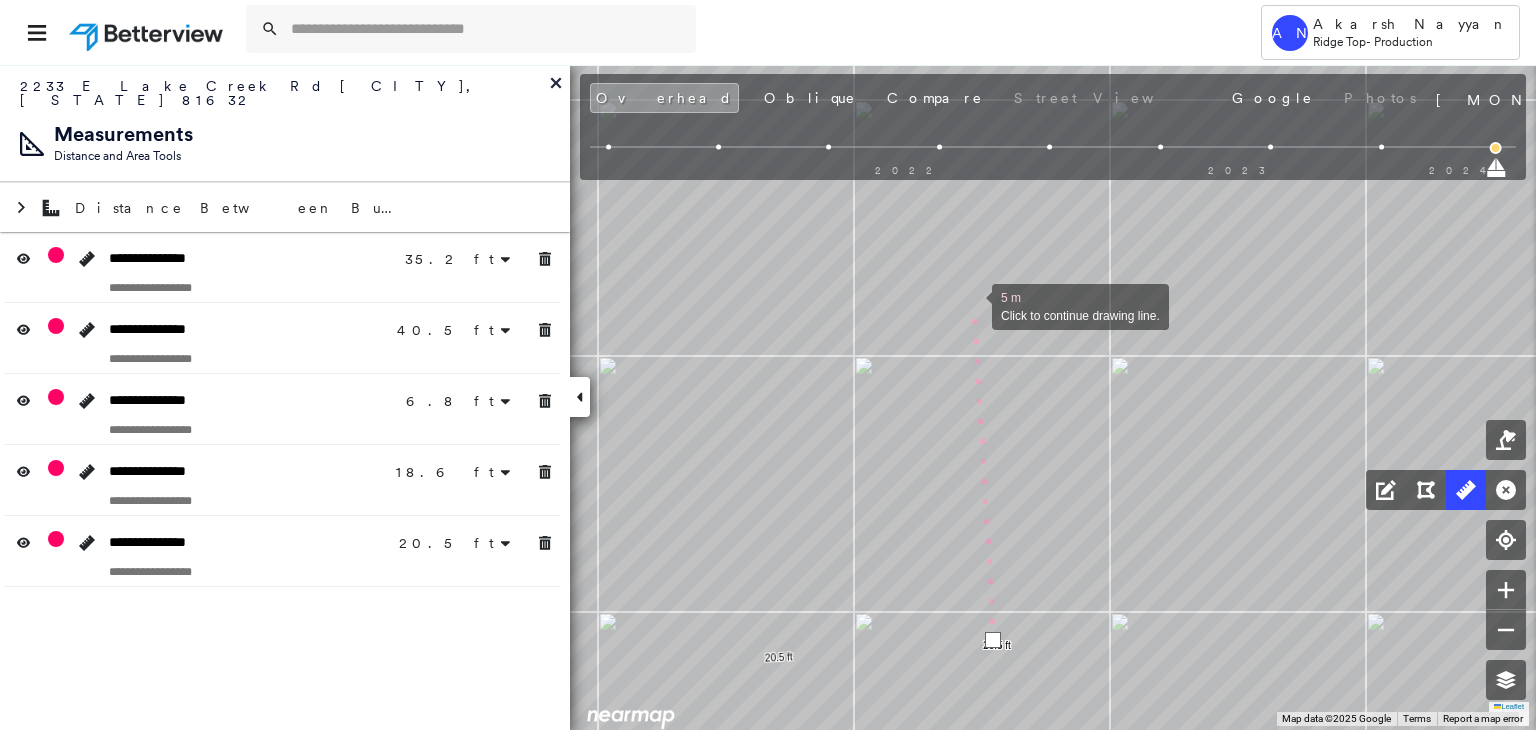 click at bounding box center (972, 305) 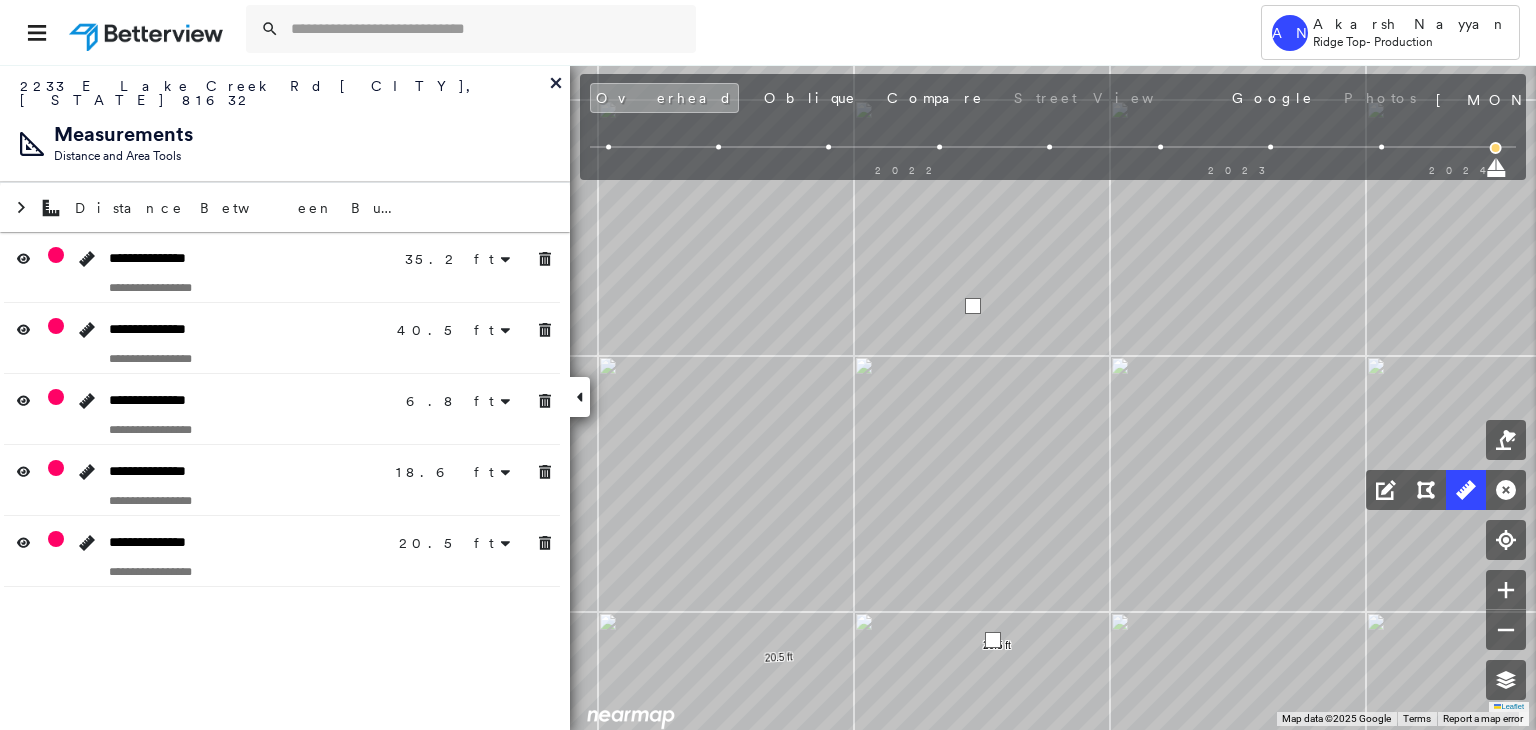click at bounding box center (973, 306) 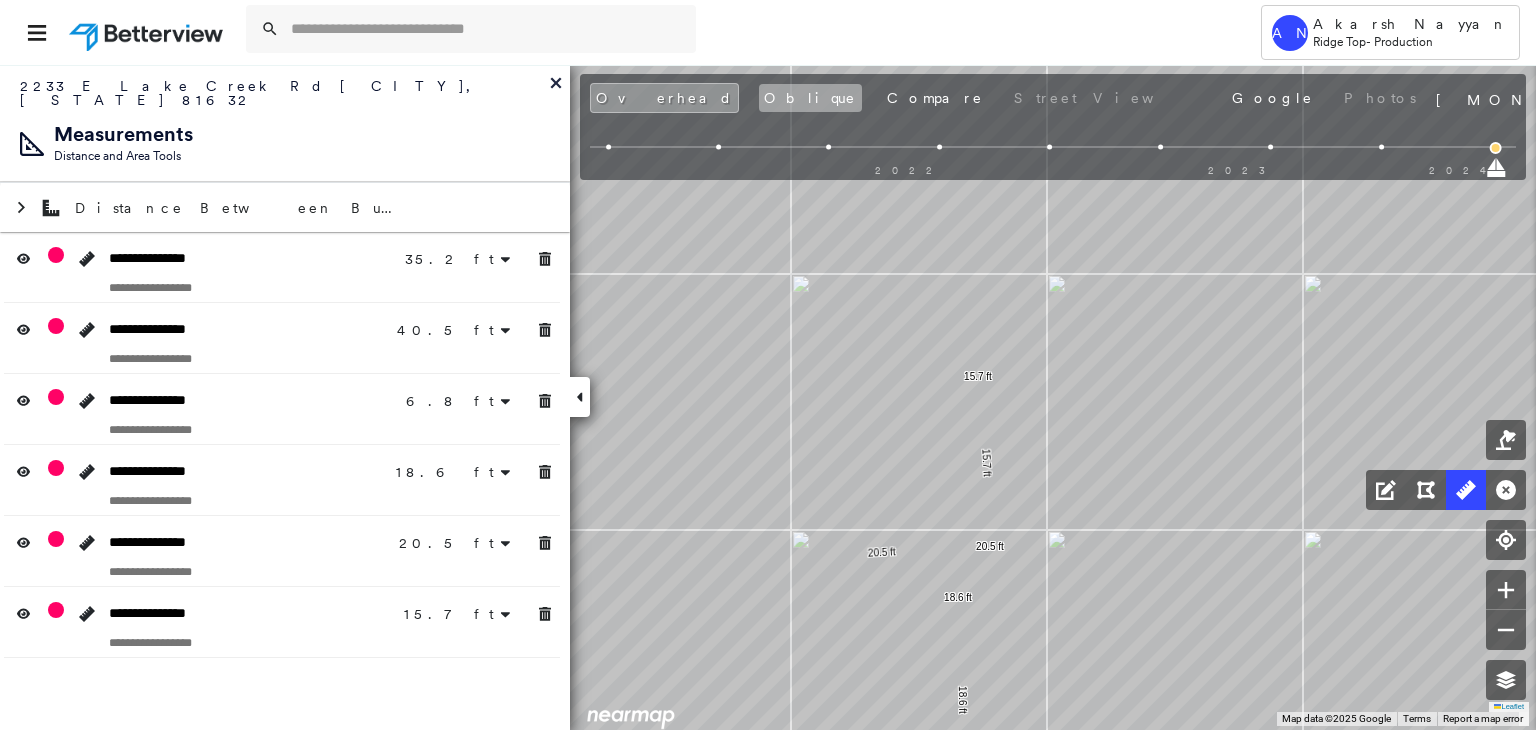 click on "Oblique" at bounding box center (810, 98) 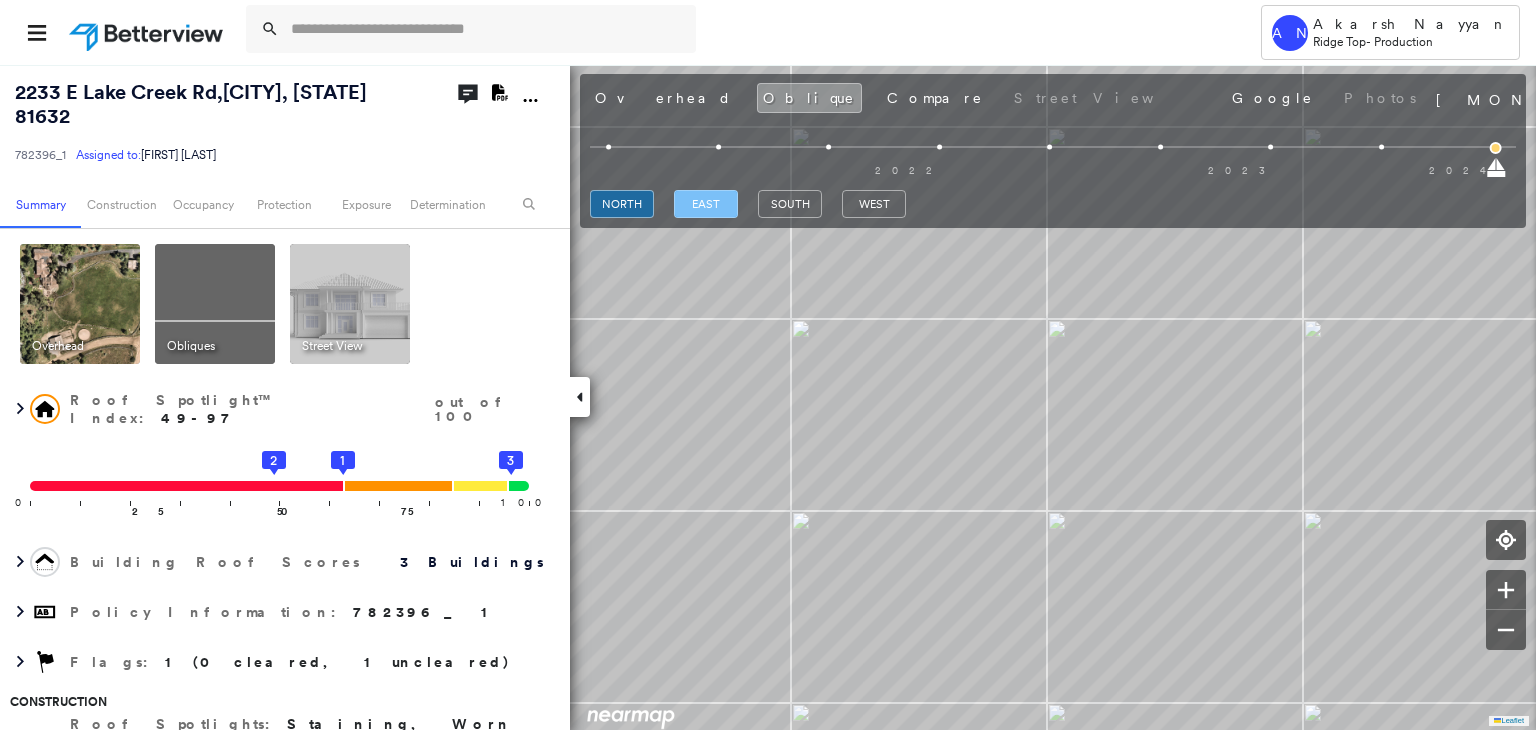click on "east" at bounding box center [706, 204] 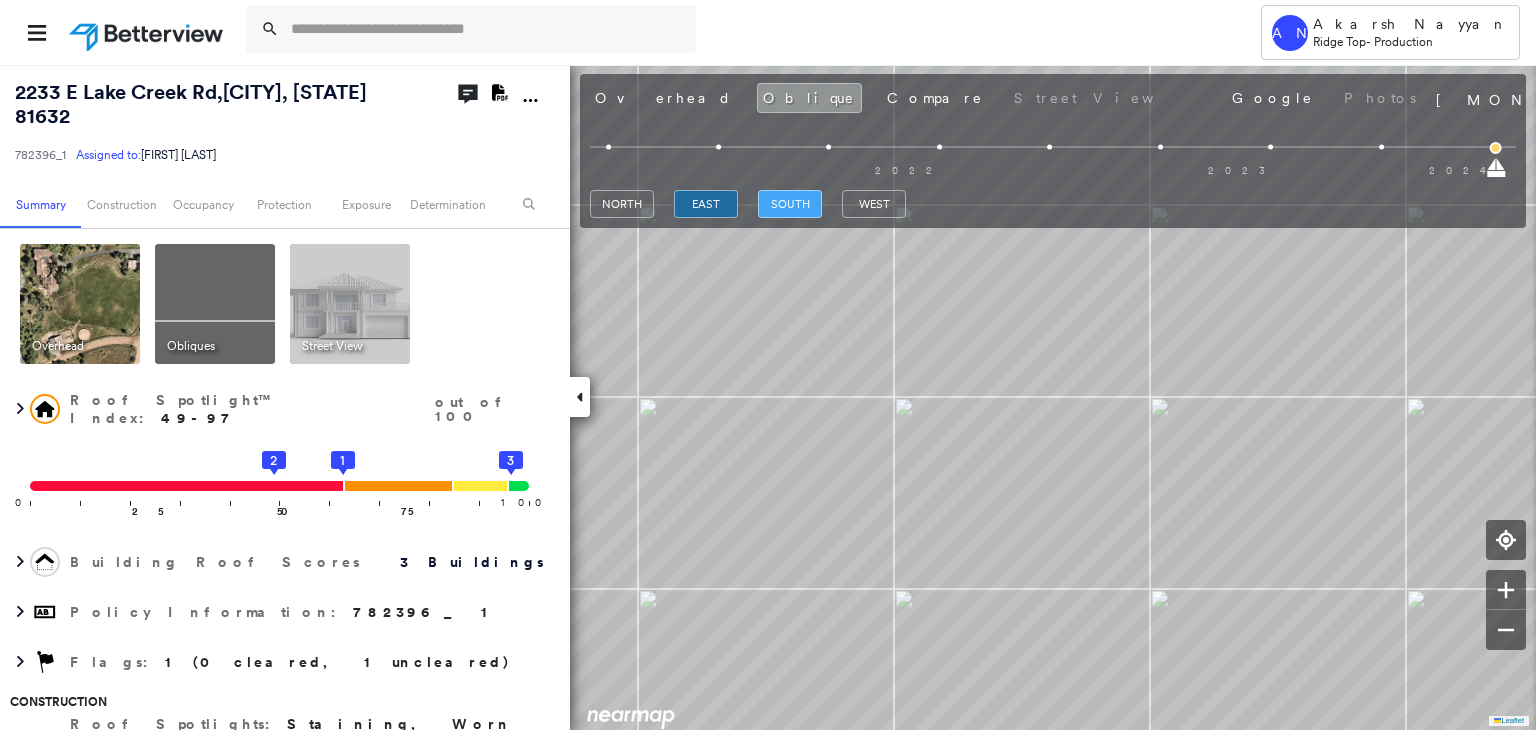 click on "south" at bounding box center (790, 204) 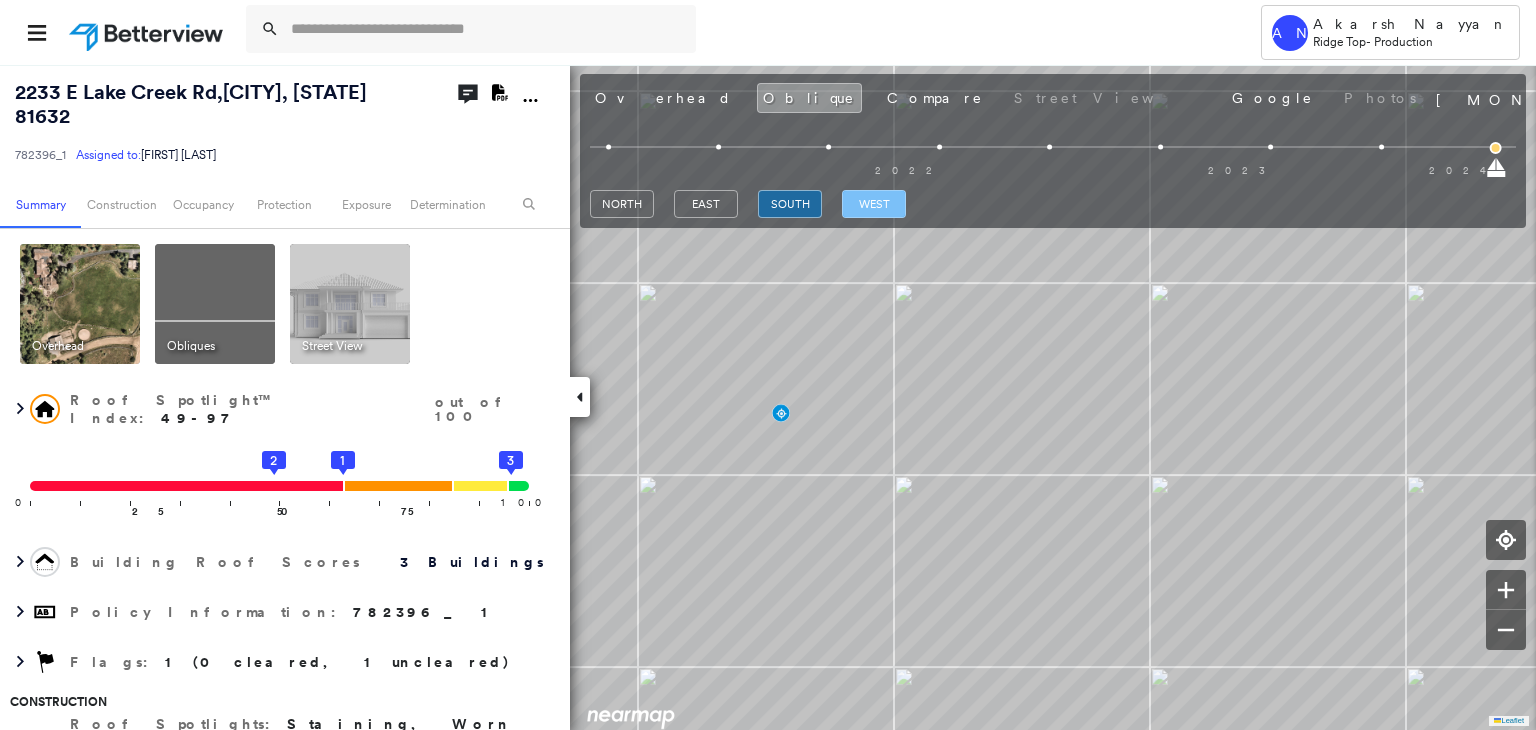 click on "west" at bounding box center (874, 204) 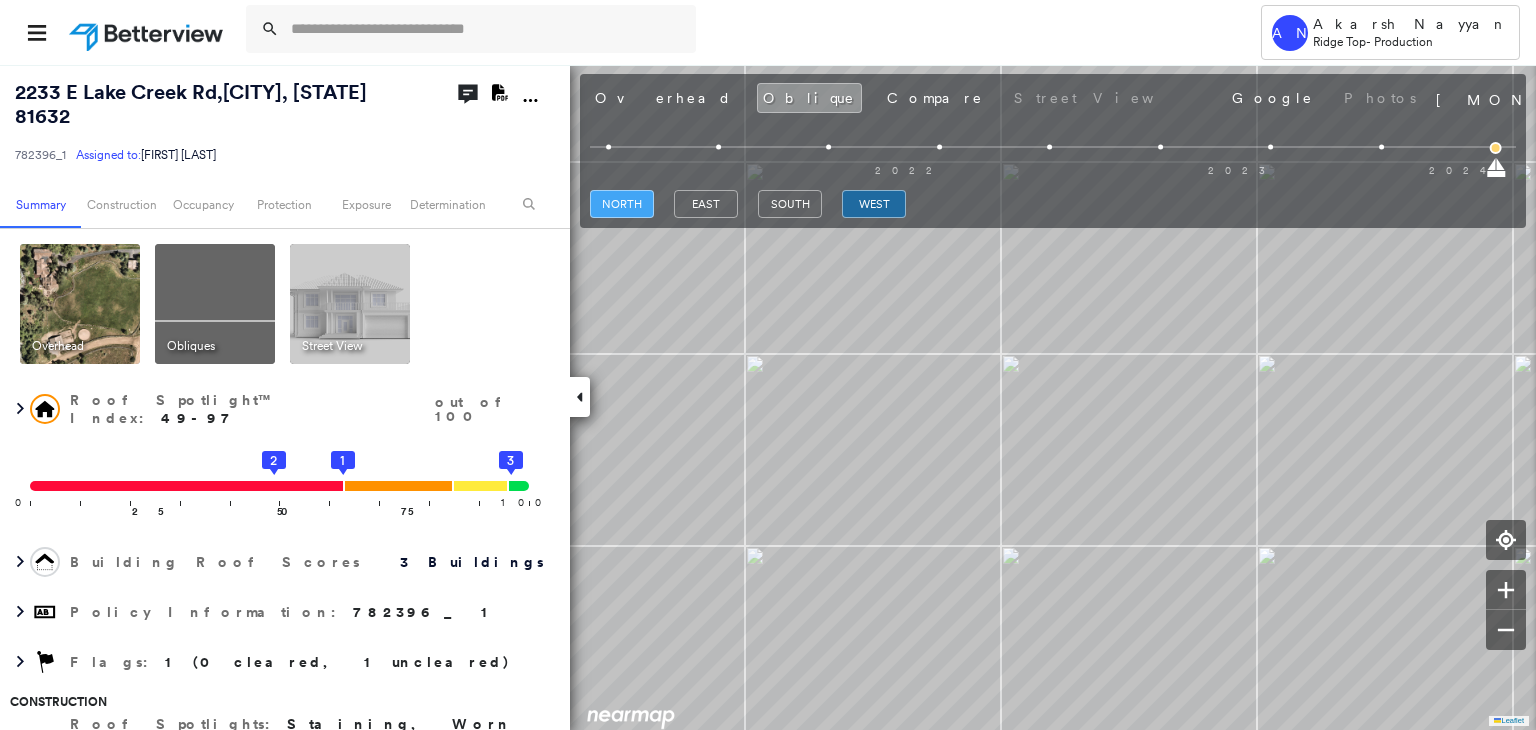 click on "north" at bounding box center [622, 204] 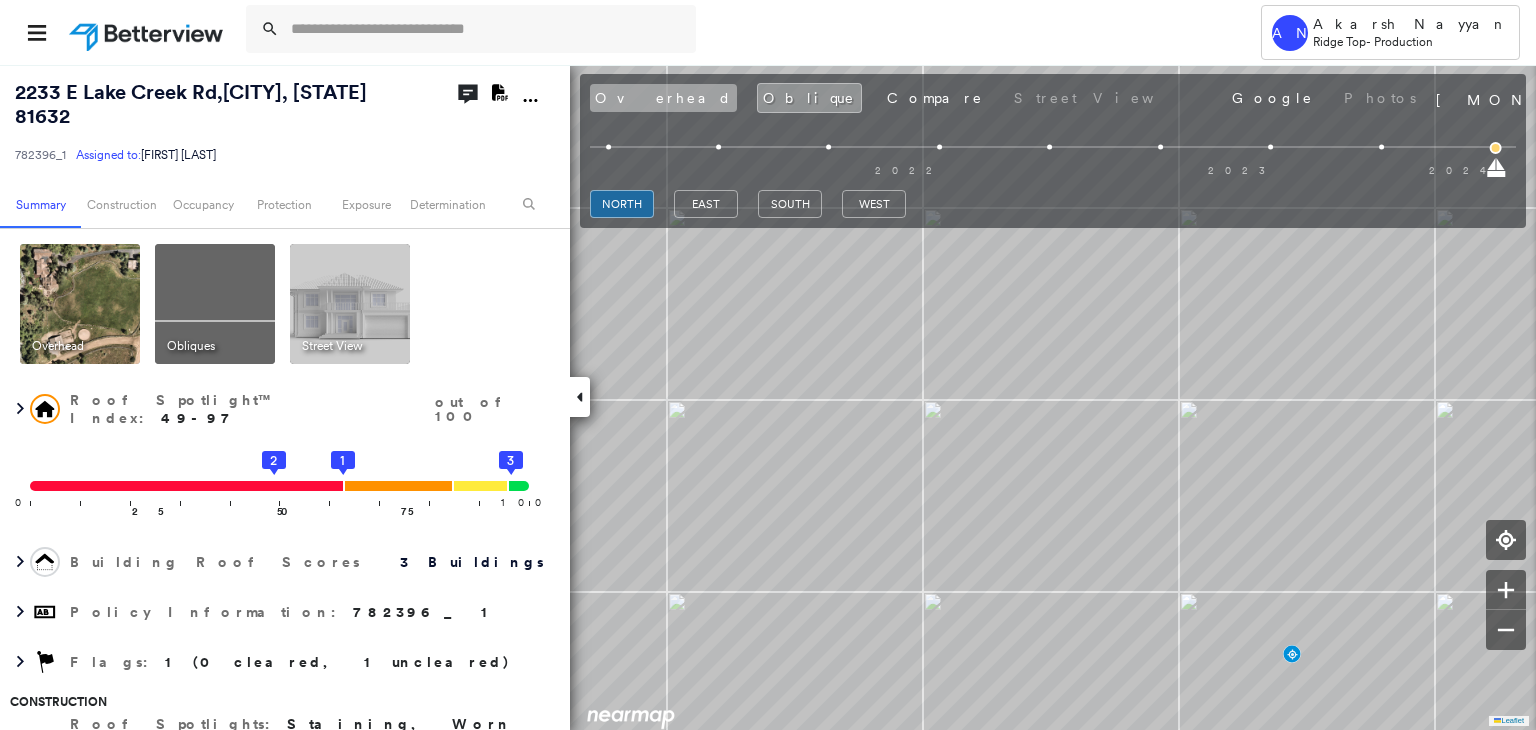 click on "Overhead" at bounding box center (663, 98) 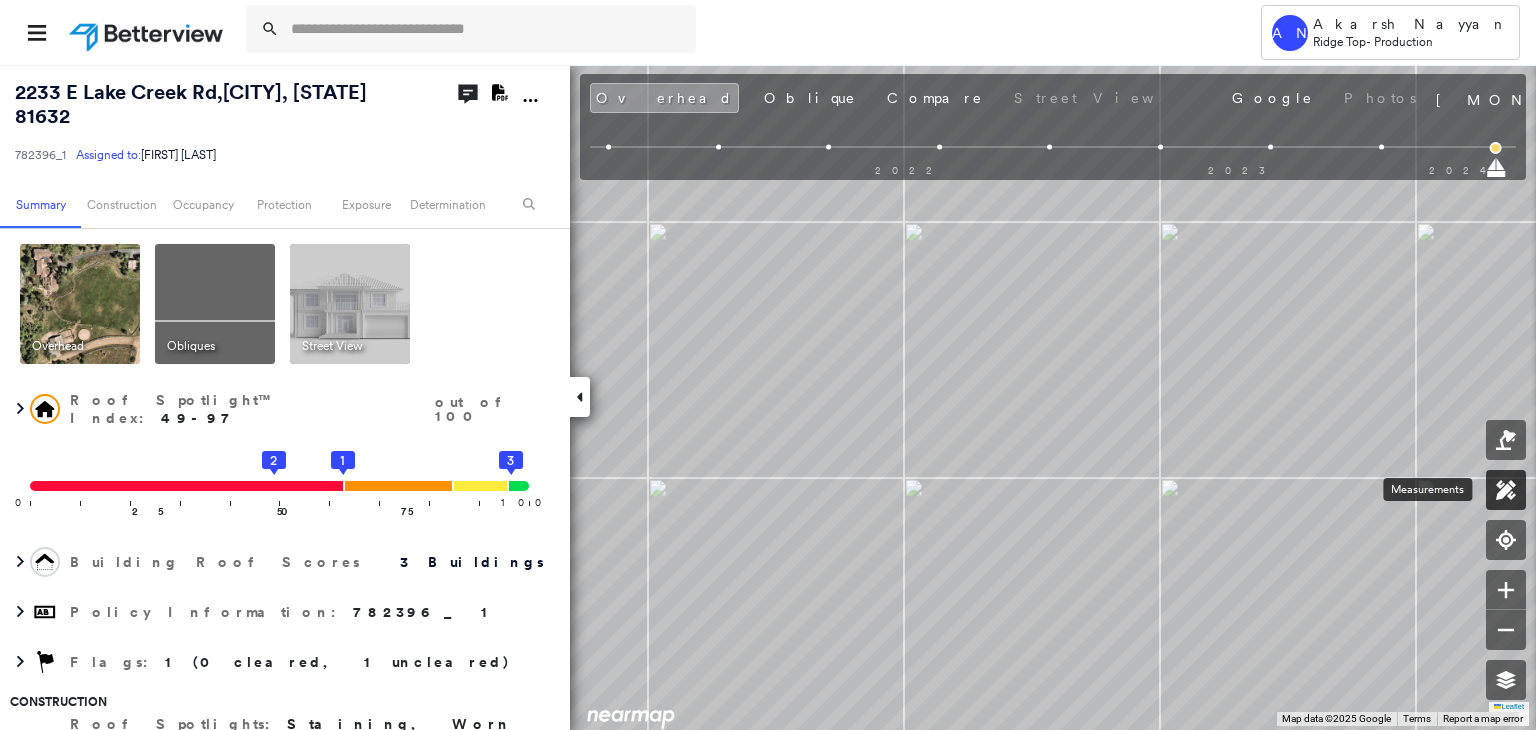 click 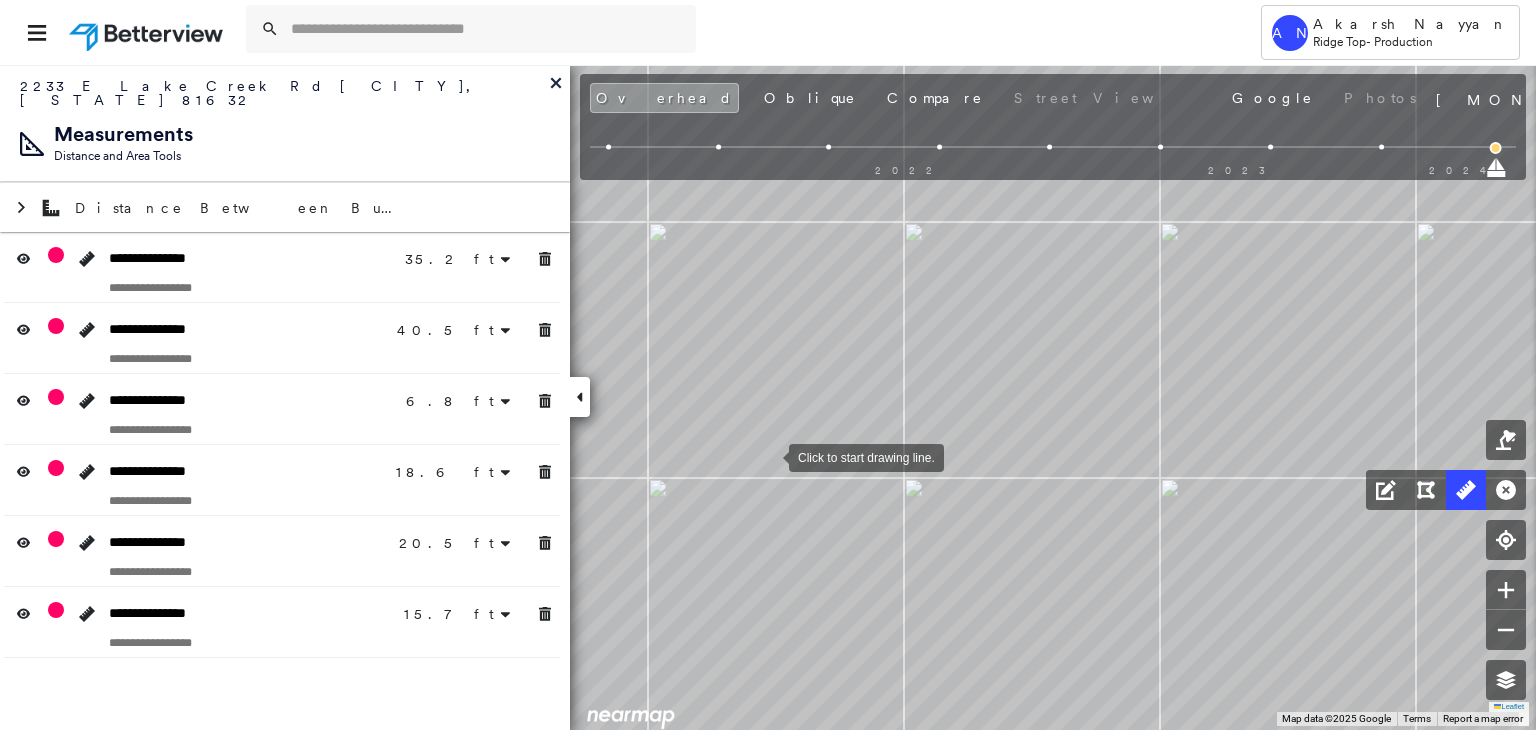 click at bounding box center (769, 456) 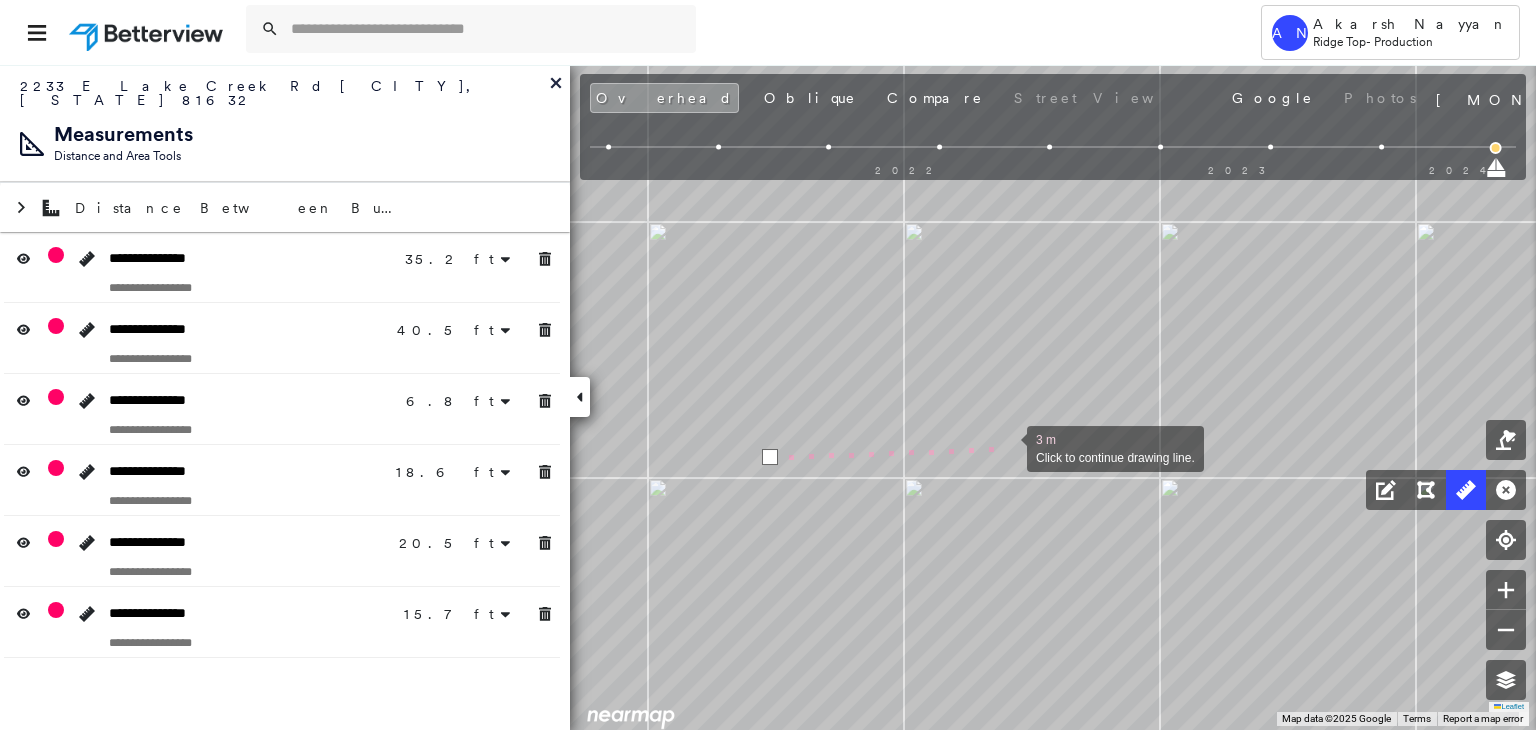 click at bounding box center [1007, 447] 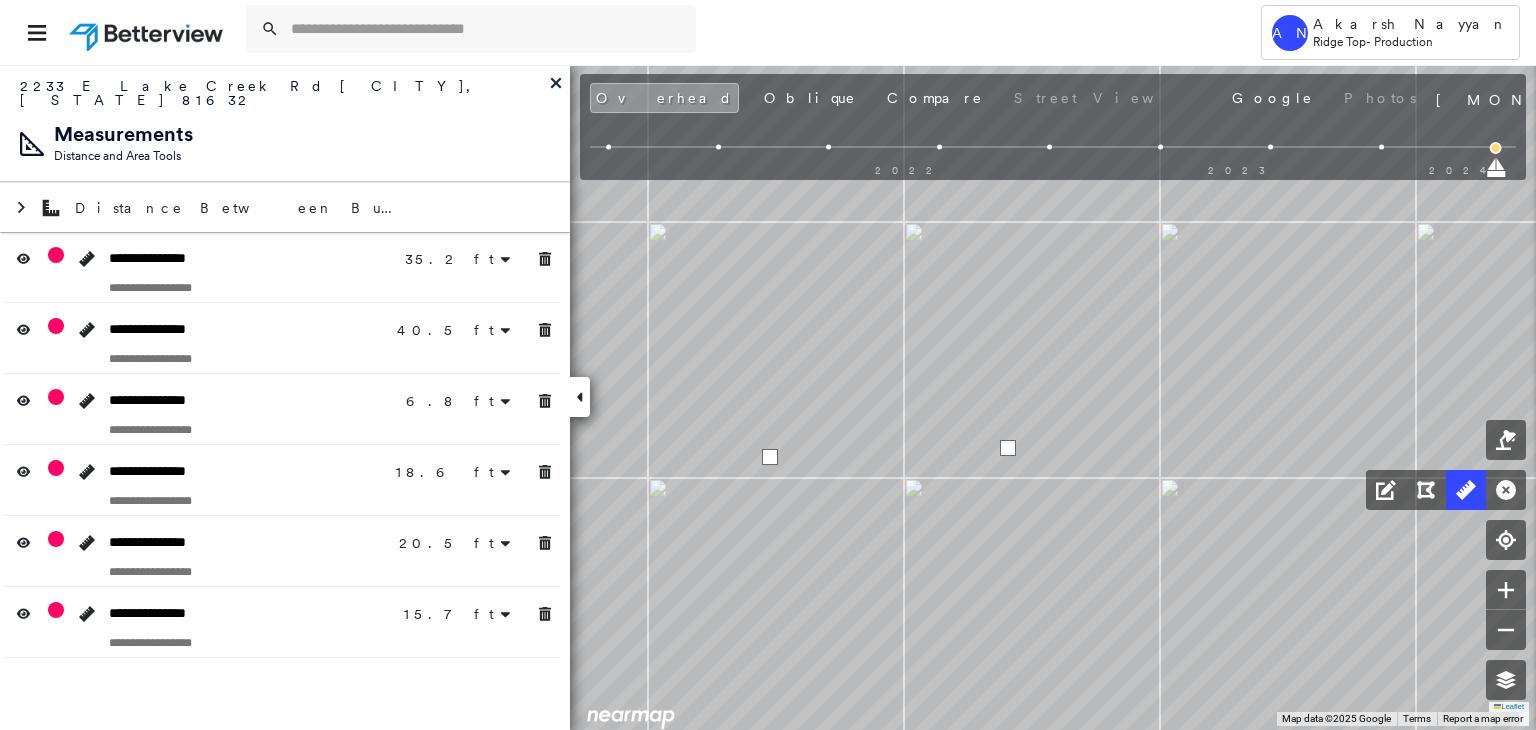 click at bounding box center [1008, 448] 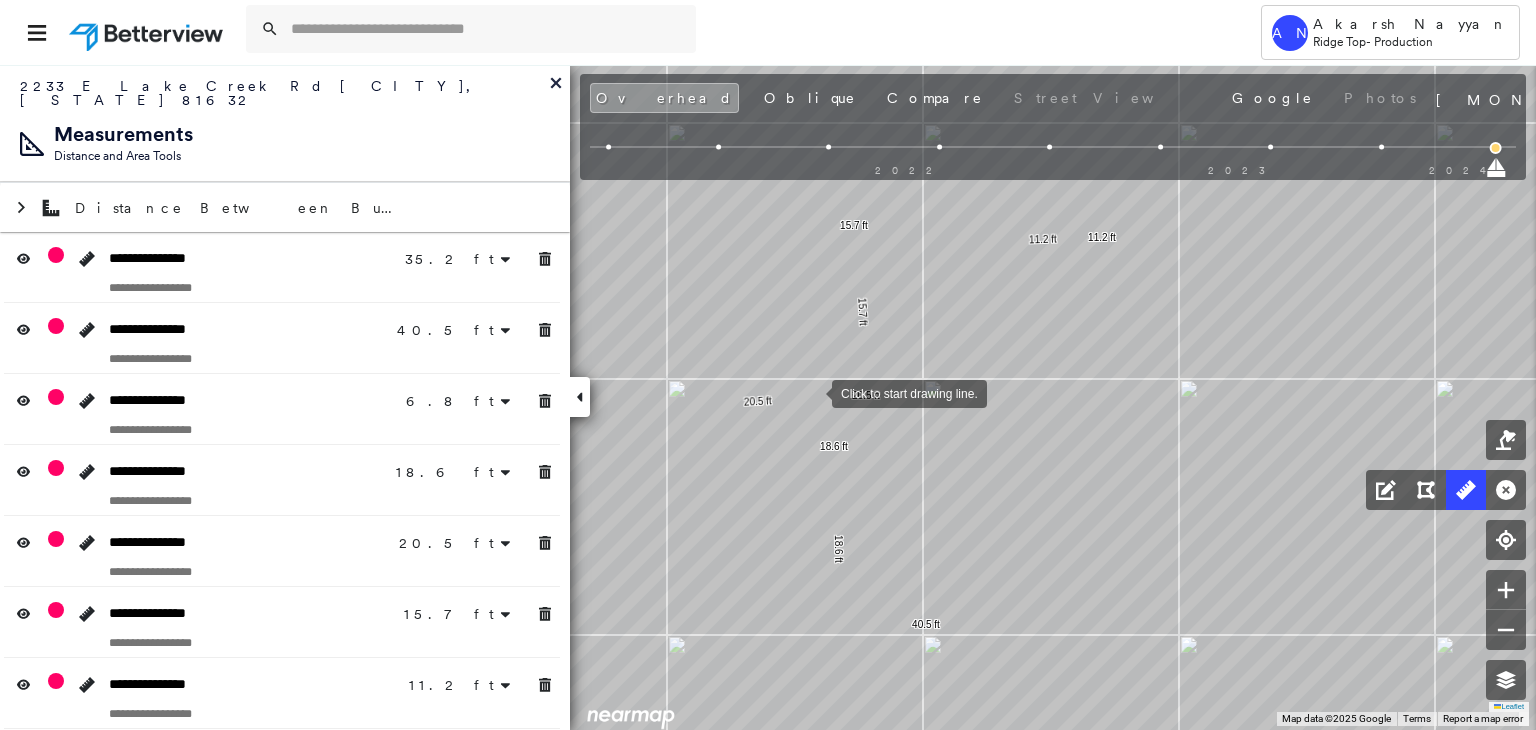 drag, startPoint x: 794, startPoint y: 446, endPoint x: 812, endPoint y: 274, distance: 172.9393 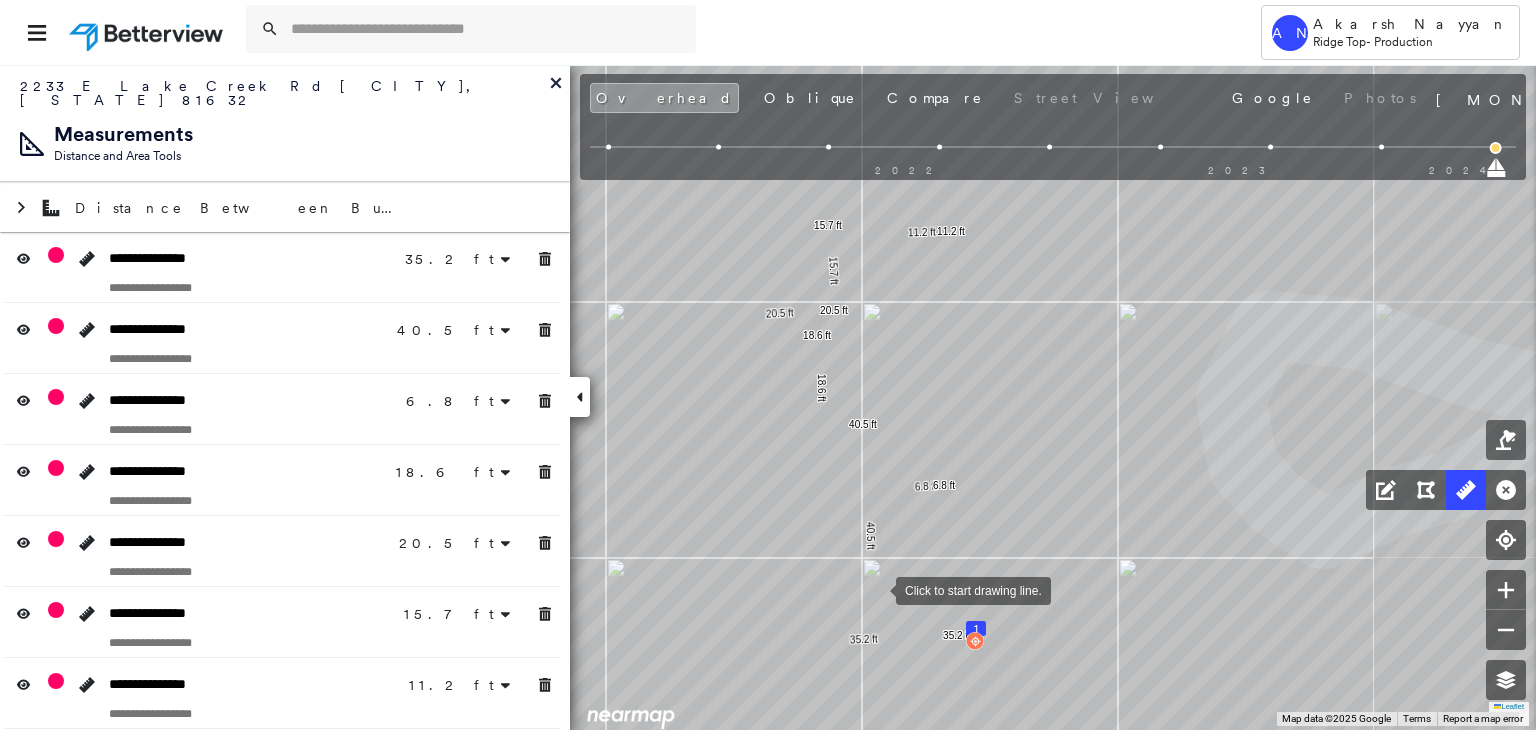drag, startPoint x: 797, startPoint y: 365, endPoint x: 867, endPoint y: 451, distance: 110.88733 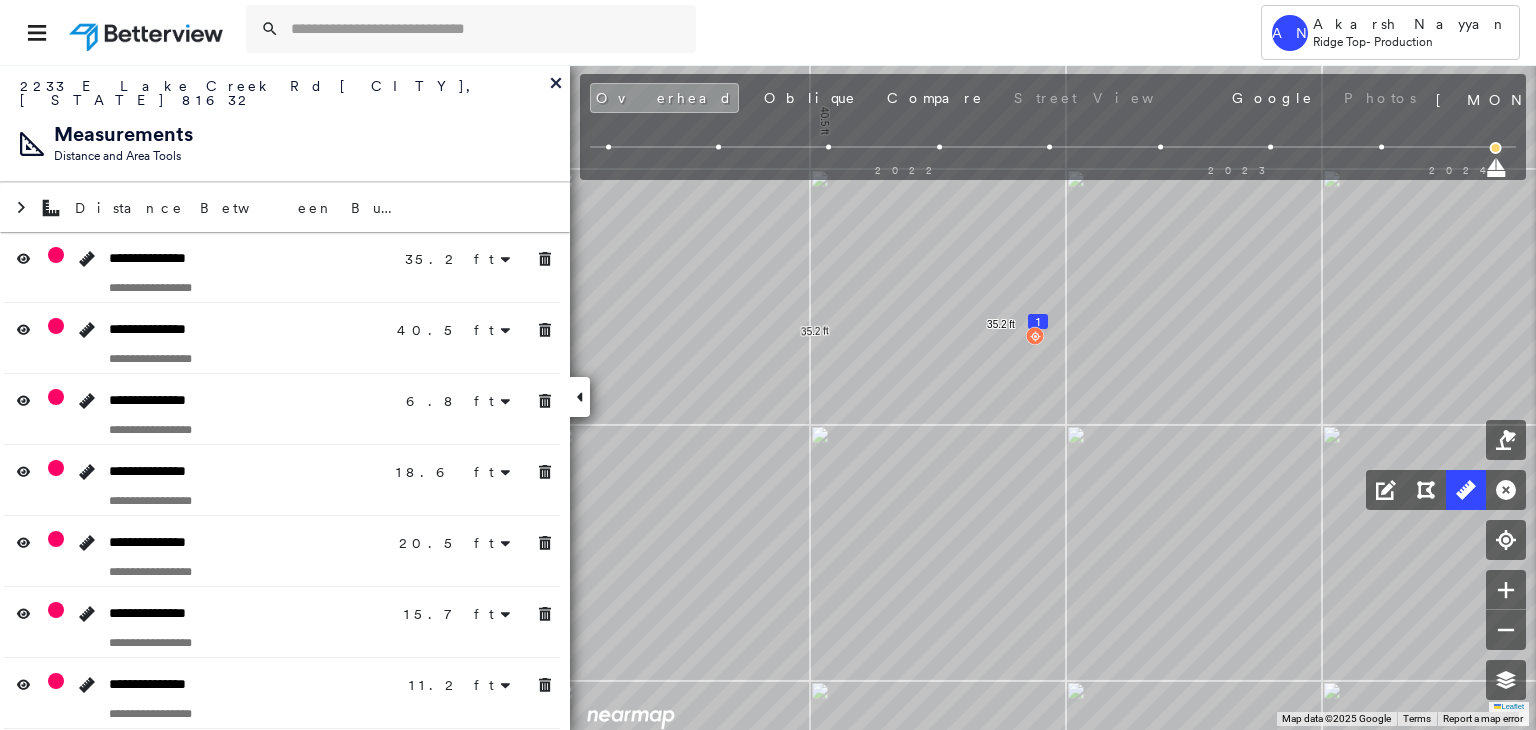 click on "Overhead Oblique Compare Street View Google Photos" at bounding box center (1005, 98) 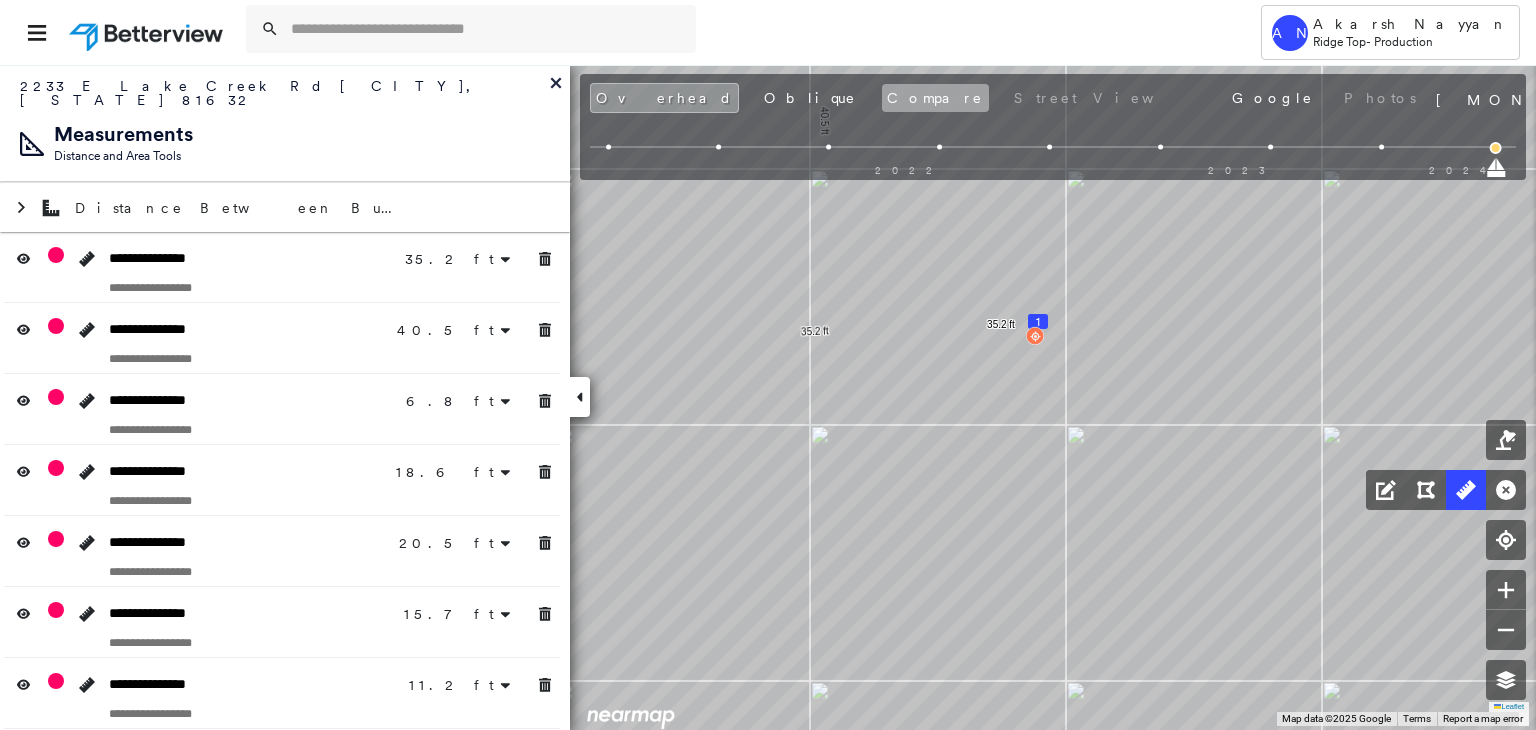 click on "Compare" at bounding box center (935, 98) 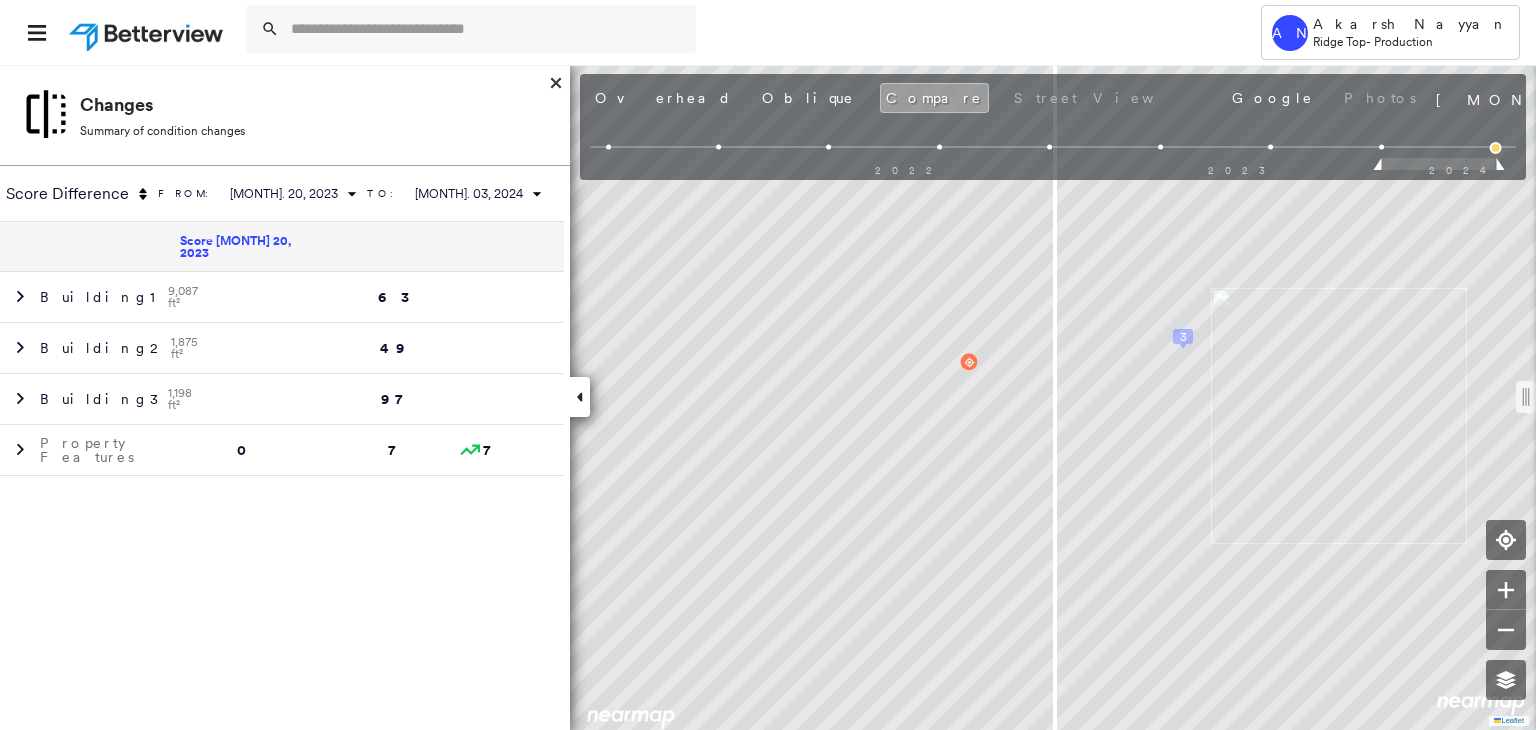 click on "Oblique" at bounding box center [808, 98] 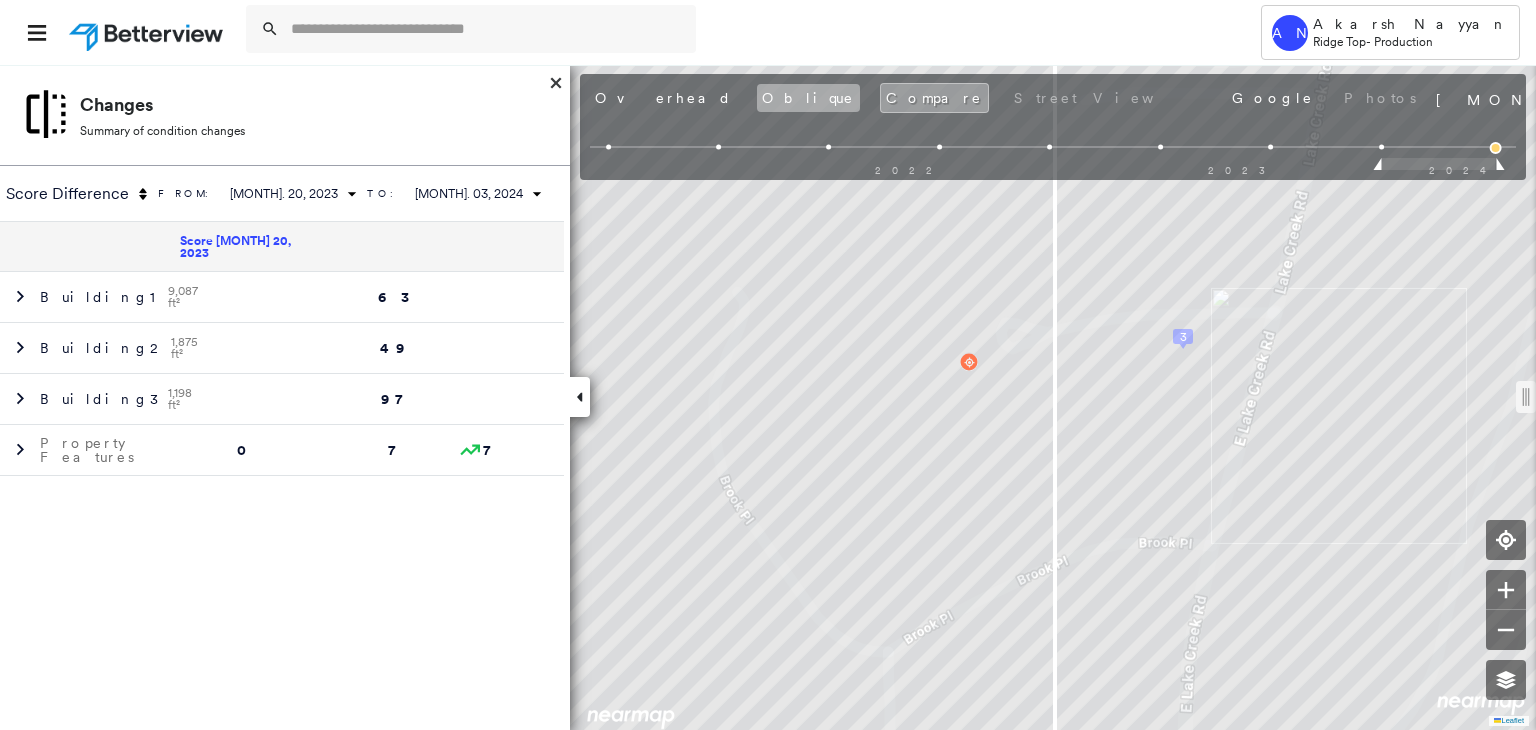 click on "Oblique" at bounding box center (808, 98) 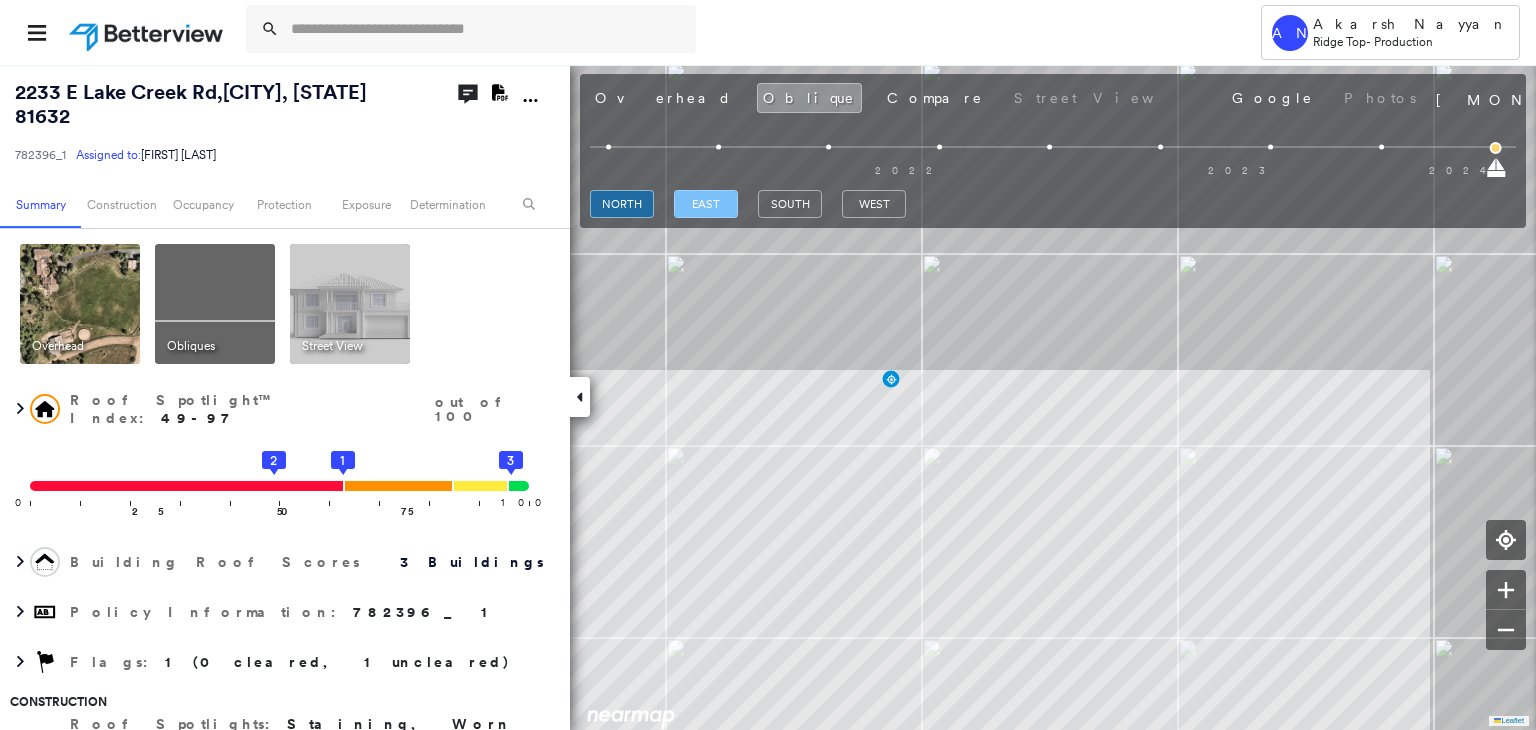 click on "east" at bounding box center [706, 204] 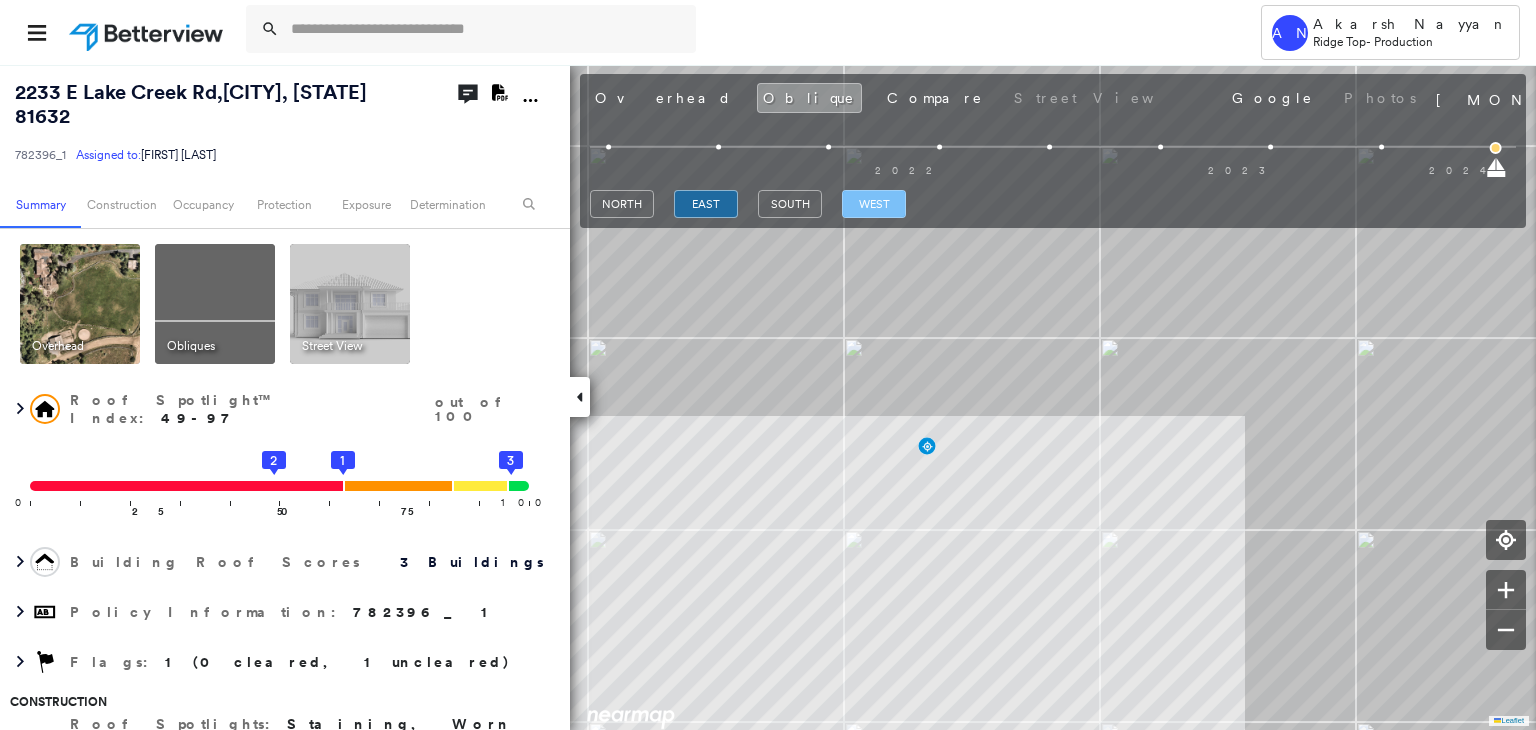 click on "west" at bounding box center [874, 204] 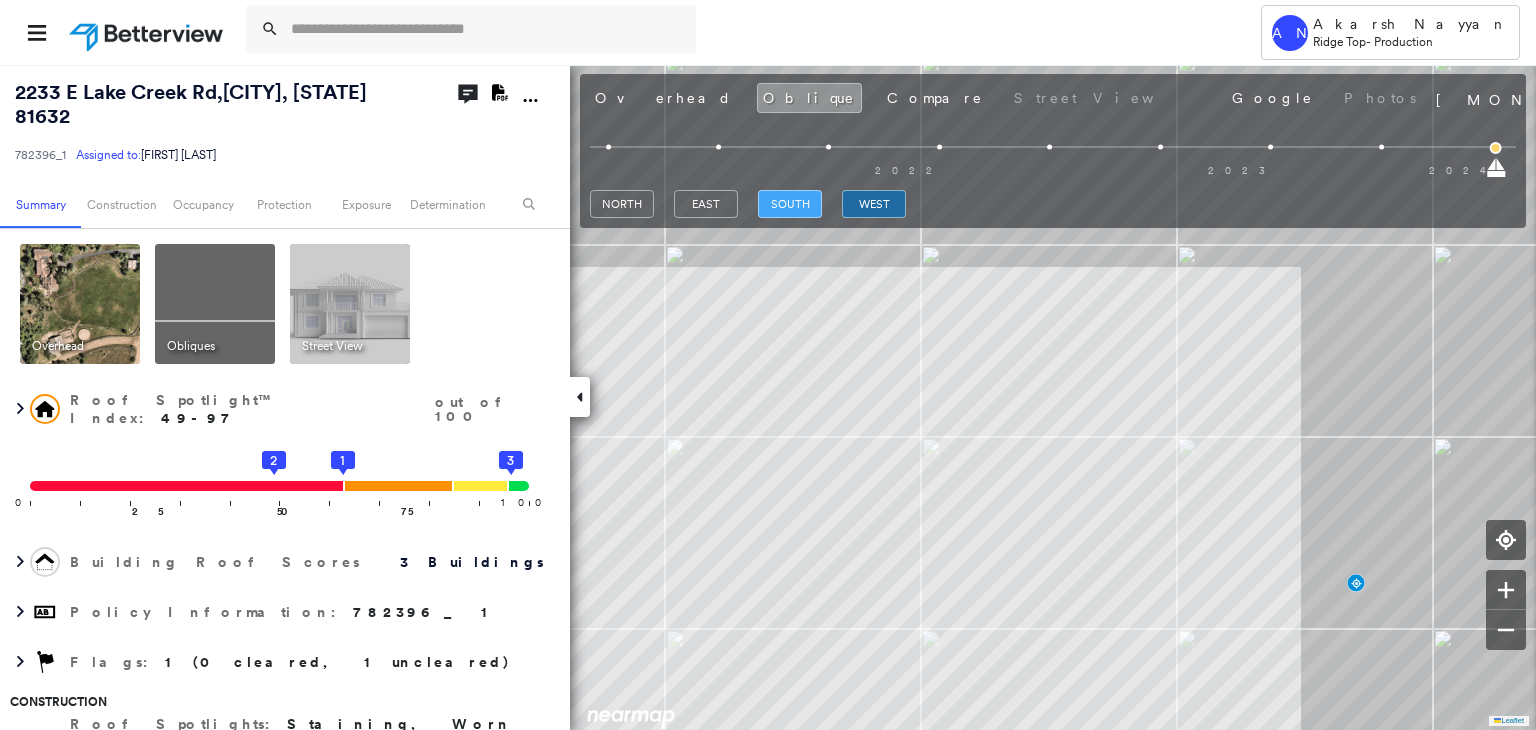 click on "south" at bounding box center [790, 204] 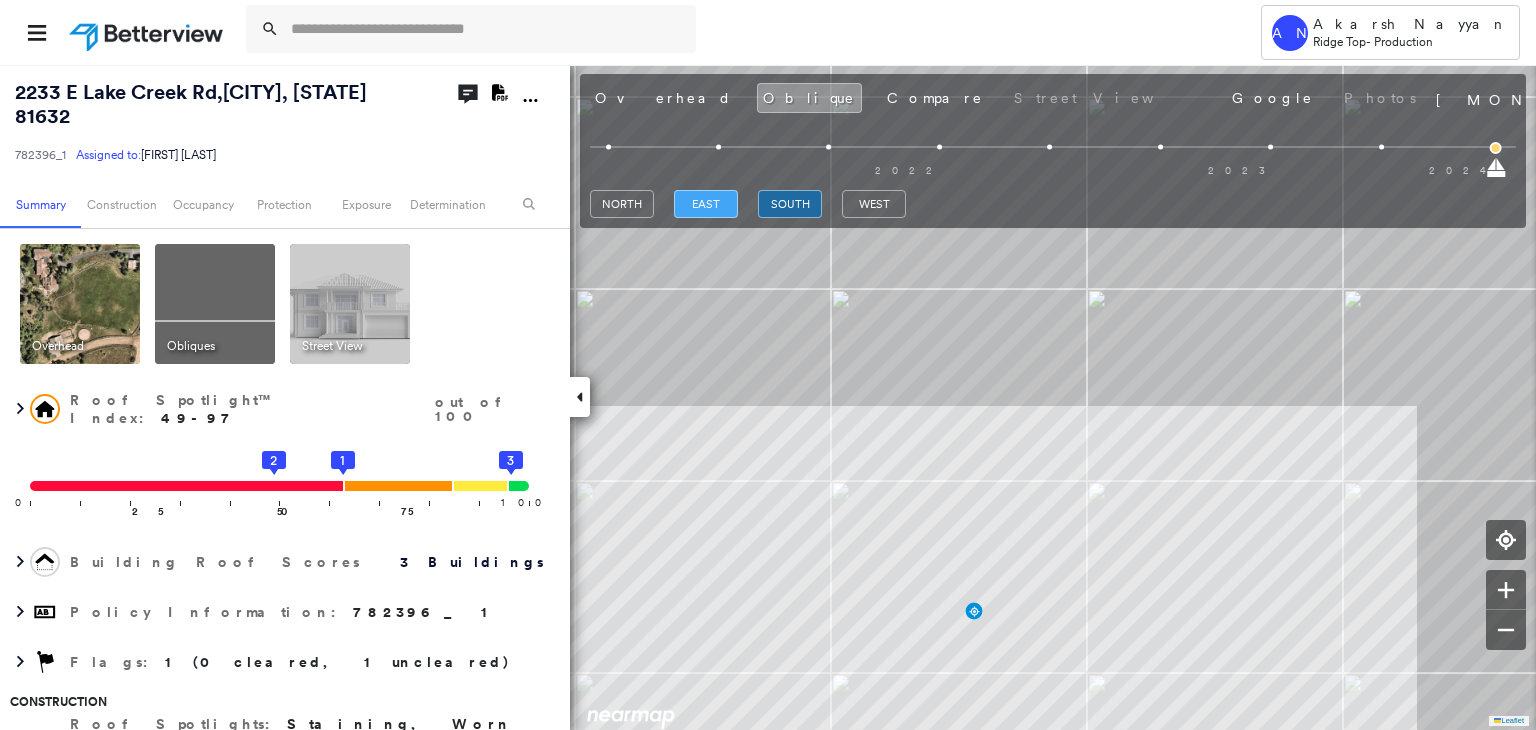 click on "east" at bounding box center (706, 204) 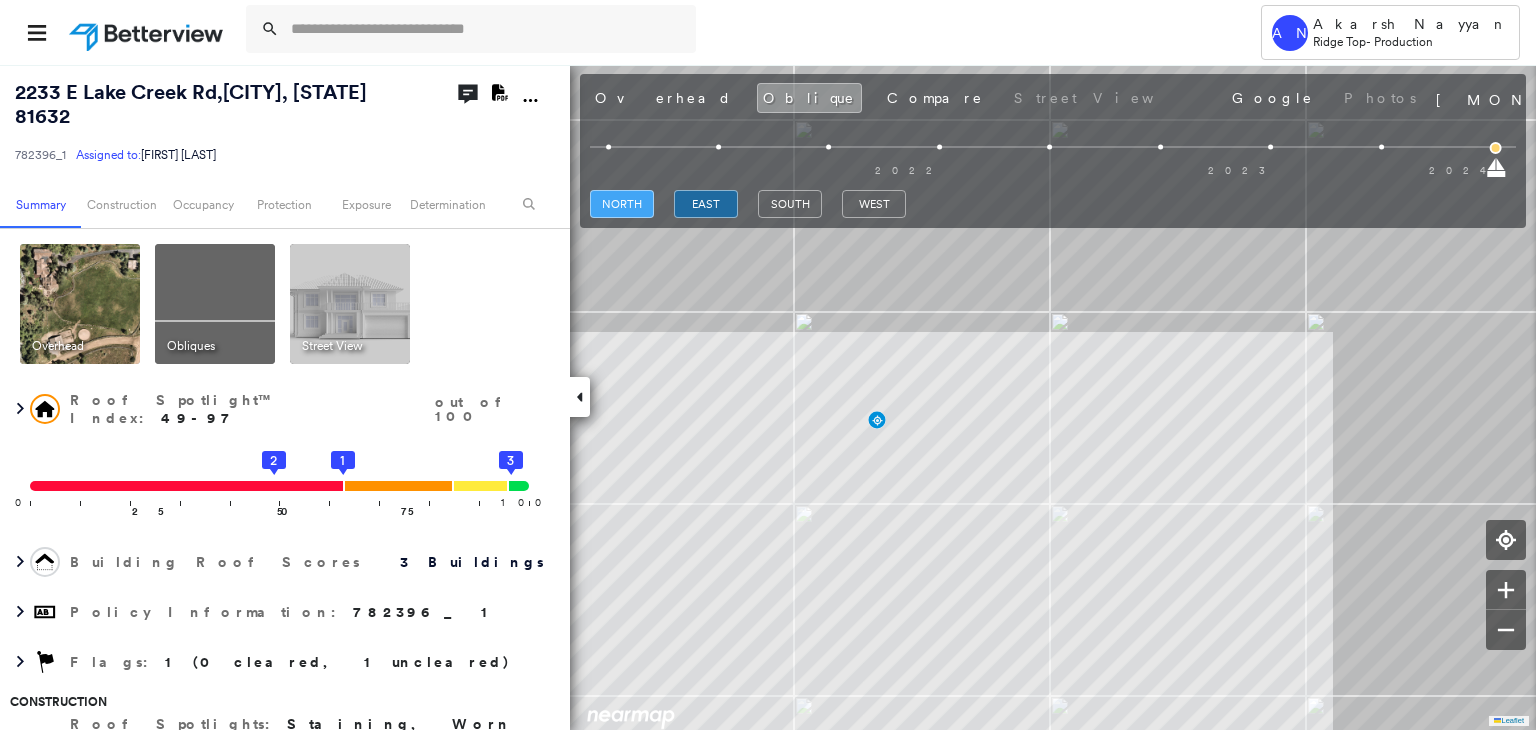 click on "north" at bounding box center (622, 204) 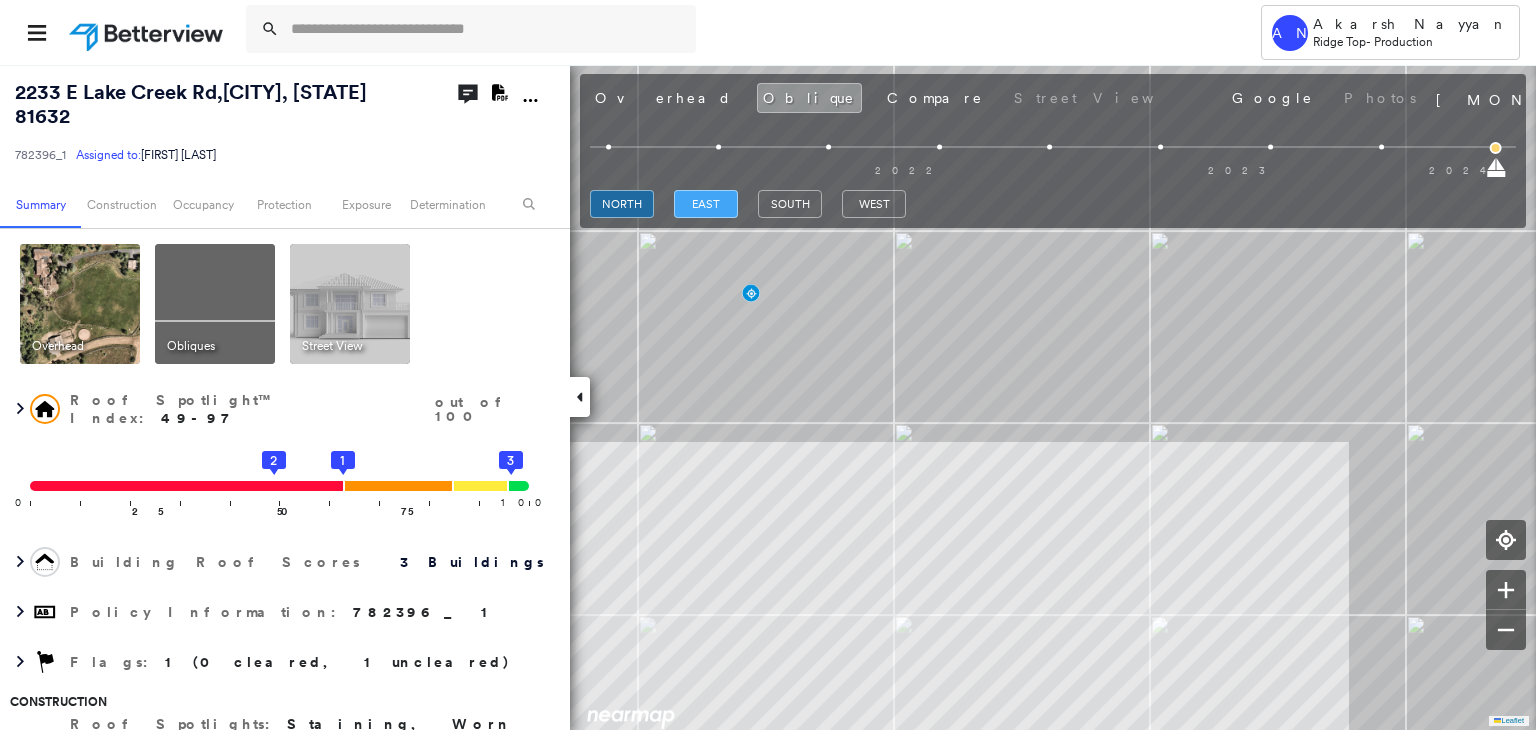 click on "east" at bounding box center [706, 204] 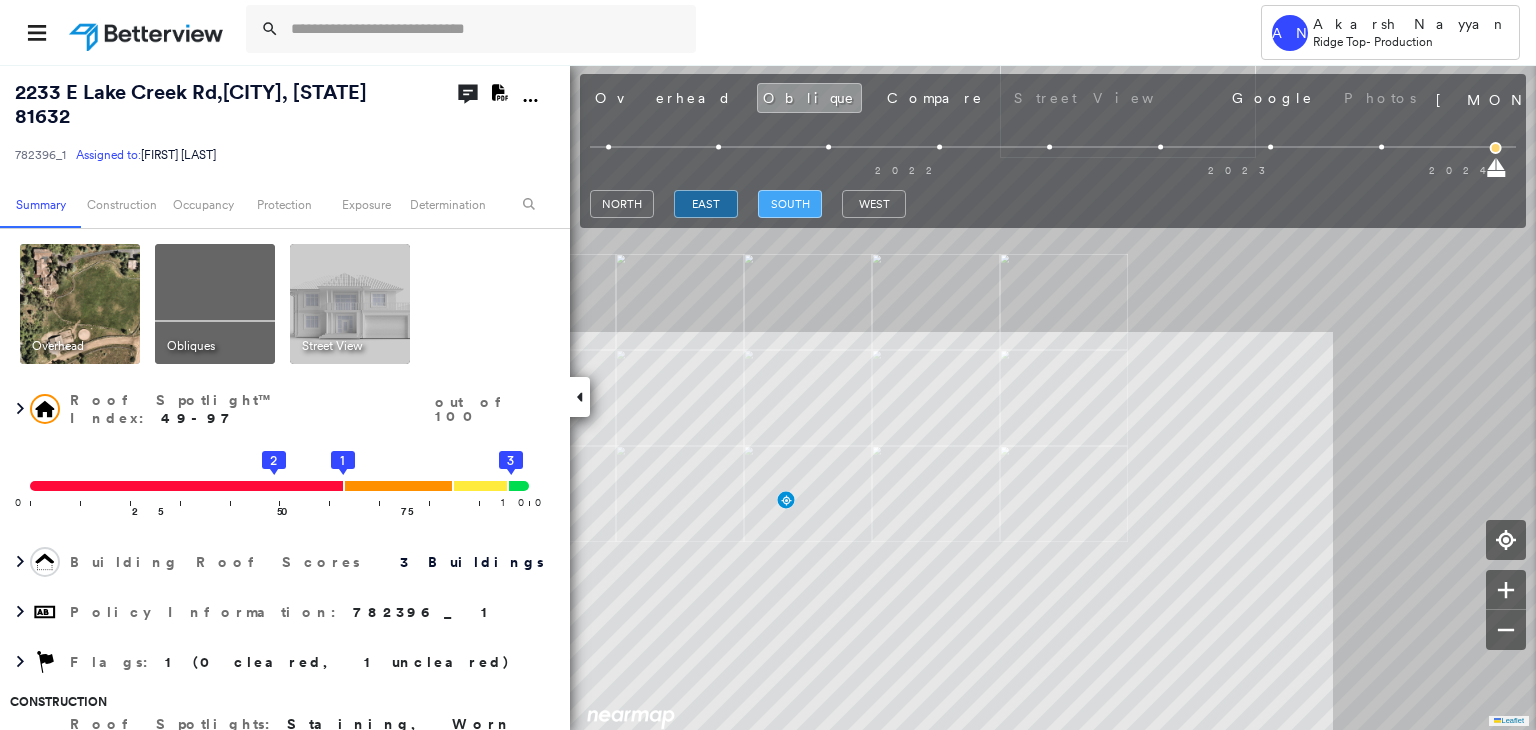 click on "south" at bounding box center (790, 204) 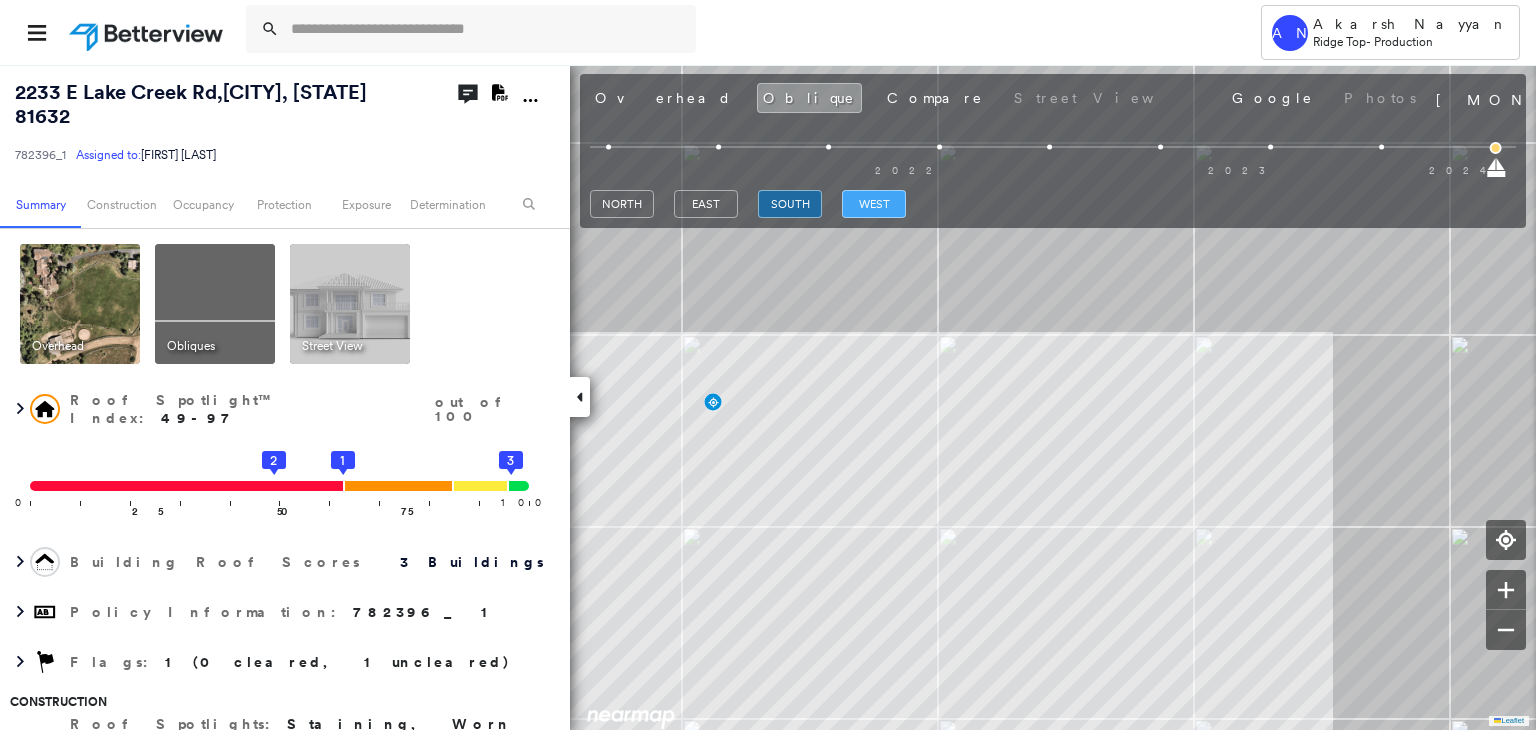 click on "west" at bounding box center (874, 204) 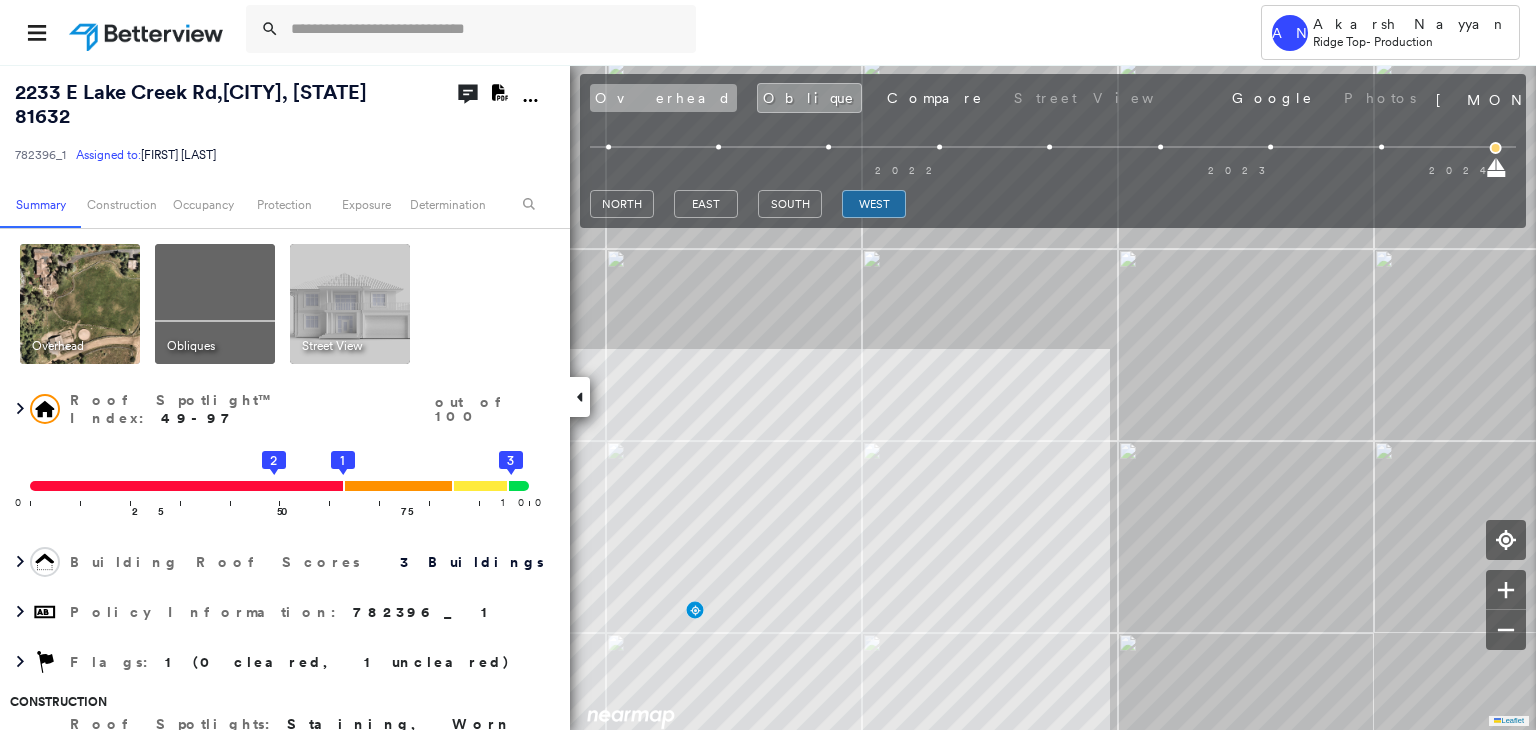 click on "Overhead" at bounding box center [663, 98] 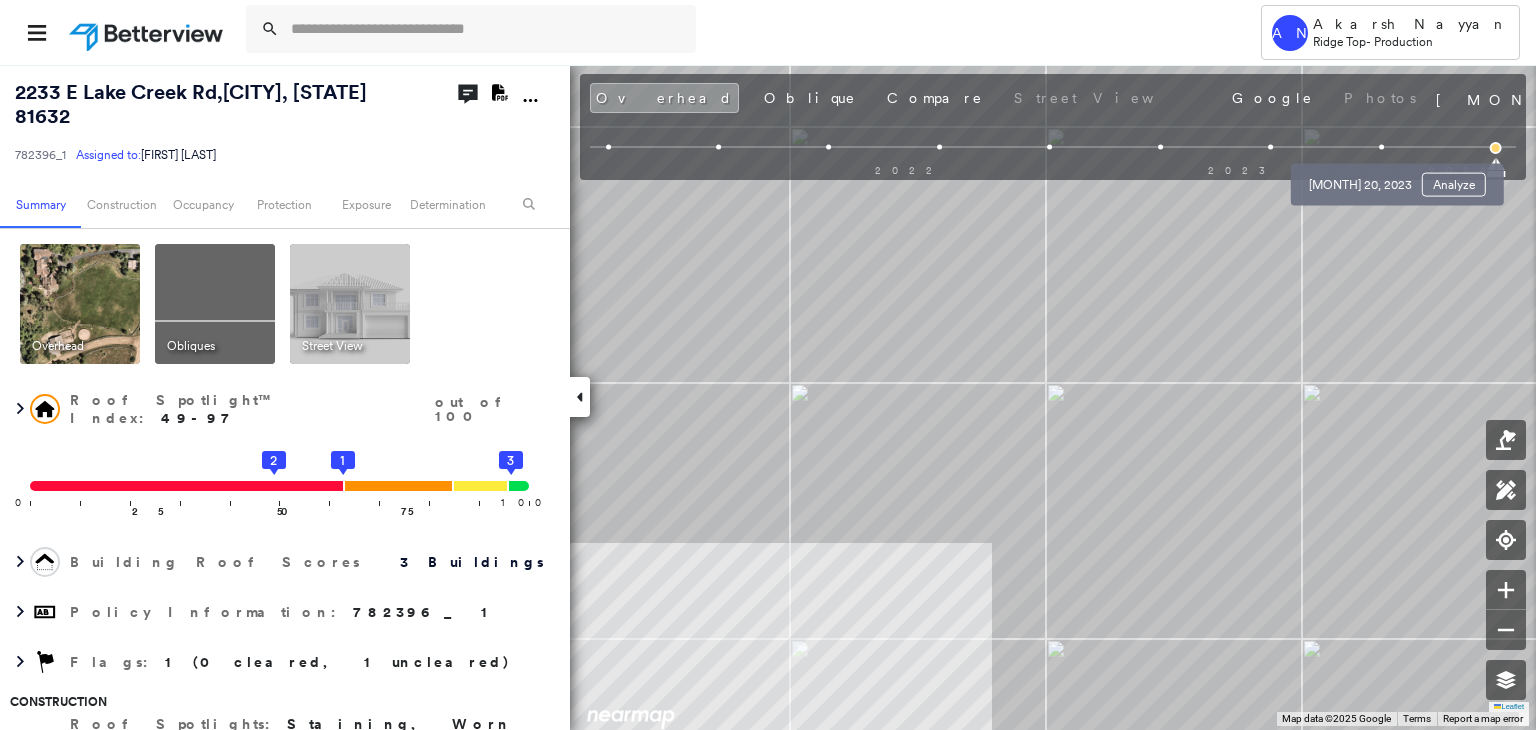 click at bounding box center [1381, 147] 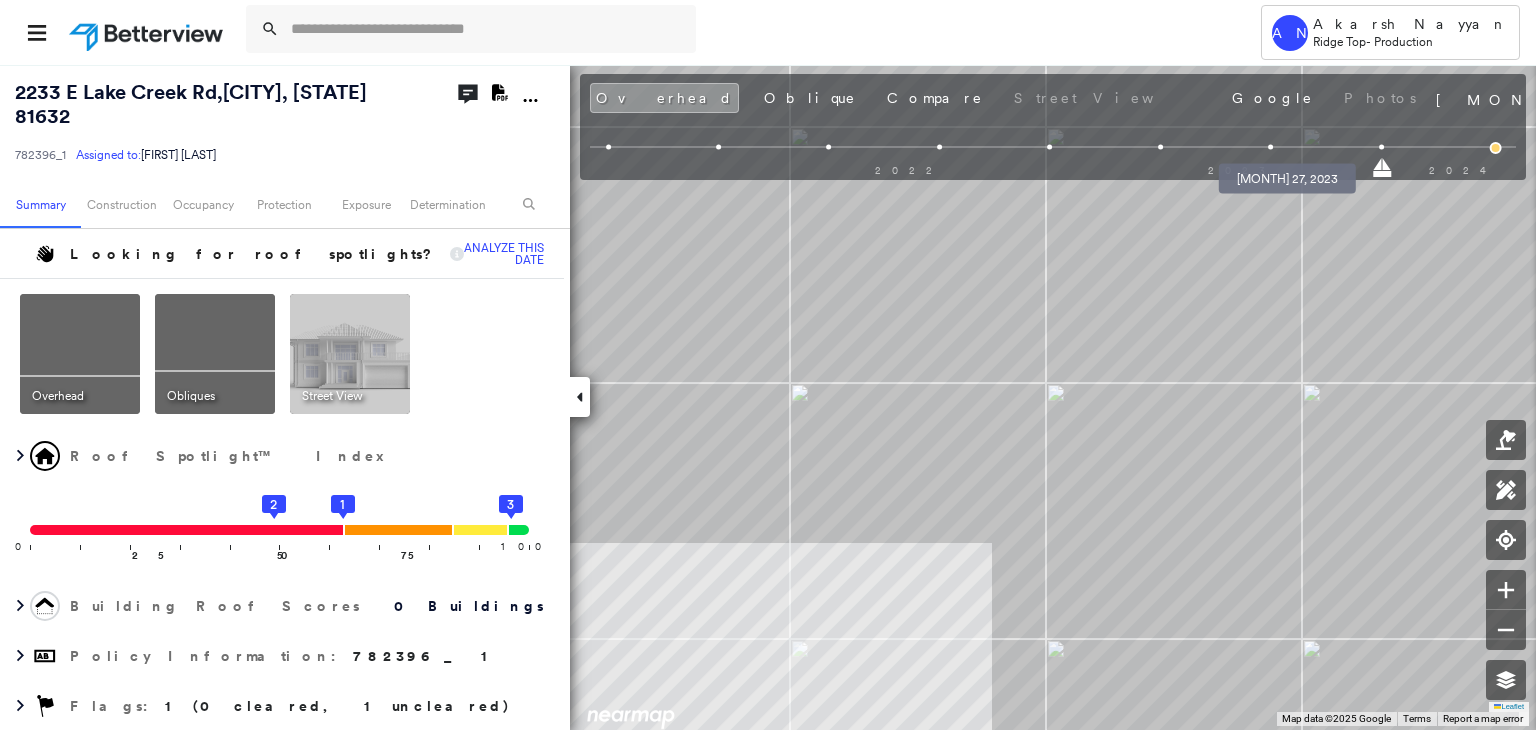 click at bounding box center (1271, 147) 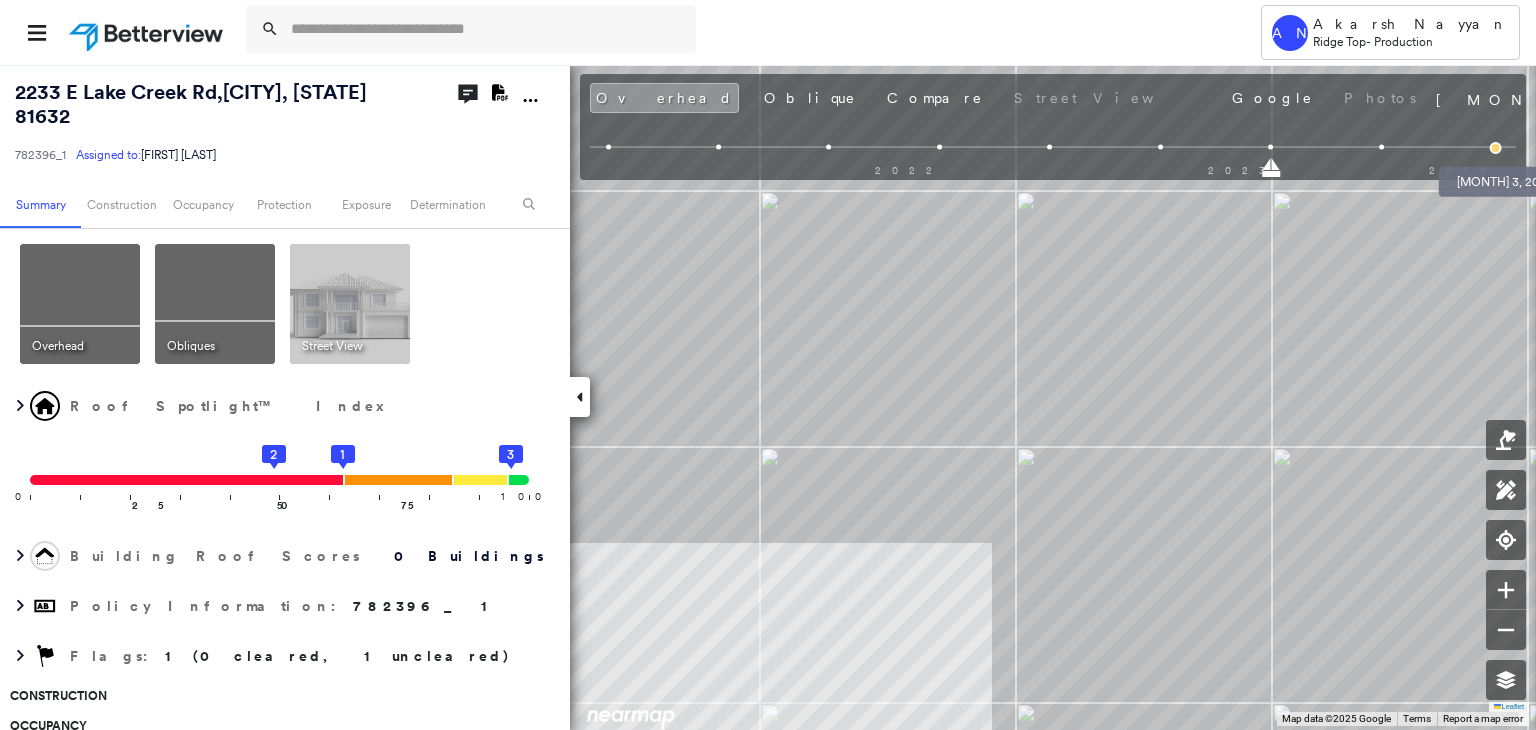 click at bounding box center (1496, 148) 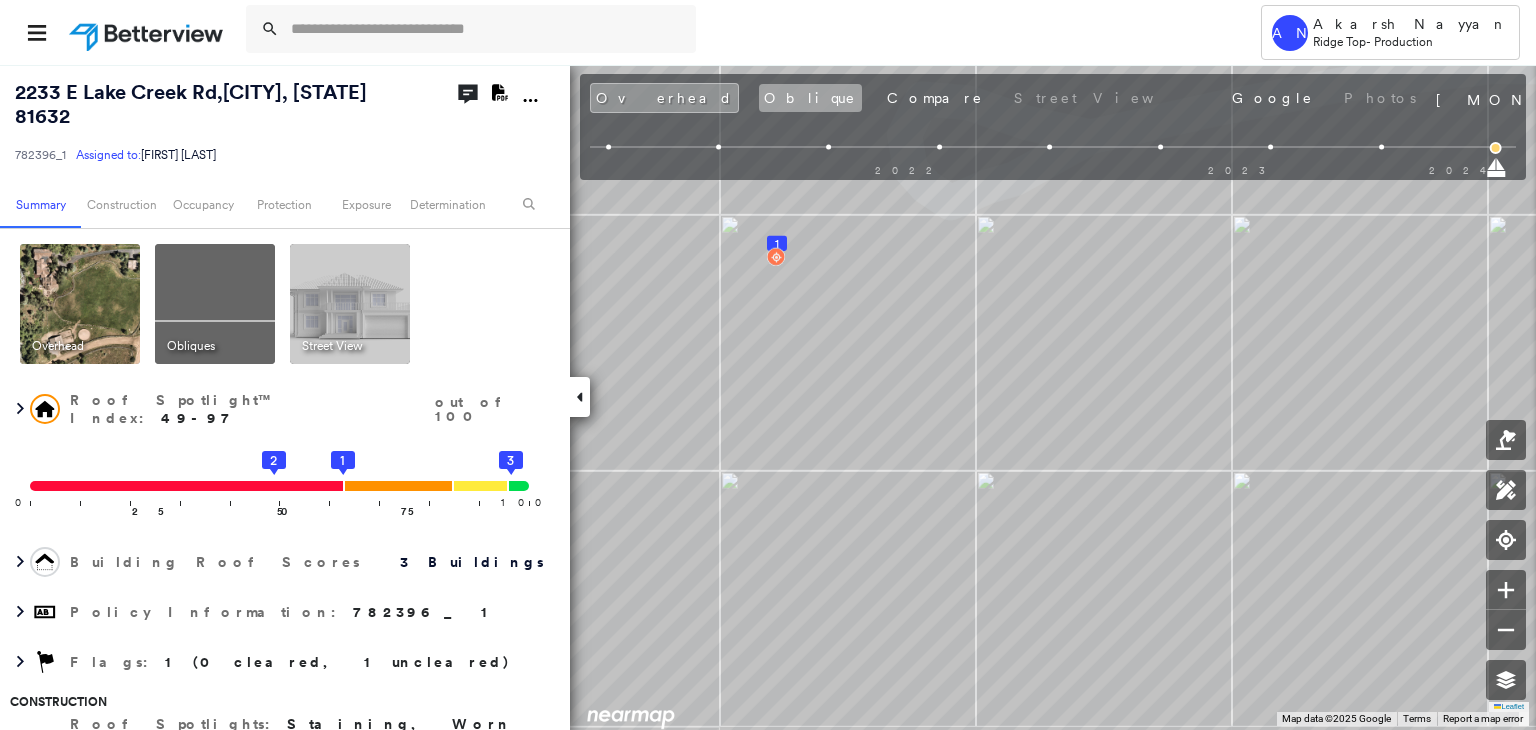 click on "Oblique" at bounding box center (810, 98) 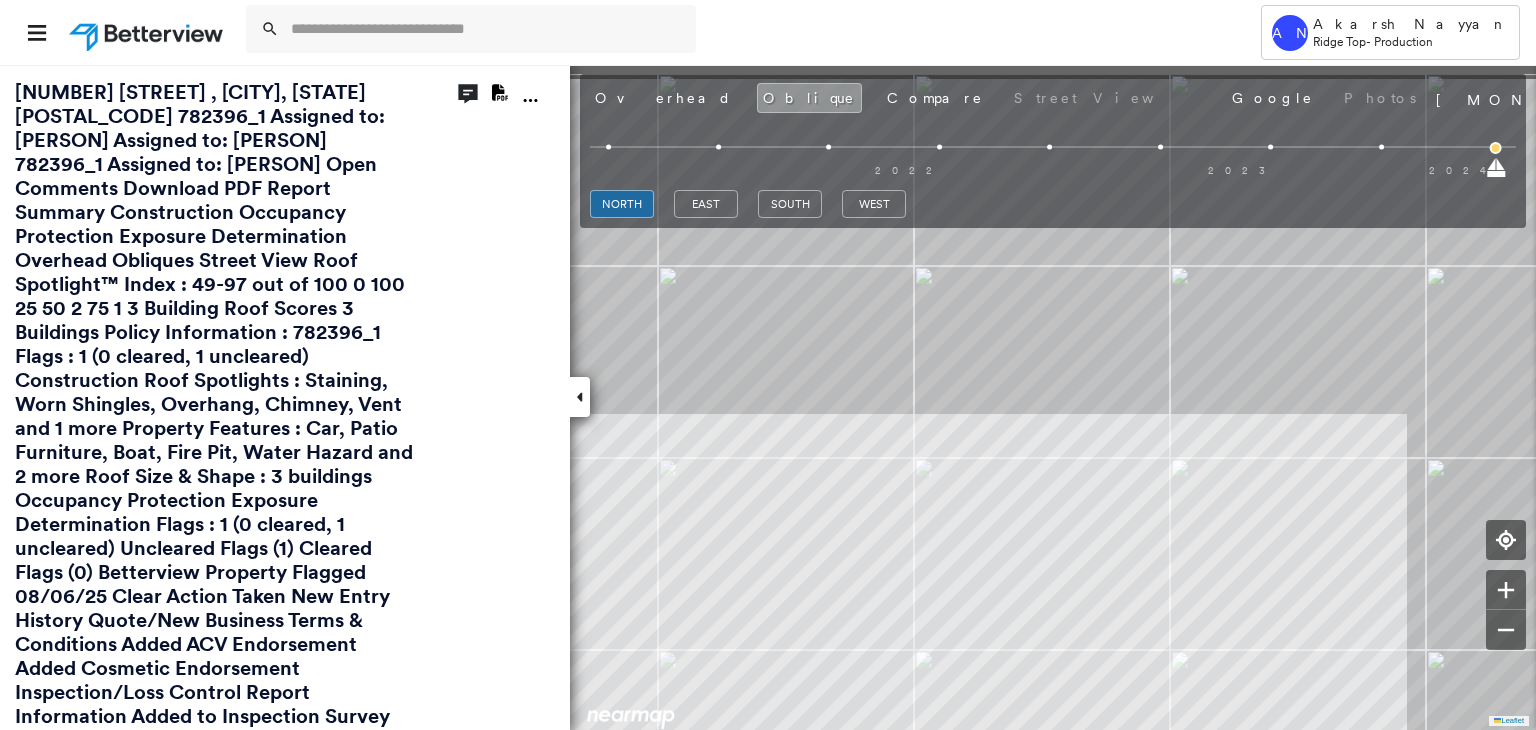 scroll, scrollTop: 0, scrollLeft: 0, axis: both 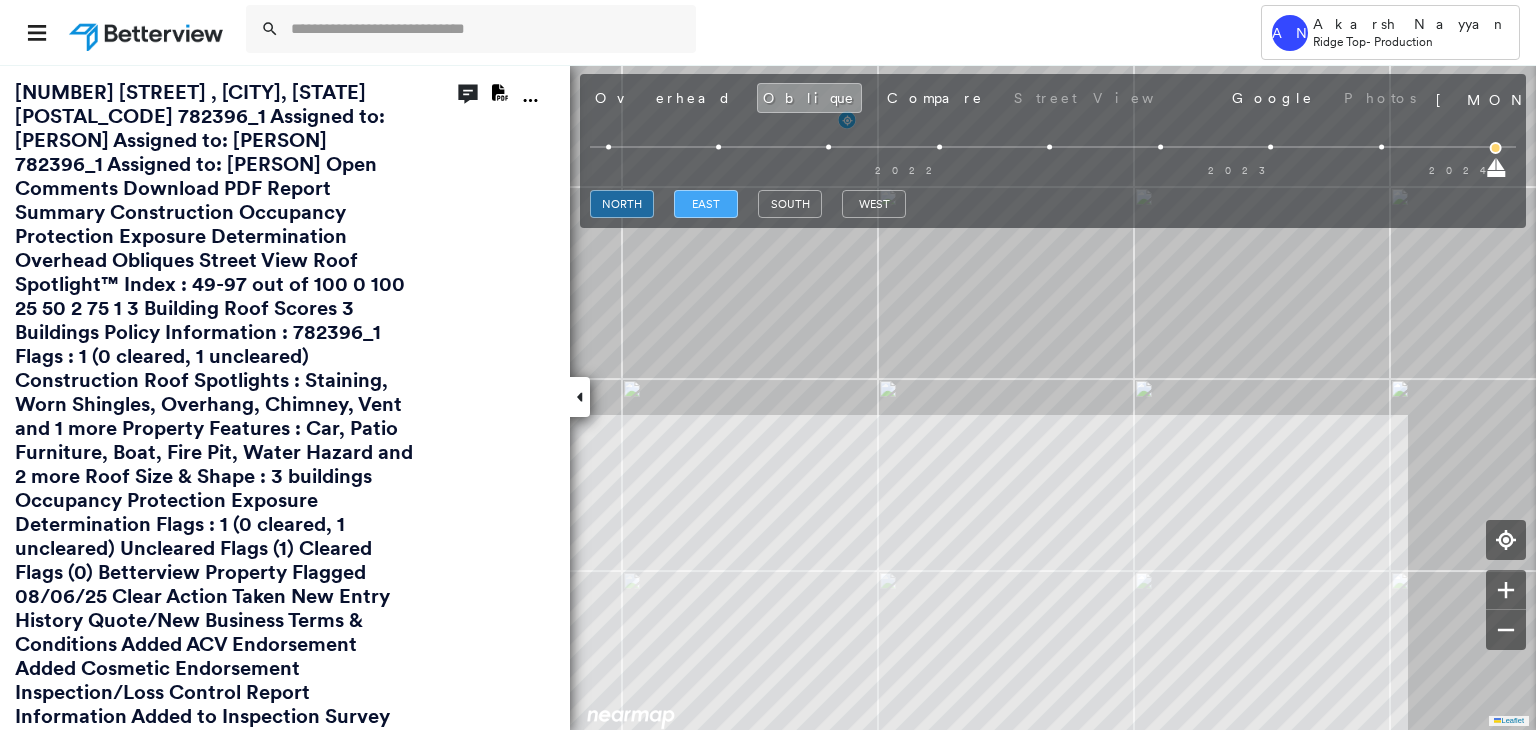 click on "east" at bounding box center (706, 204) 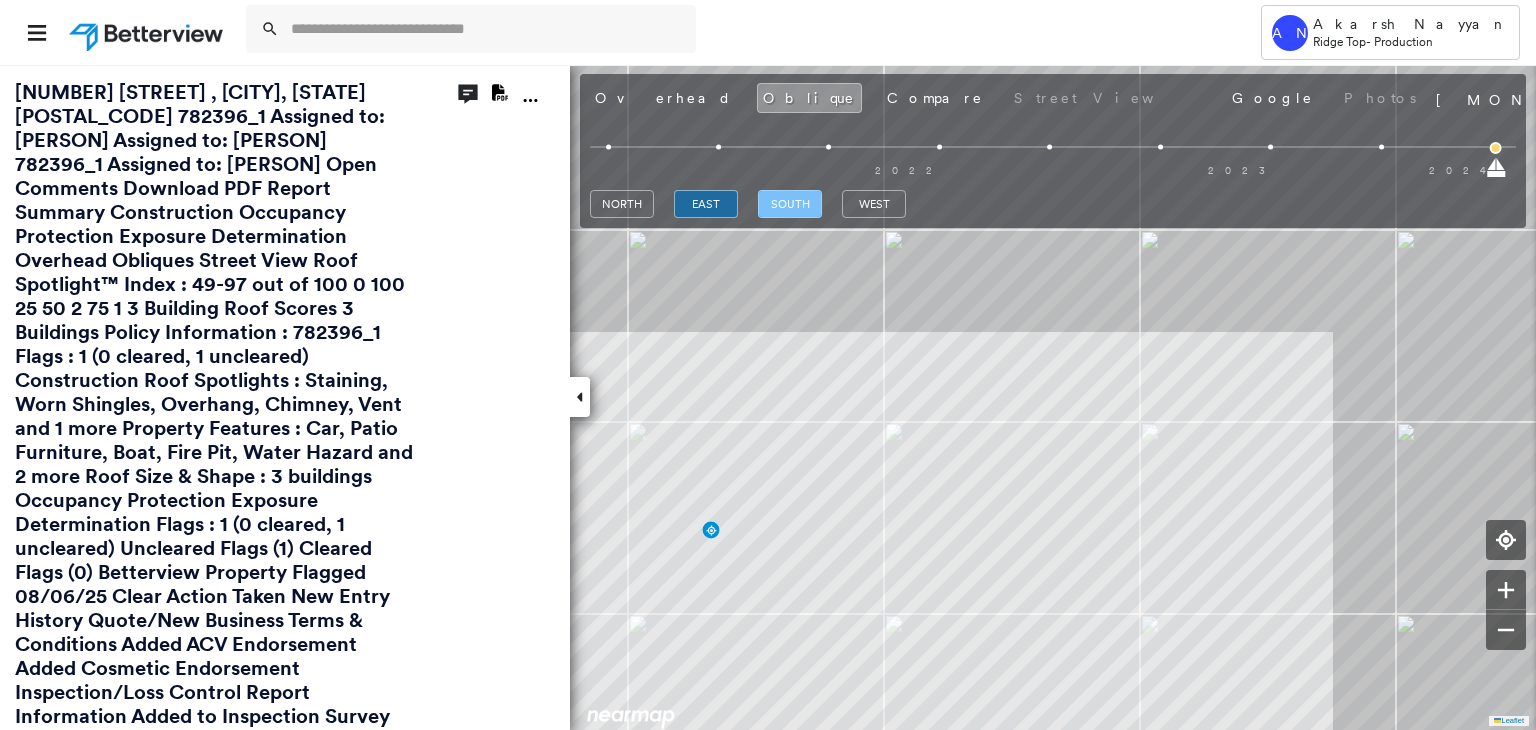 click on "south" at bounding box center (790, 204) 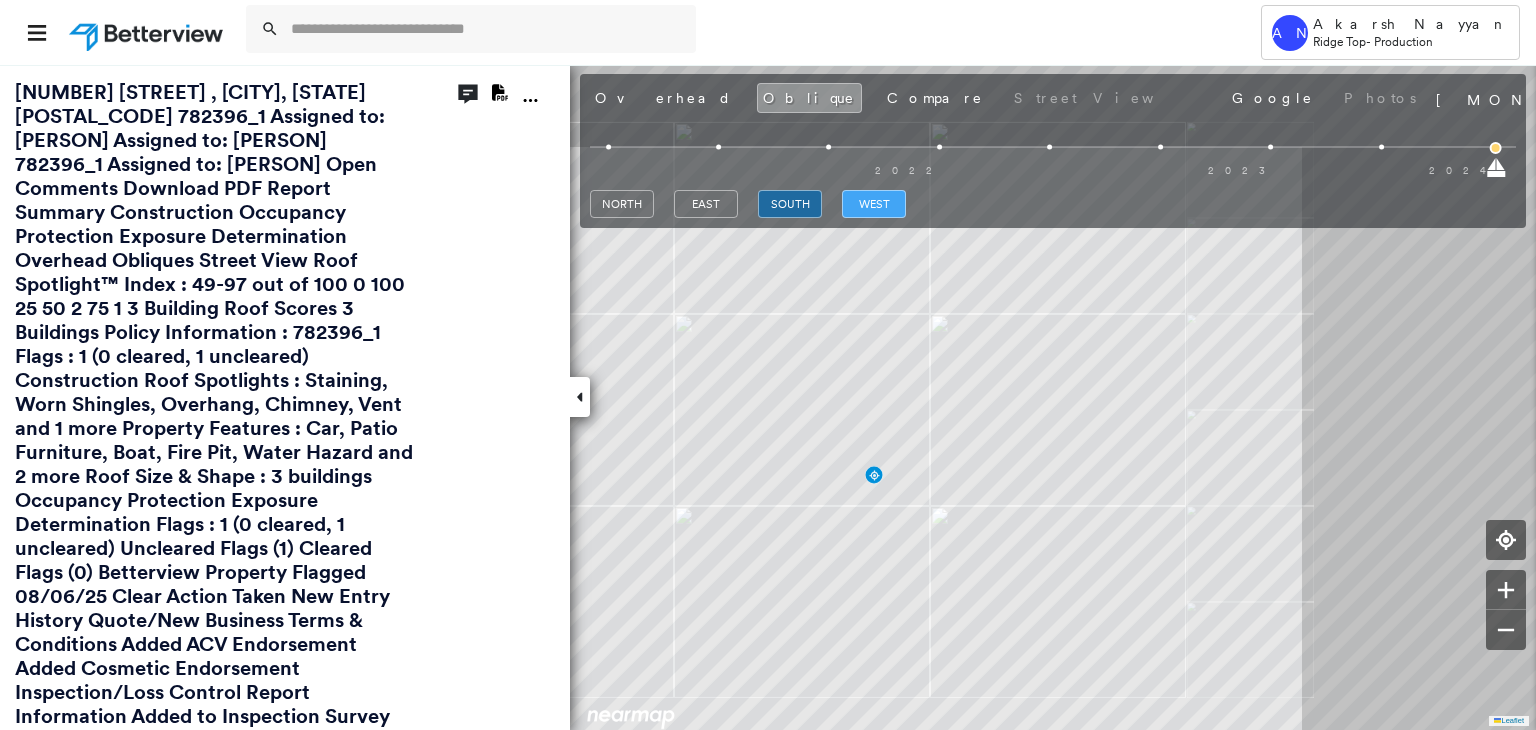 click on "west" at bounding box center (874, 204) 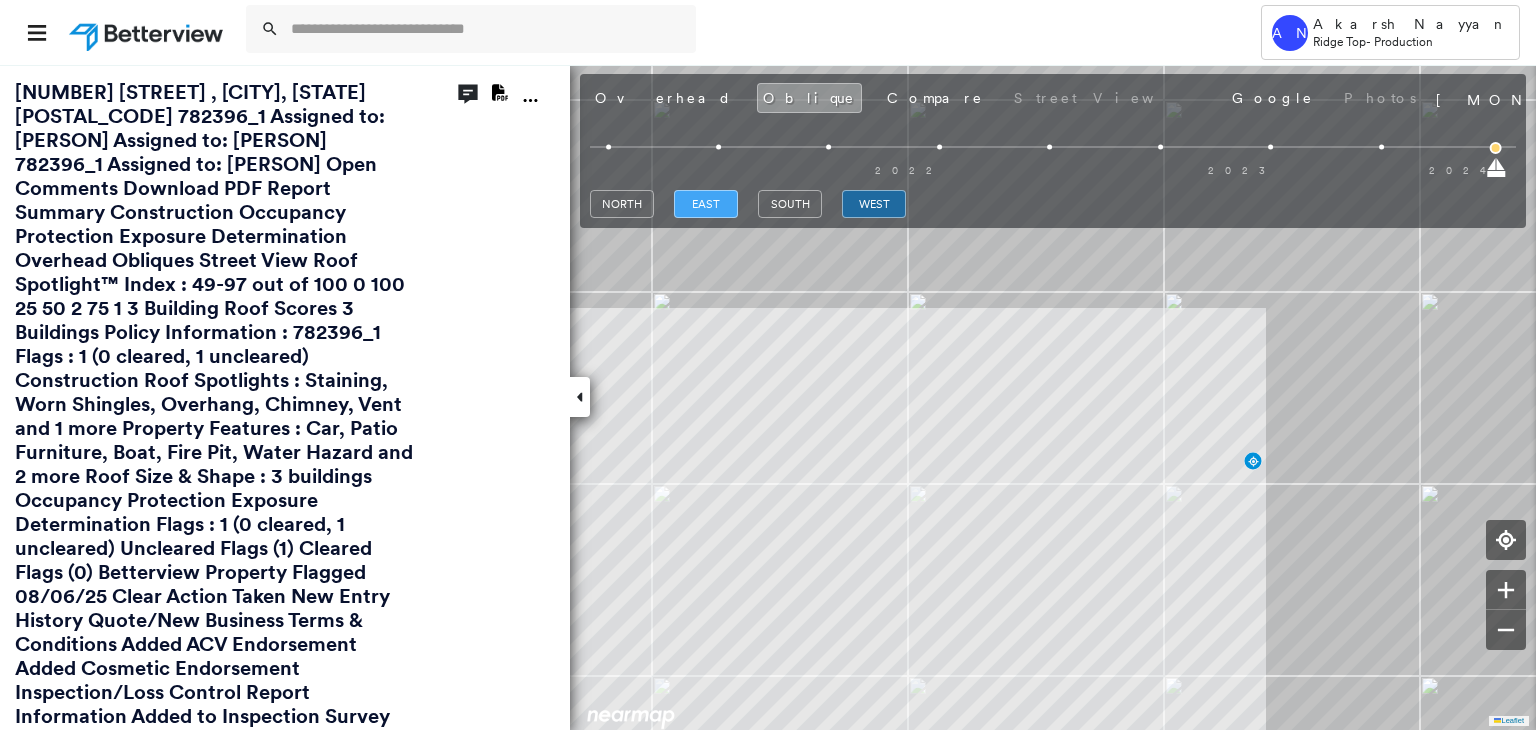 click on "east" at bounding box center (706, 204) 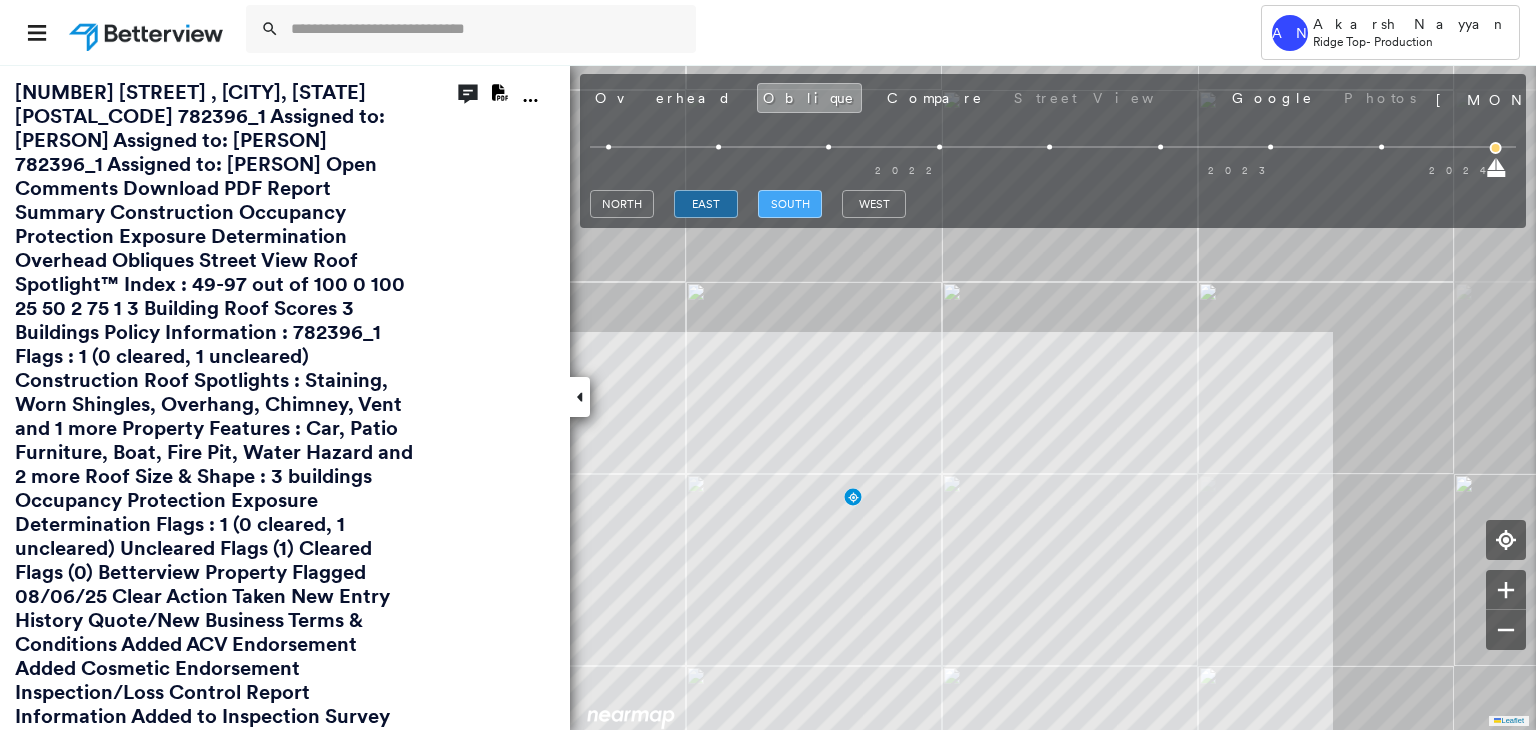 click on "south" at bounding box center (790, 204) 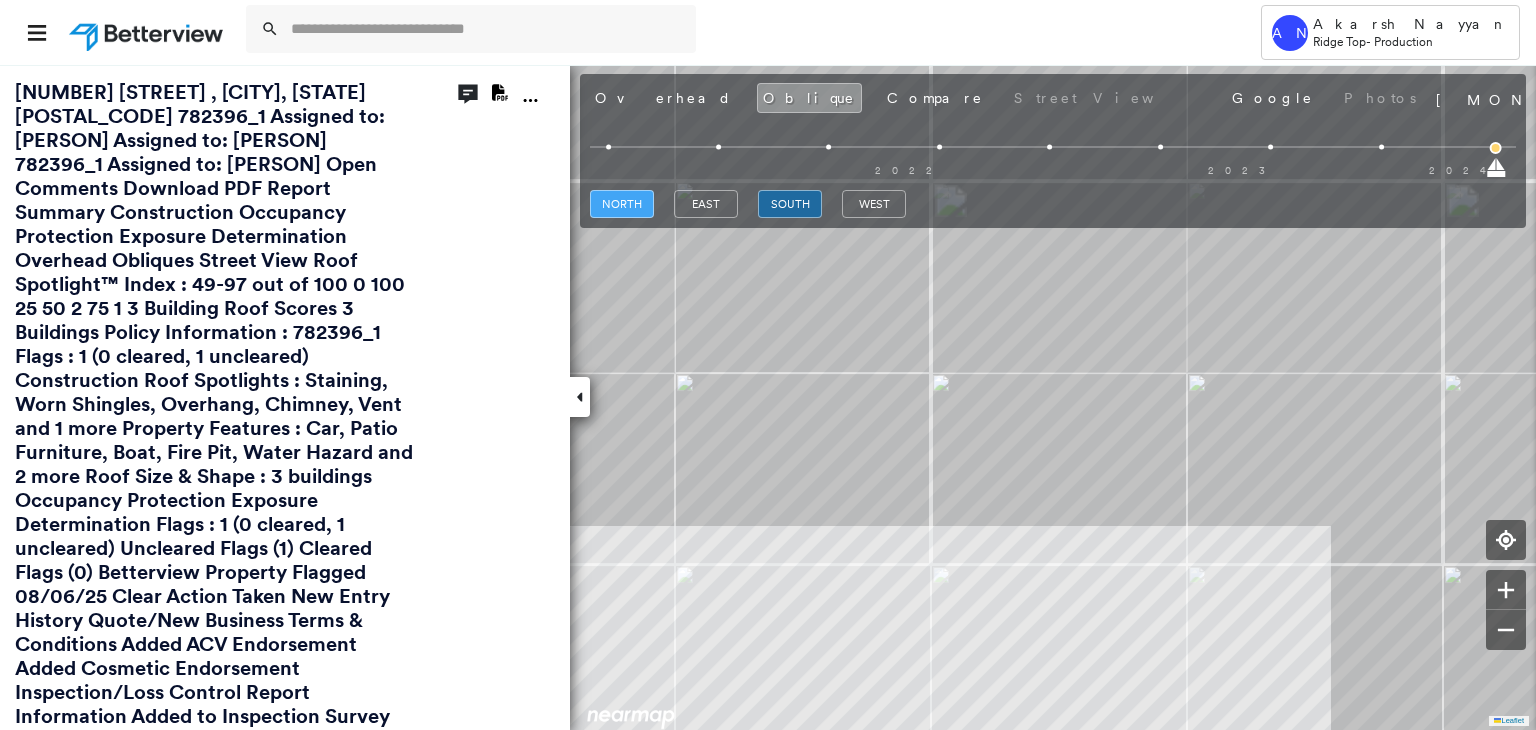 click on "north" at bounding box center [622, 204] 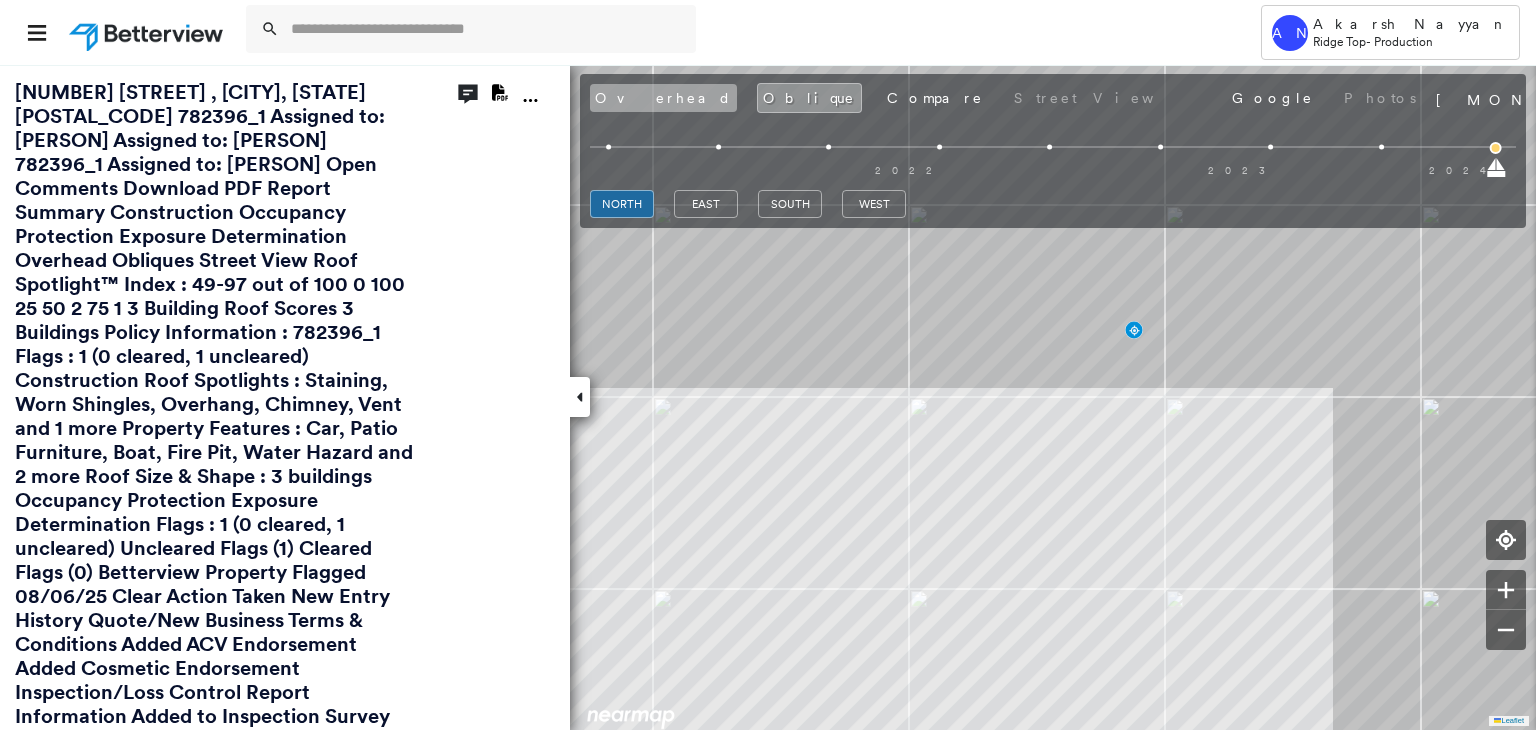 click on "Overhead" at bounding box center [663, 98] 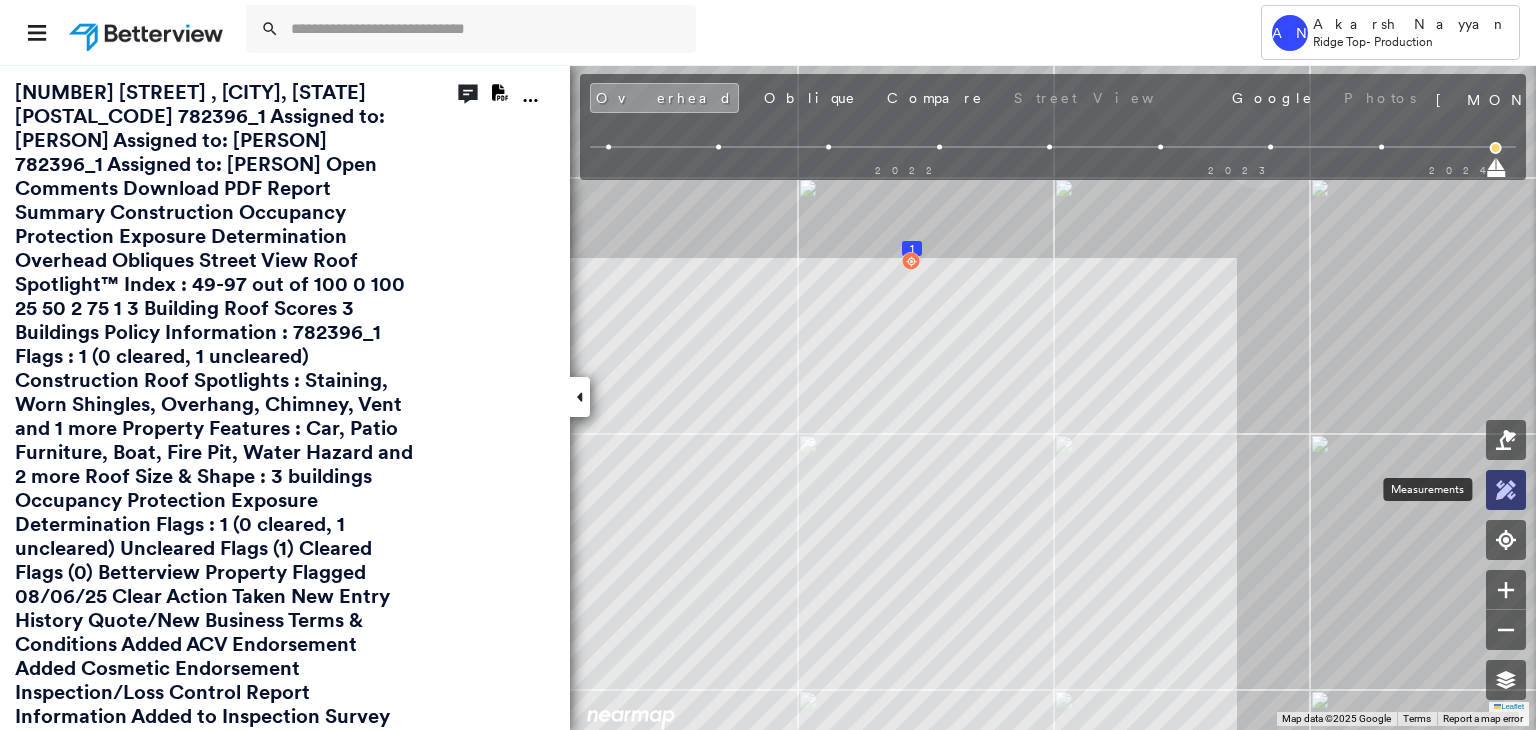 click 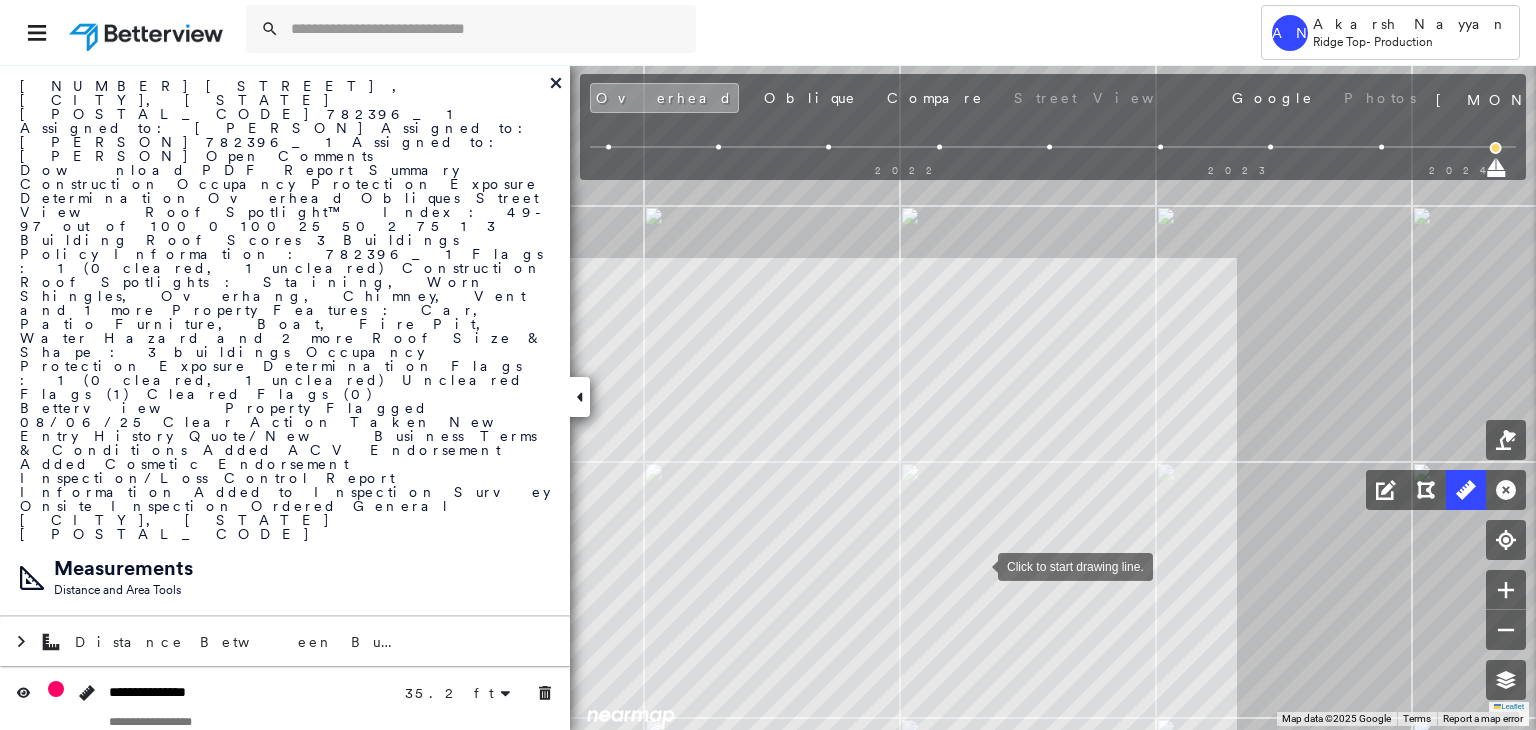 click at bounding box center (978, 565) 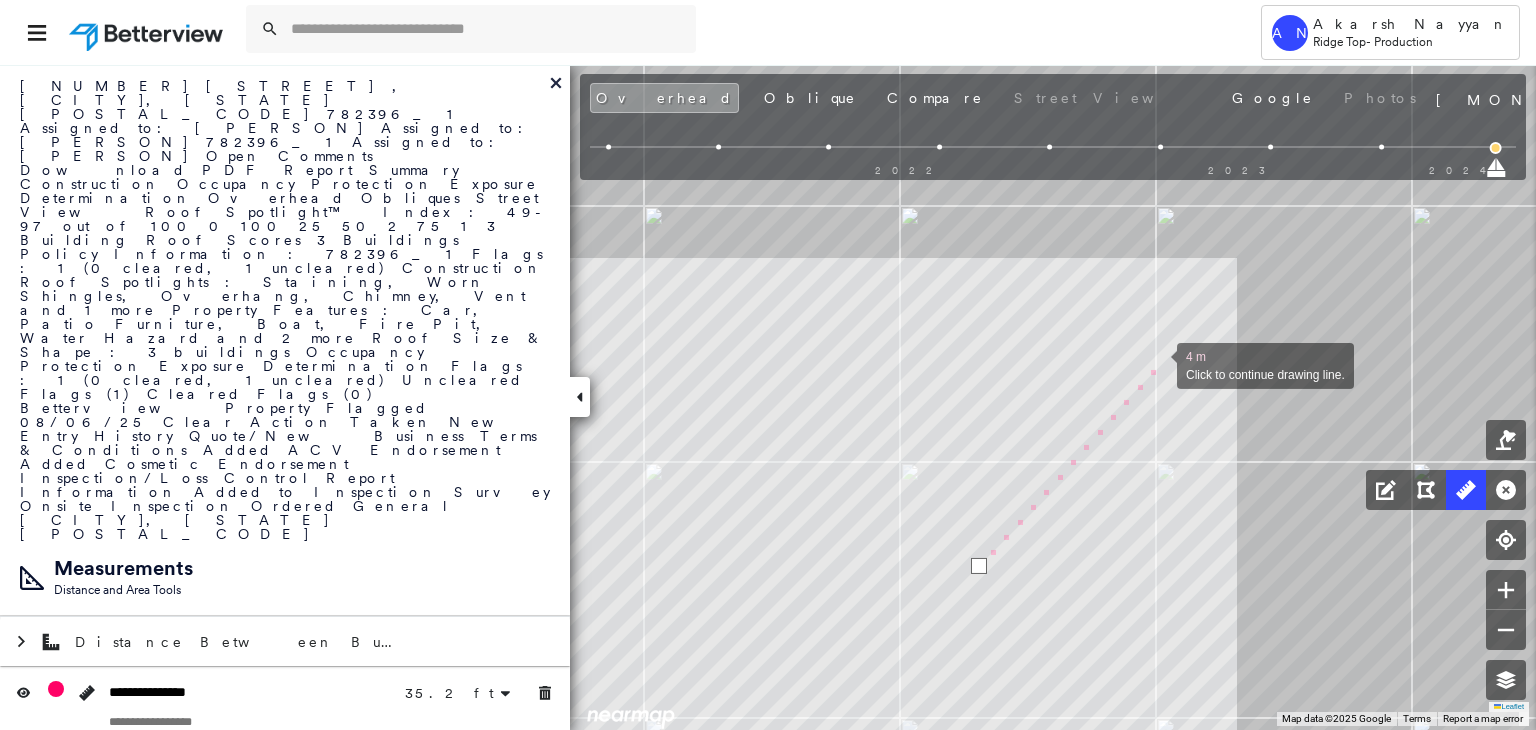 click at bounding box center [1157, 364] 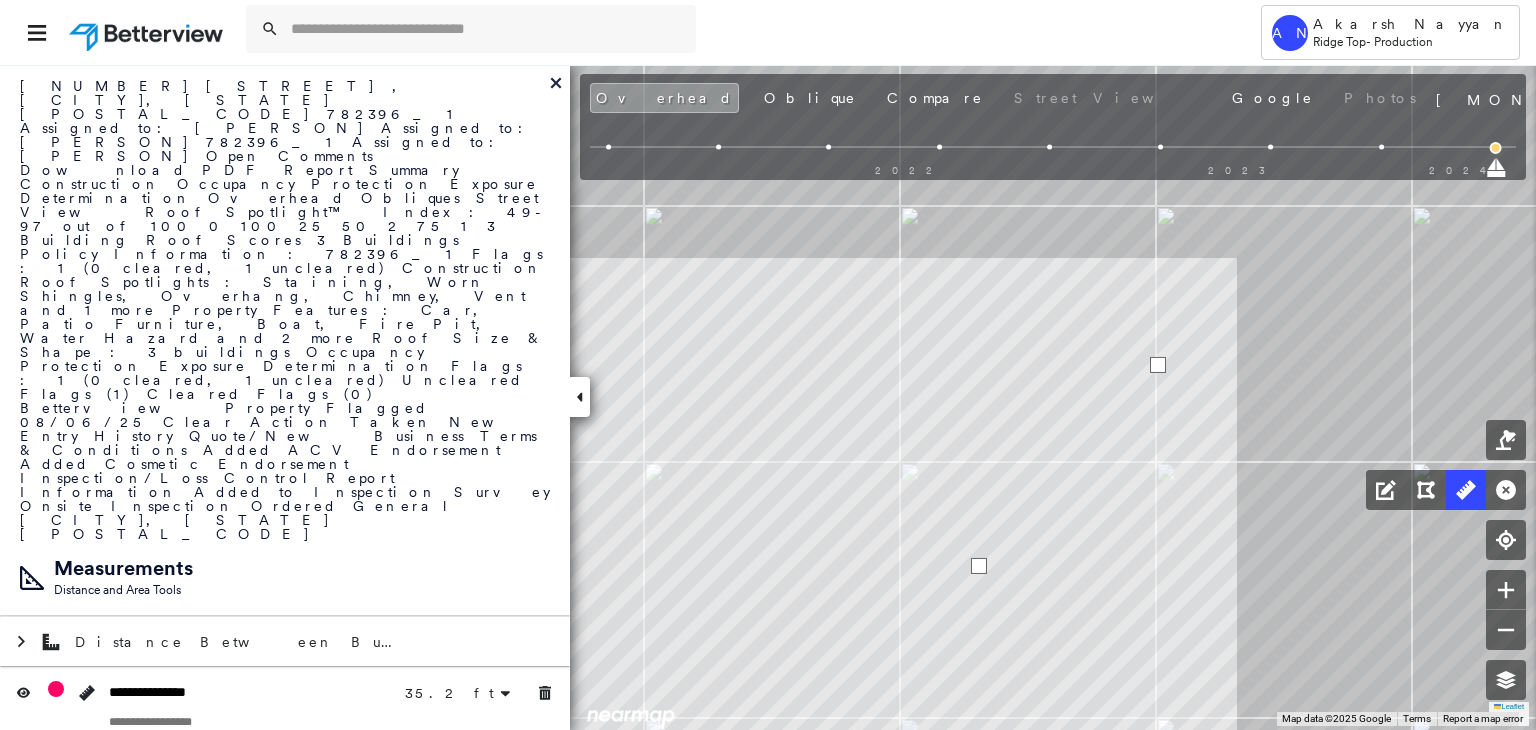 click at bounding box center (1158, 365) 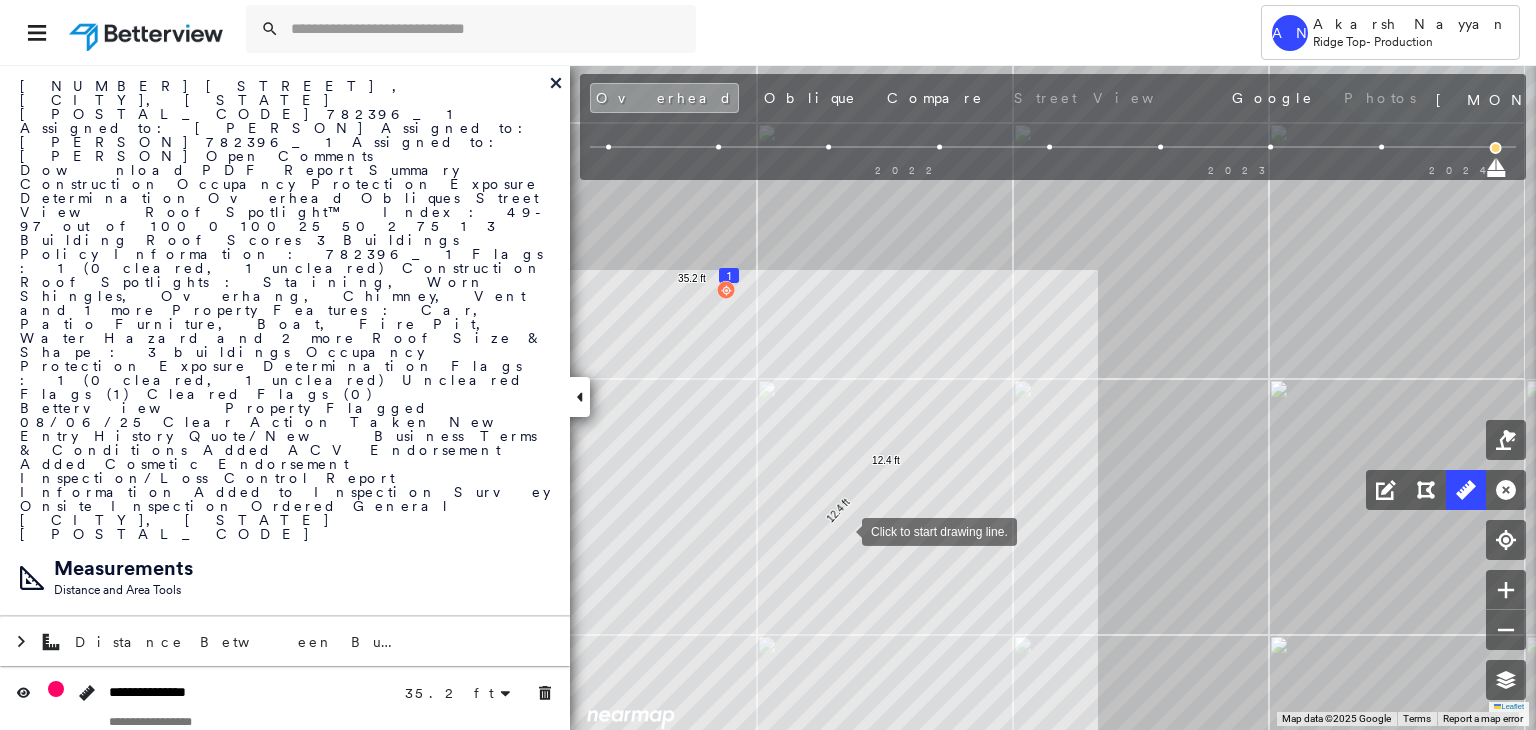 drag, startPoint x: 983, startPoint y: 518, endPoint x: 844, endPoint y: 530, distance: 139.51703 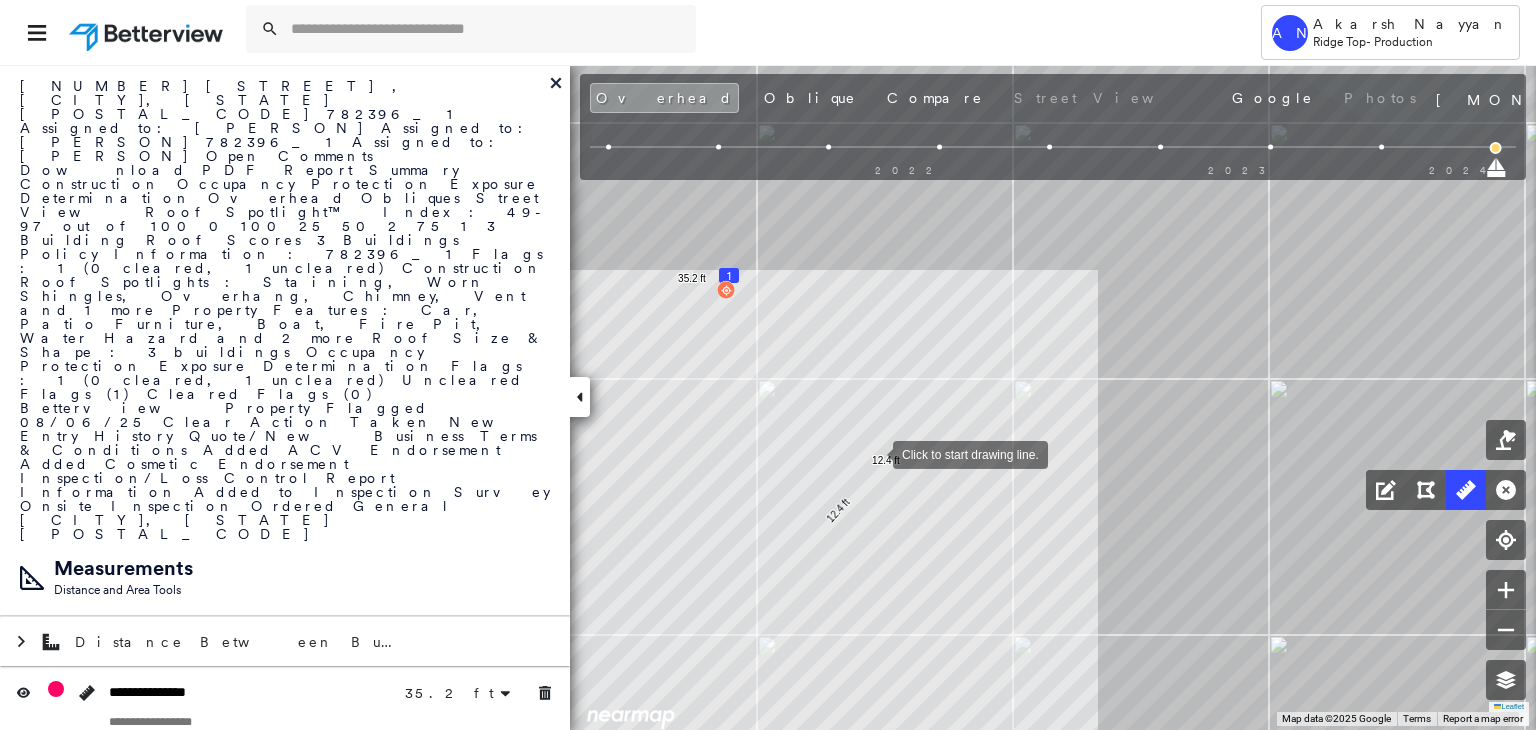click at bounding box center [873, 453] 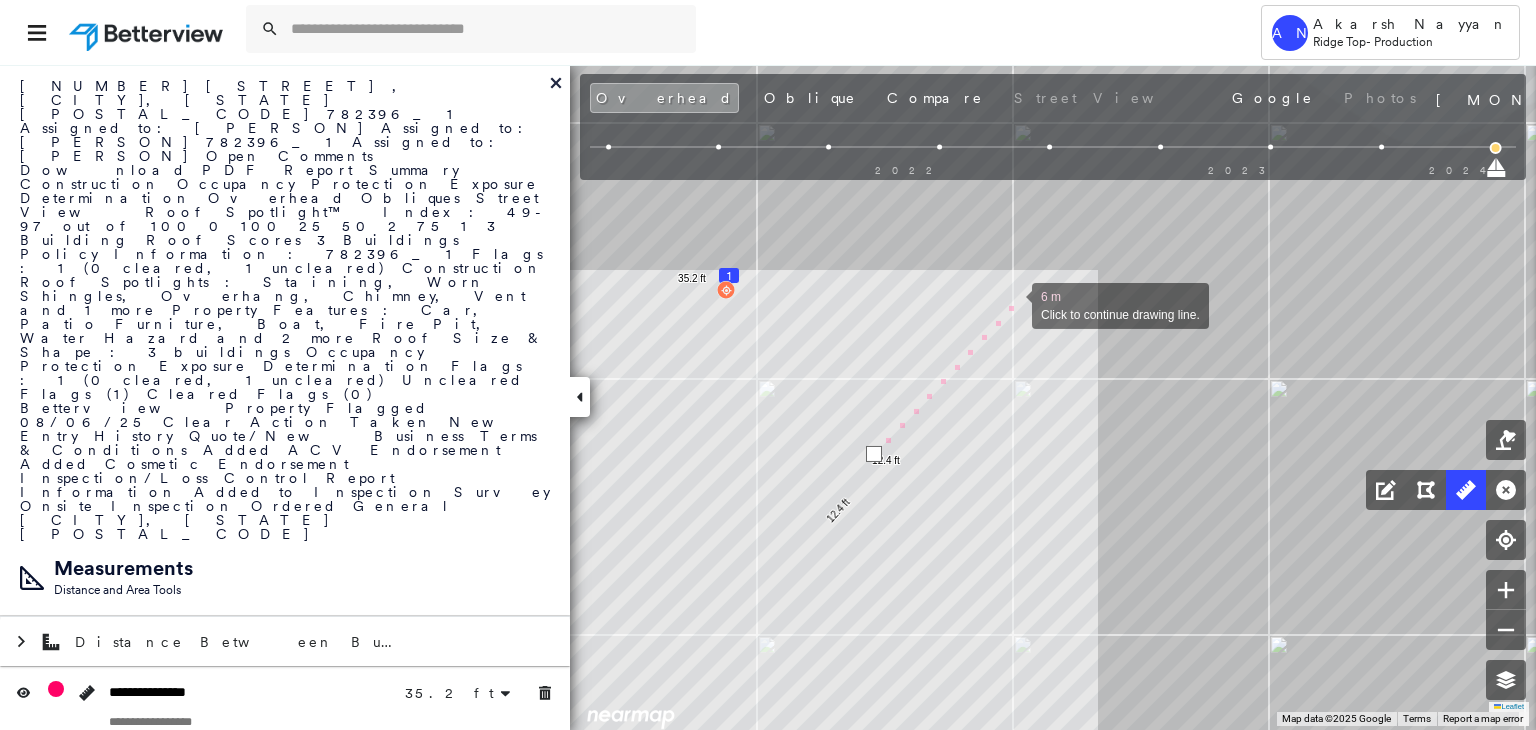 click at bounding box center [1012, 304] 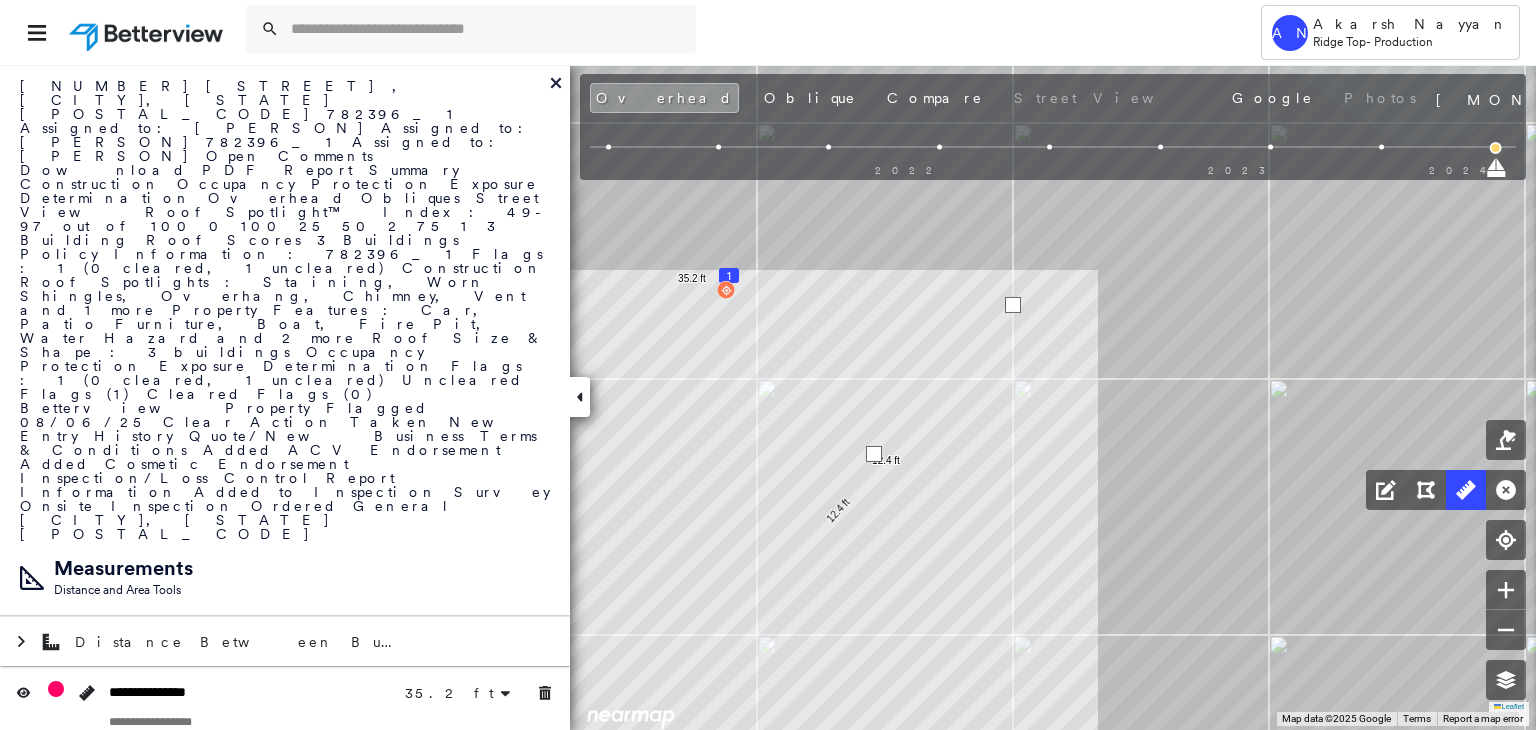 click at bounding box center (1013, 305) 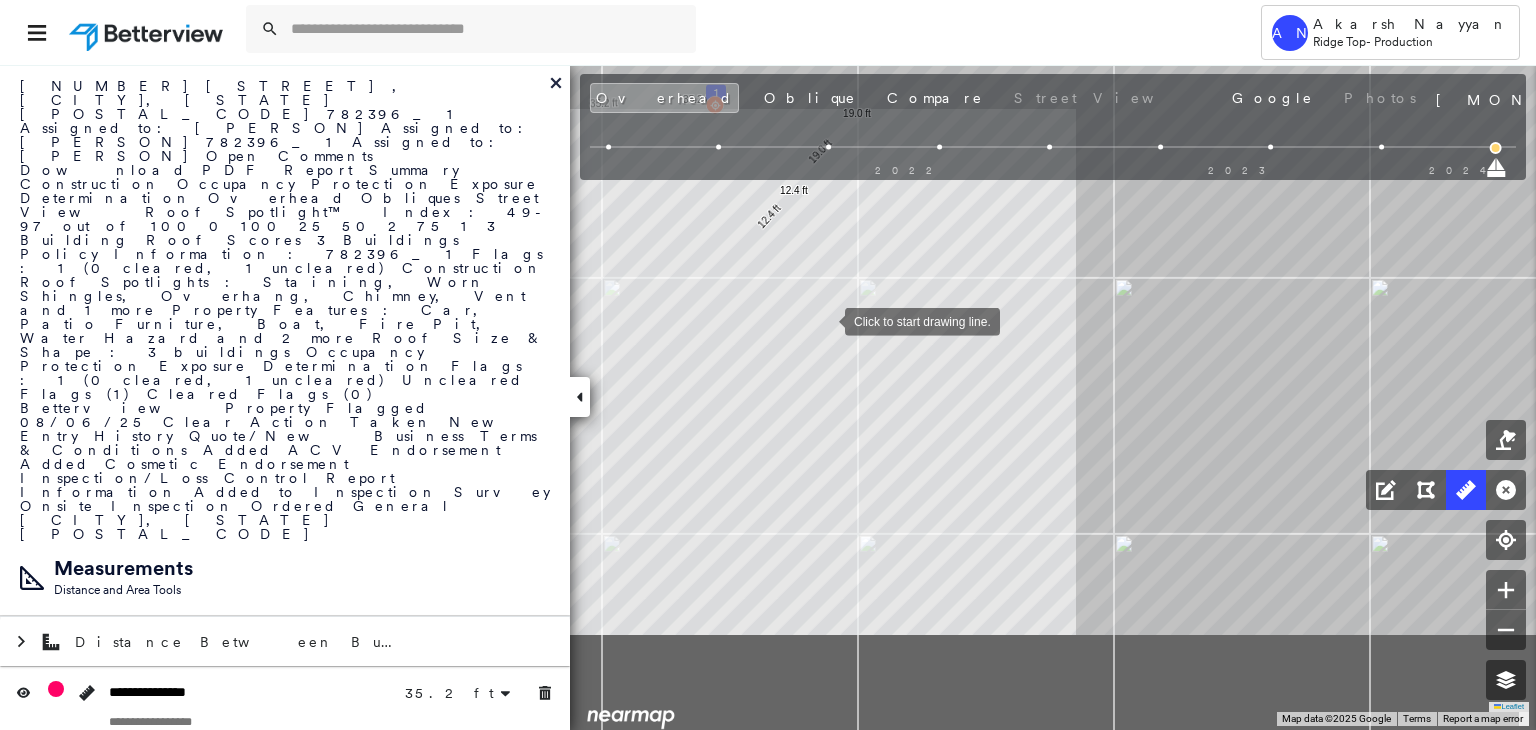 drag, startPoint x: 846, startPoint y: 483, endPoint x: 824, endPoint y: 322, distance: 162.49615 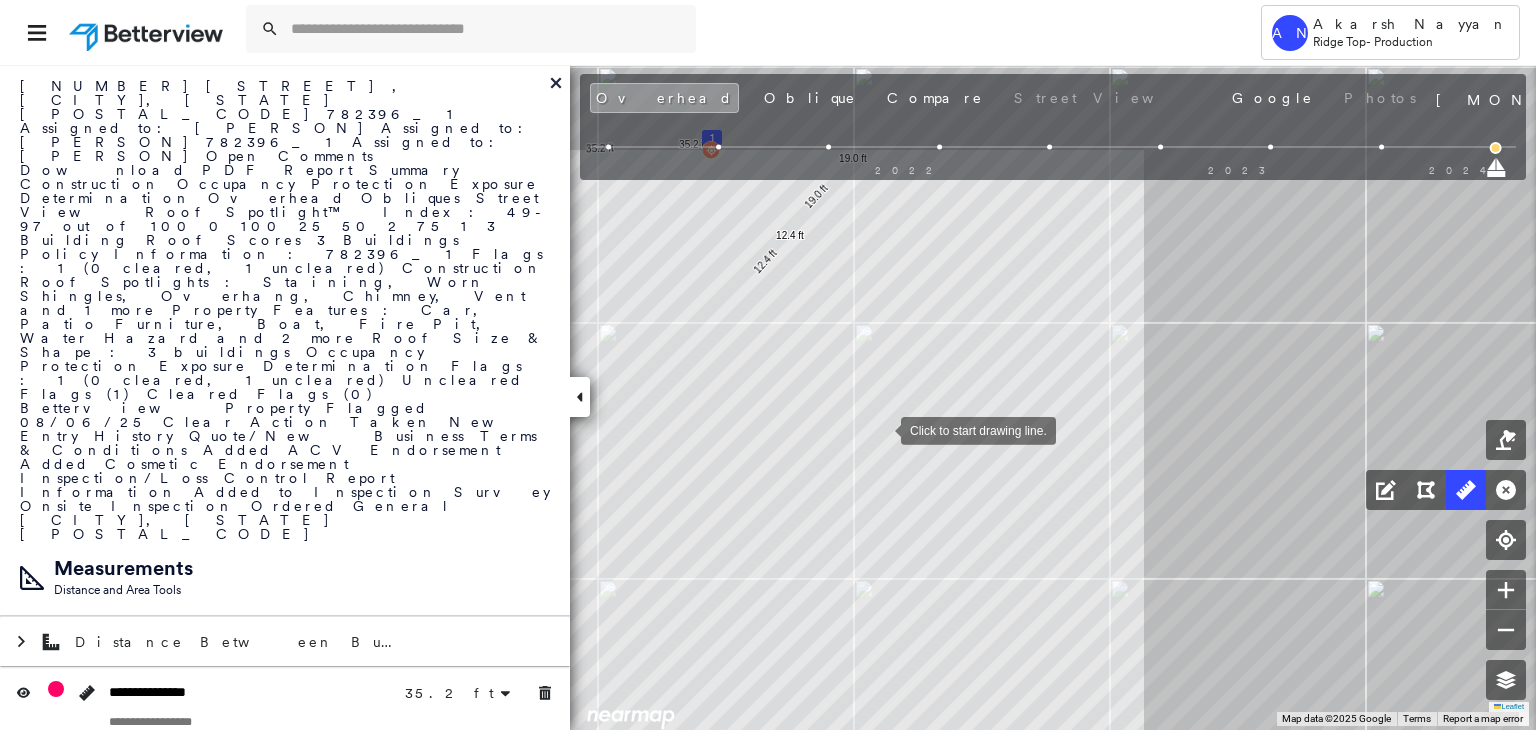 drag, startPoint x: 810, startPoint y: 386, endPoint x: 878, endPoint y: 427, distance: 79.40403 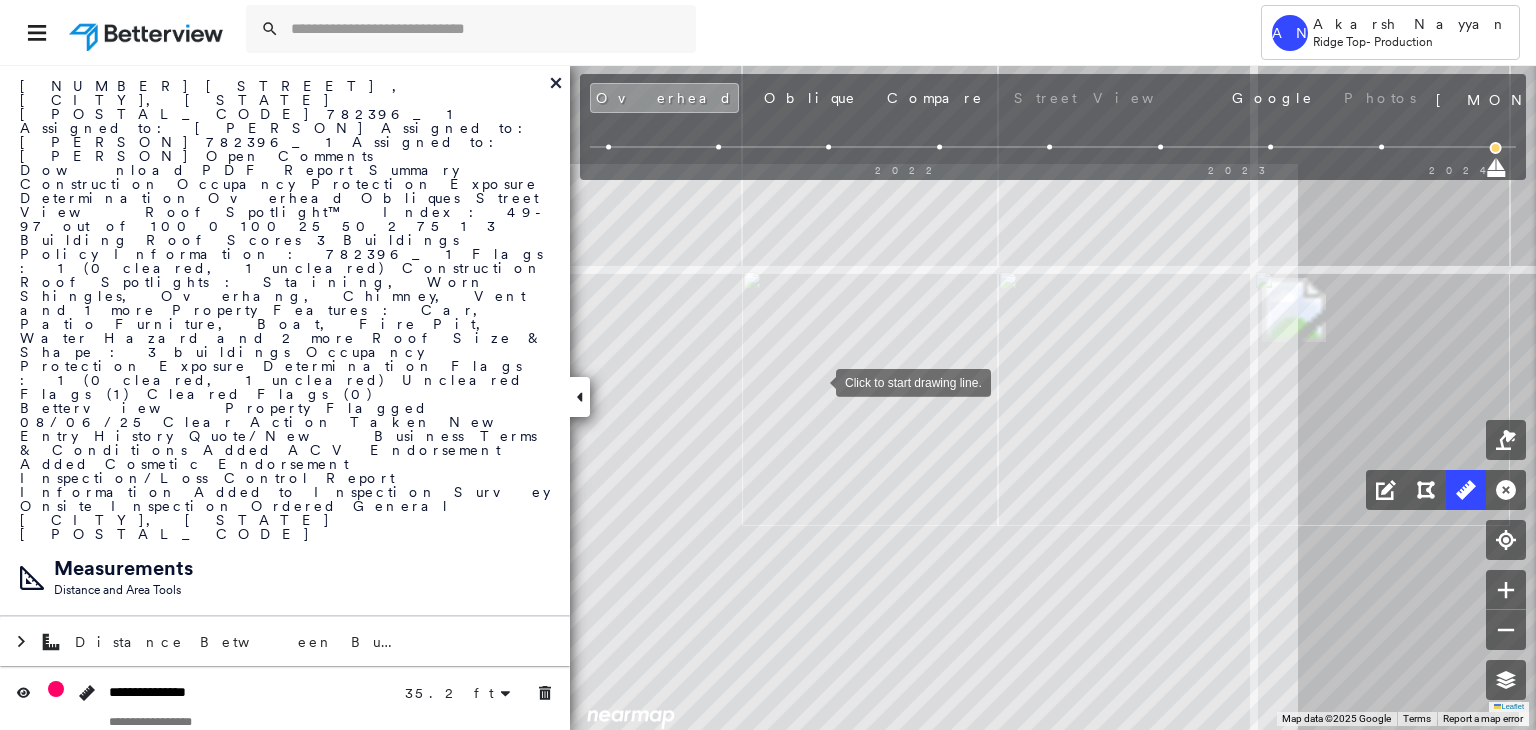 click on "1
2
3
173 ft
253 ft
35.2 ft 35.2 ft 40.5 ft 40.5 ft 6.8 ft 6.8 ft 18.6 ft 18.6 ft 20.5 ft 20.5 ft 15.7 ft 15.7 ft 11.2 ft 11.2 ft 12.4 ft 12.4 ft 19.0 ft 19.0 ft Click to start drawing line." at bounding box center [-35, -104] 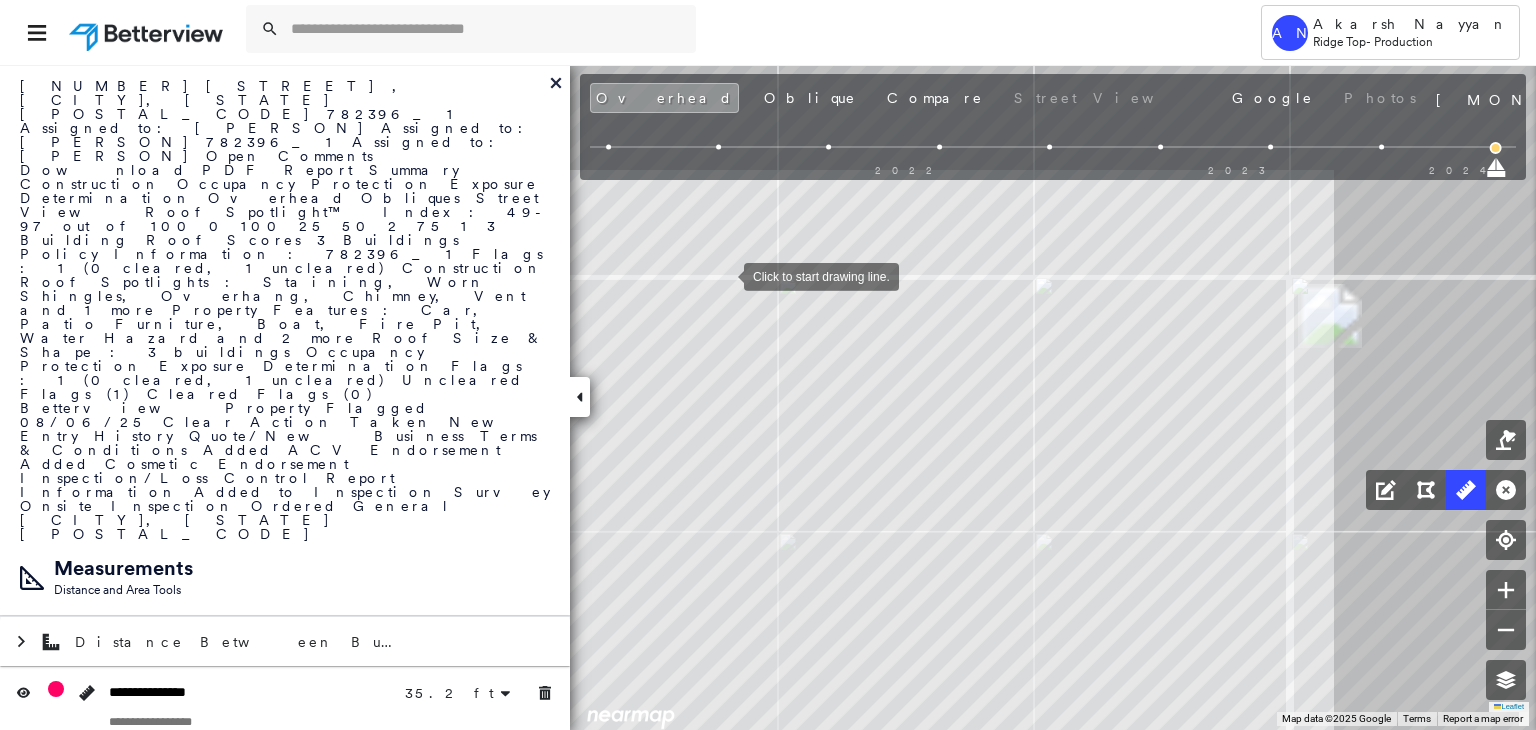 click at bounding box center [724, 275] 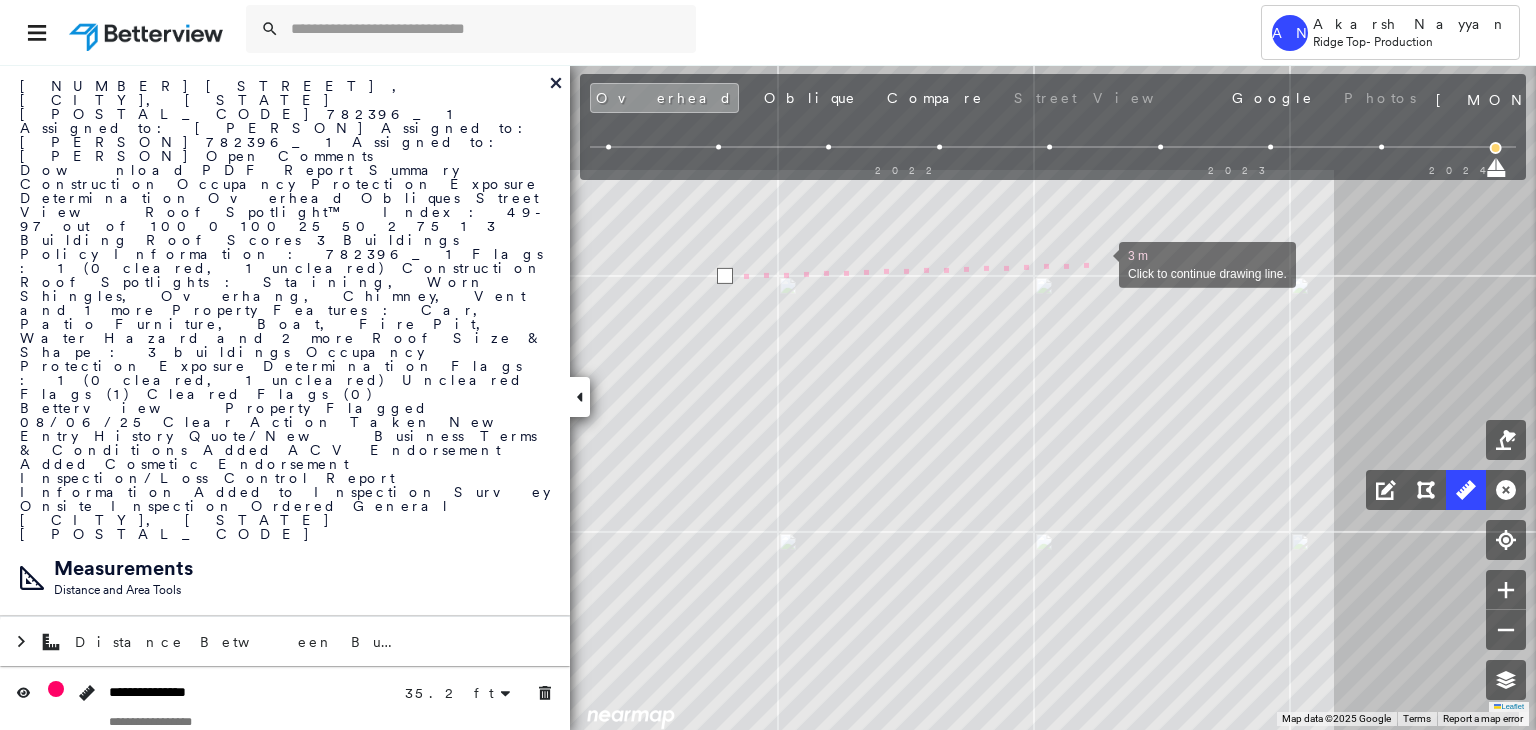 click at bounding box center [1099, 263] 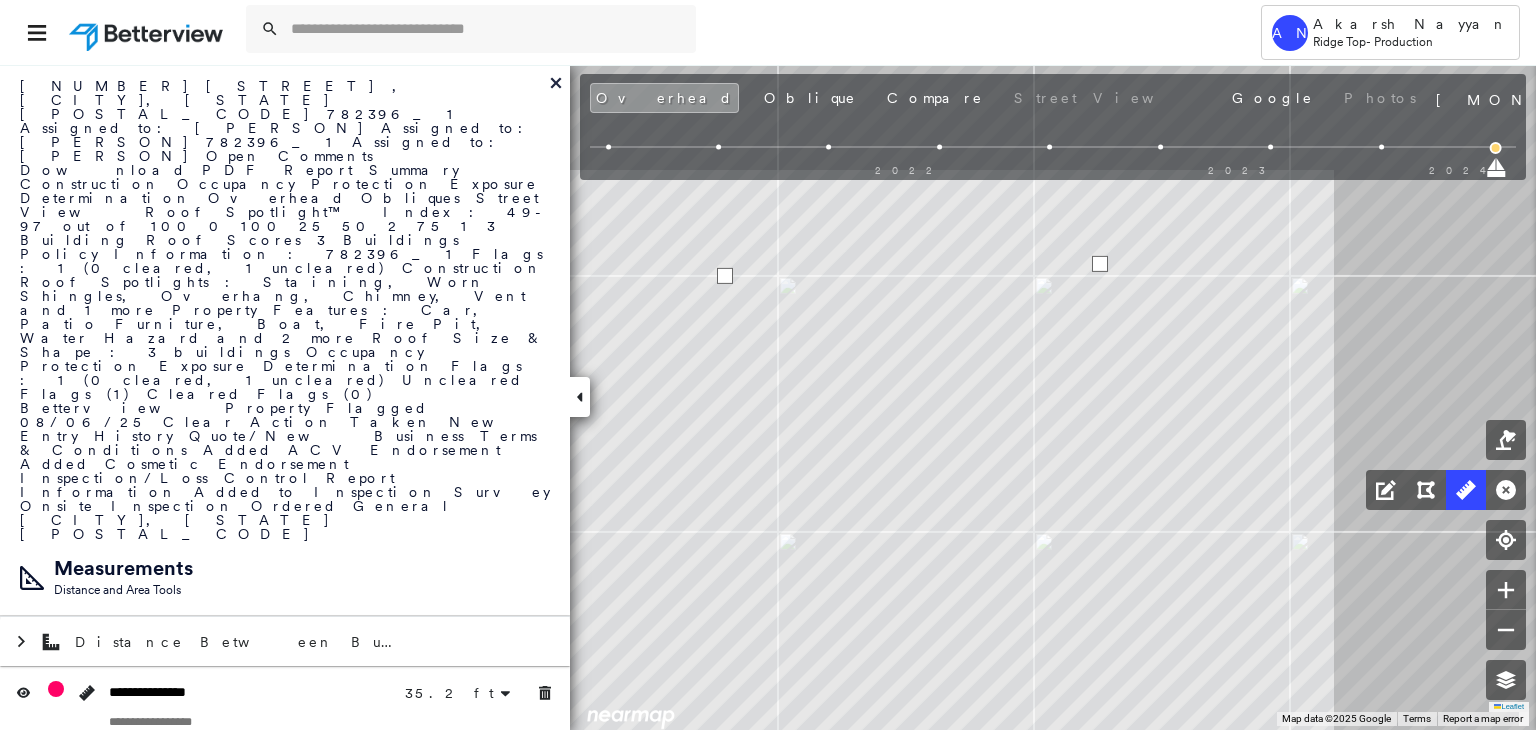 click at bounding box center [1100, 264] 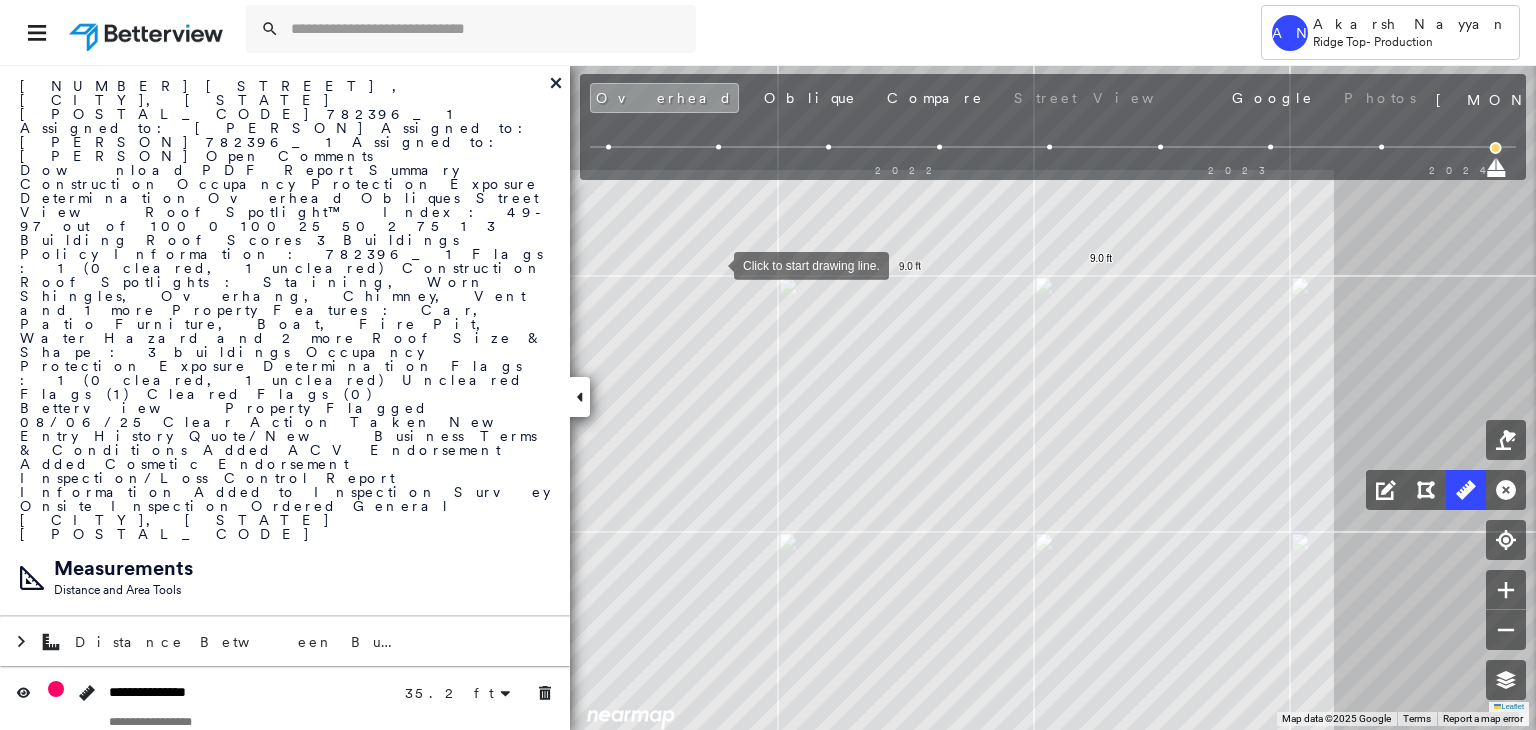 click at bounding box center (714, 264) 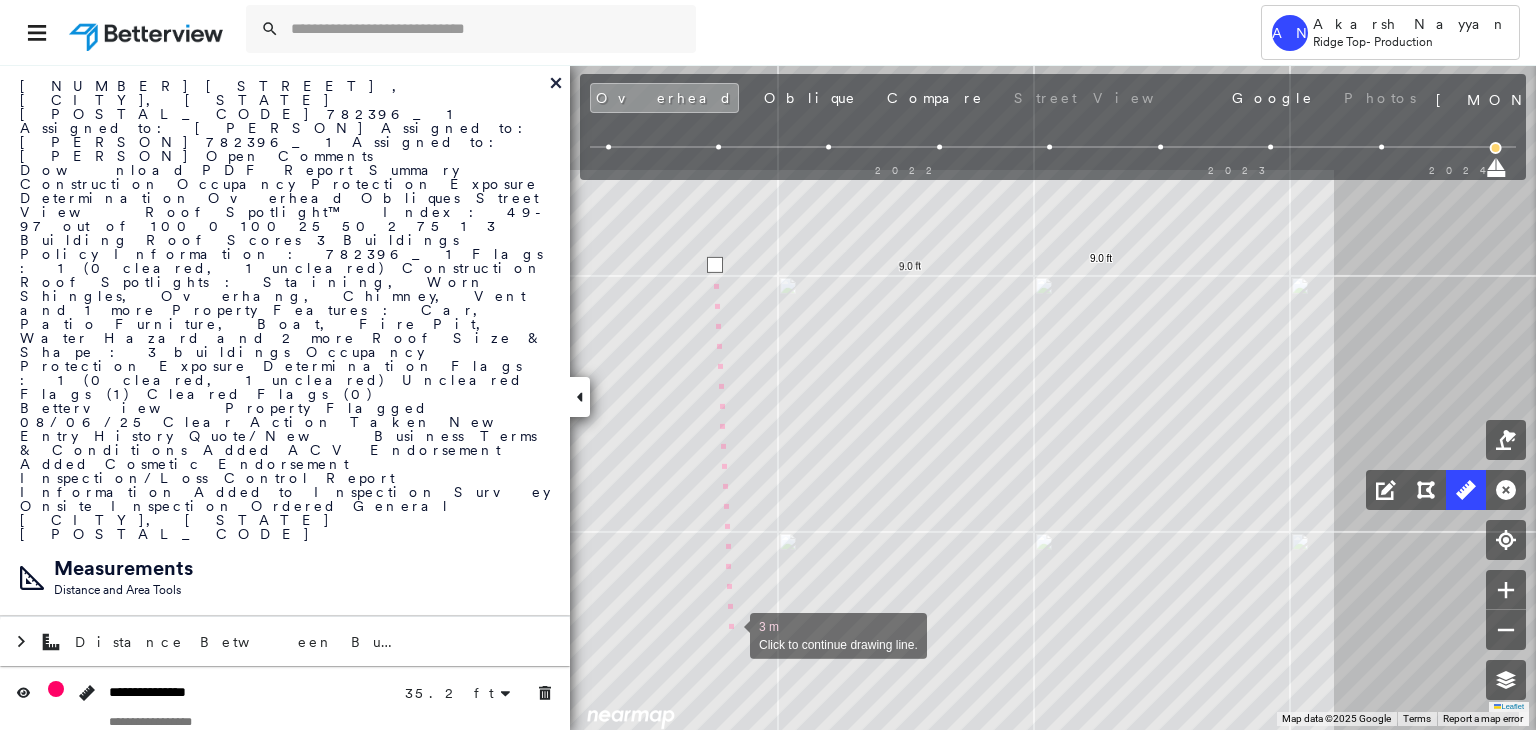 click at bounding box center [730, 634] 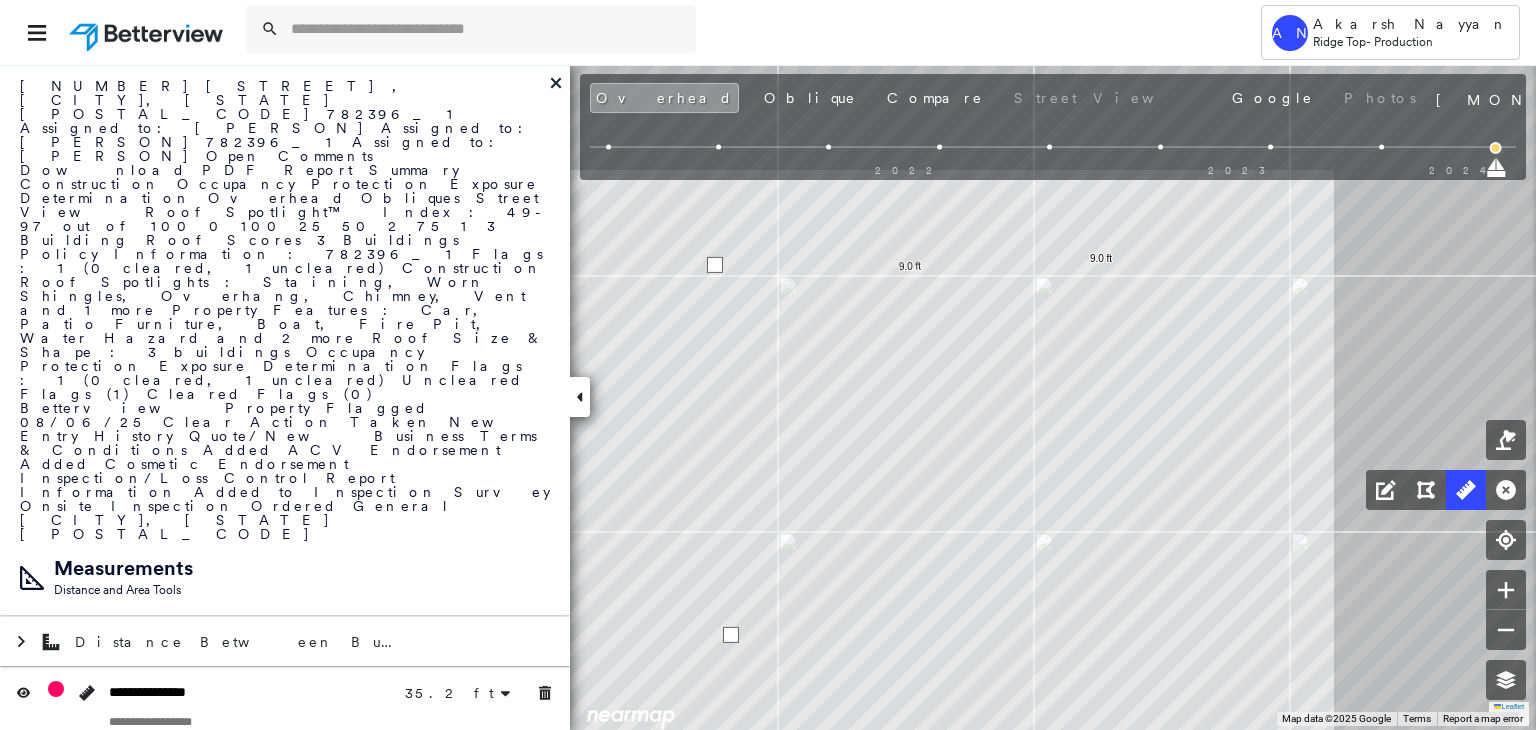 click at bounding box center (731, 635) 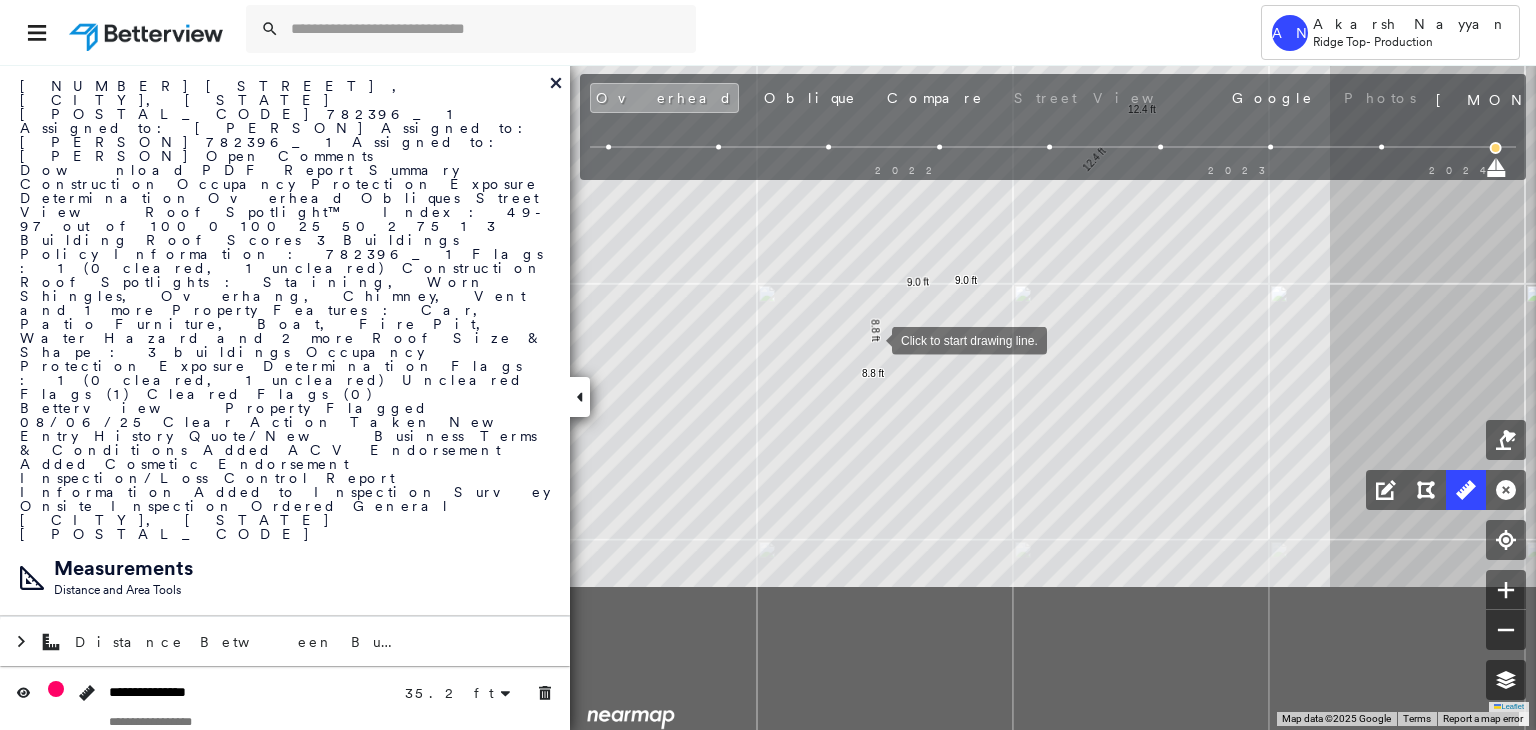 drag, startPoint x: 876, startPoint y: 553, endPoint x: 874, endPoint y: 333, distance: 220.0091 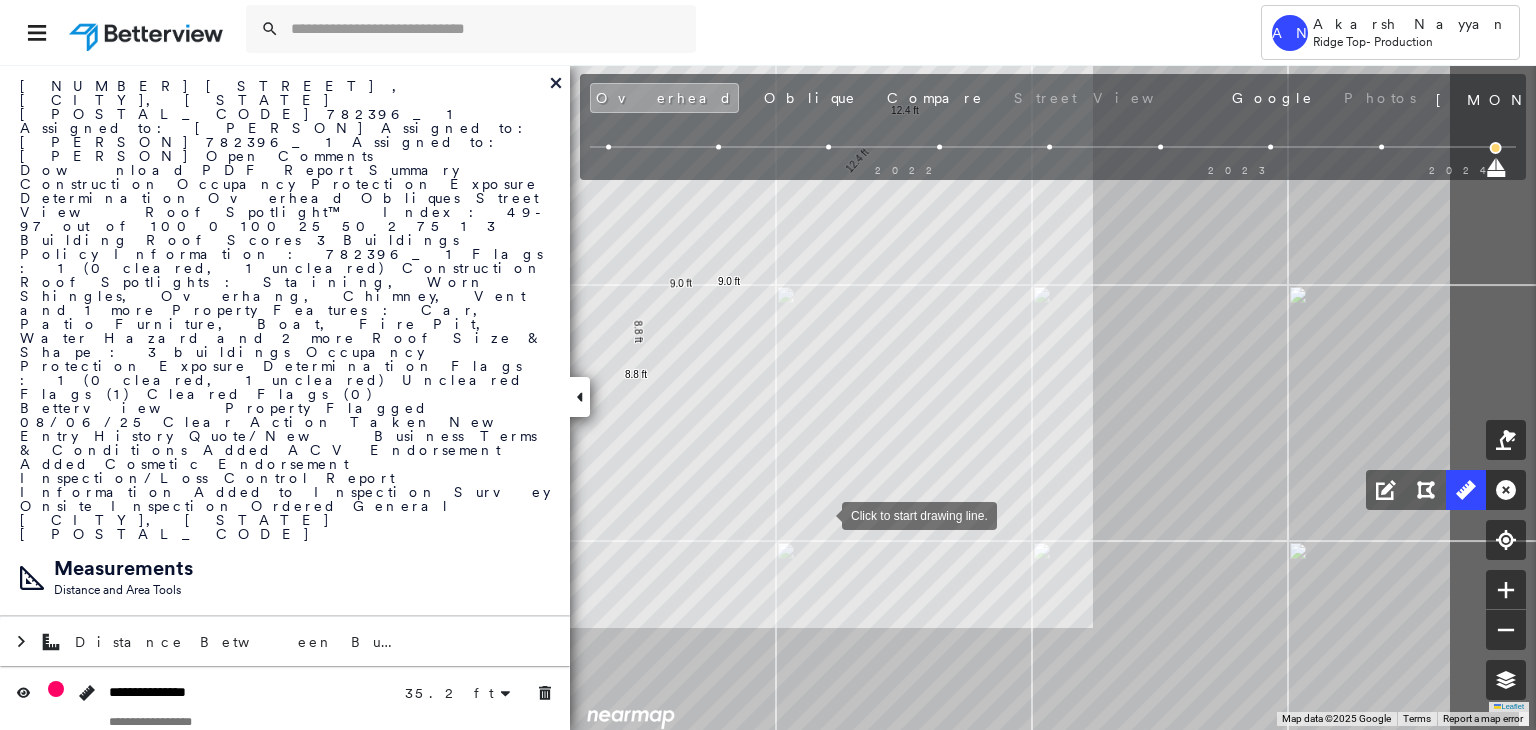 drag, startPoint x: 1064, startPoint y: 501, endPoint x: 825, endPoint y: 514, distance: 239.3533 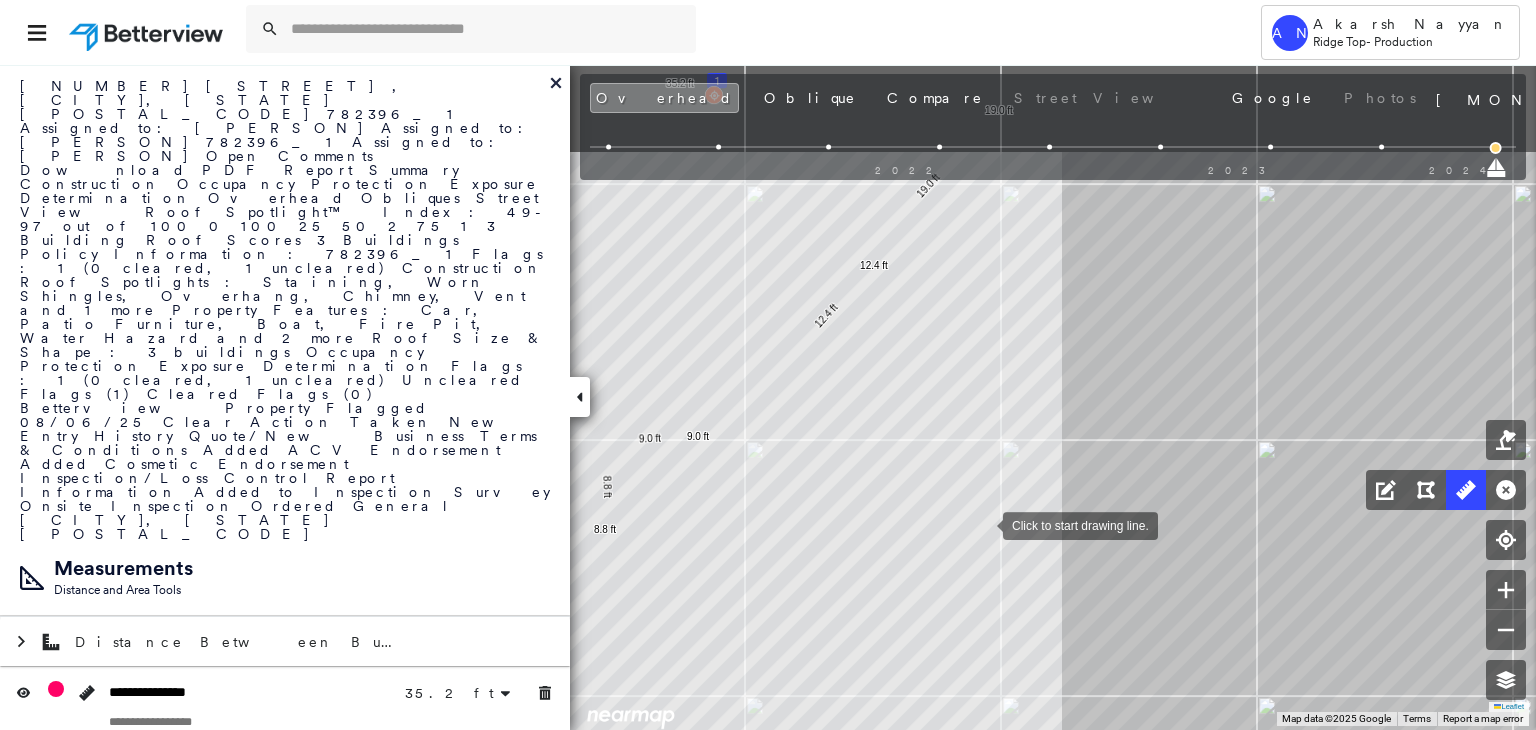 drag, startPoint x: 1014, startPoint y: 367, endPoint x: 983, endPoint y: 522, distance: 158.06961 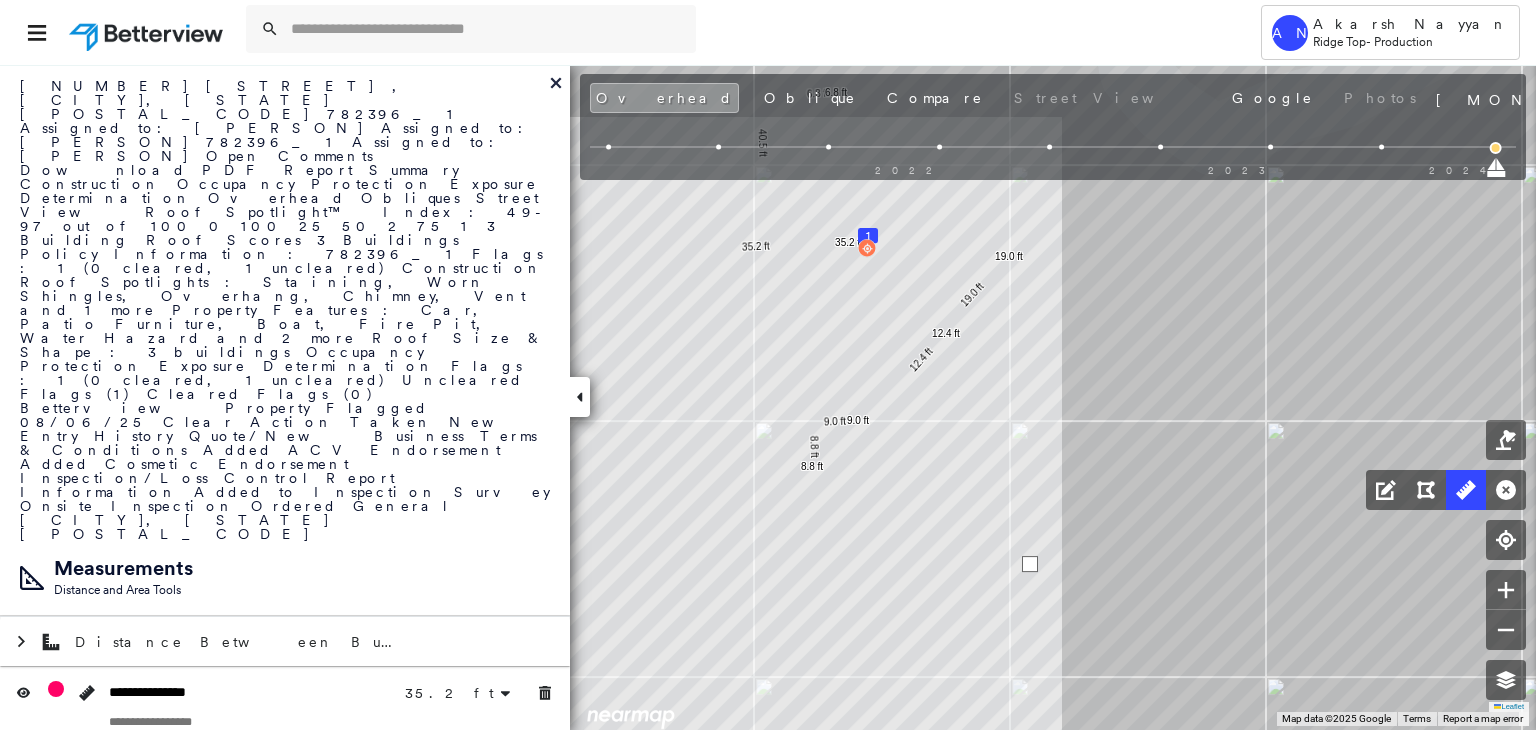 click on "1
2
3
173 ft
253 ft
35.2 ft 35.2 ft 40.5 ft 40.5 ft 6.8 ft 6.8 ft 18.6 ft 18.6 ft 20.5 ft 20.5 ft 15.7 ft 15.7 ft 11.2 ft 11.2 ft 12.4 ft 12.4 ft 19.0 ft 19.0 ft 9.0 ft 9.0 ft 8.8 ft 8.8 ft 0 m Click to continue drawing line." at bounding box center (-271, -151) 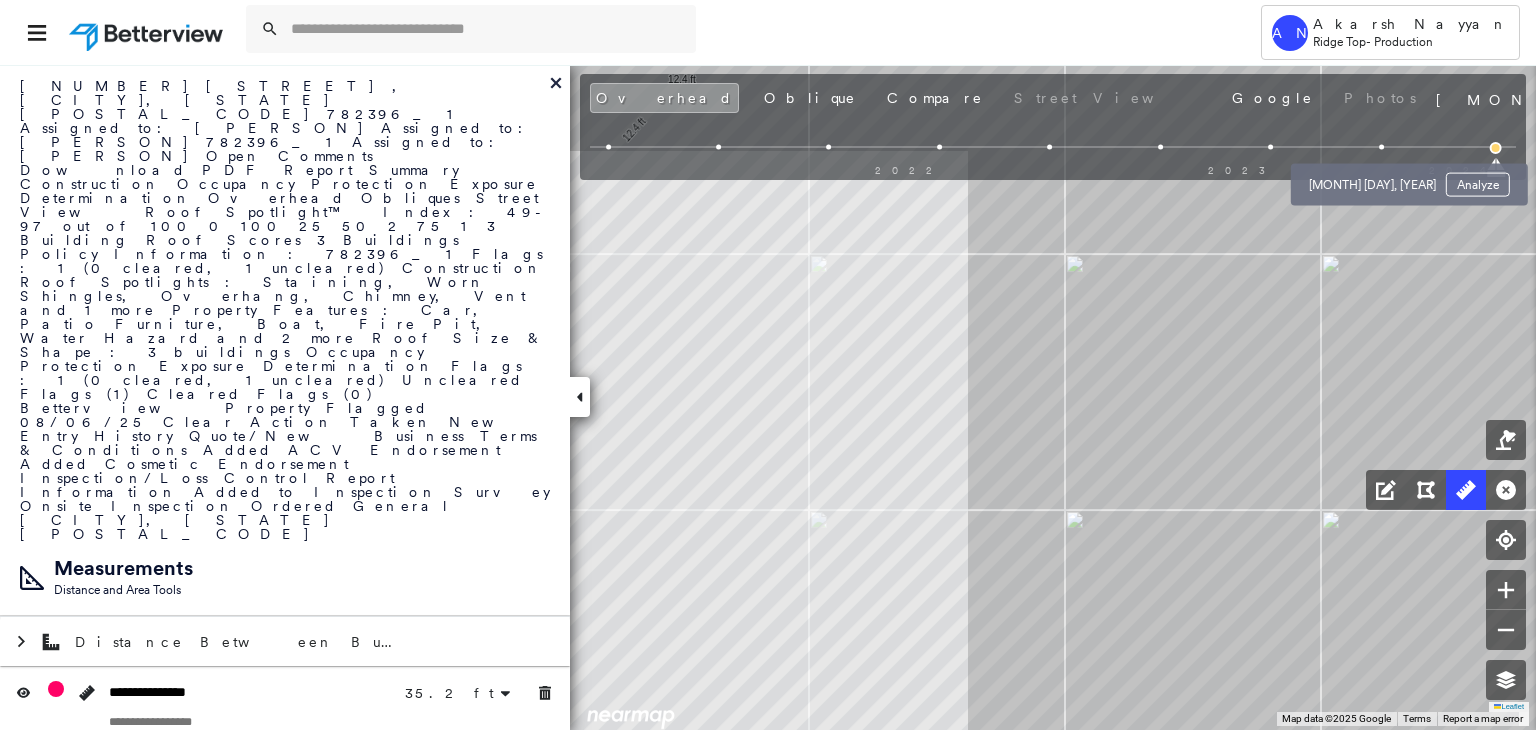 click at bounding box center (1381, 147) 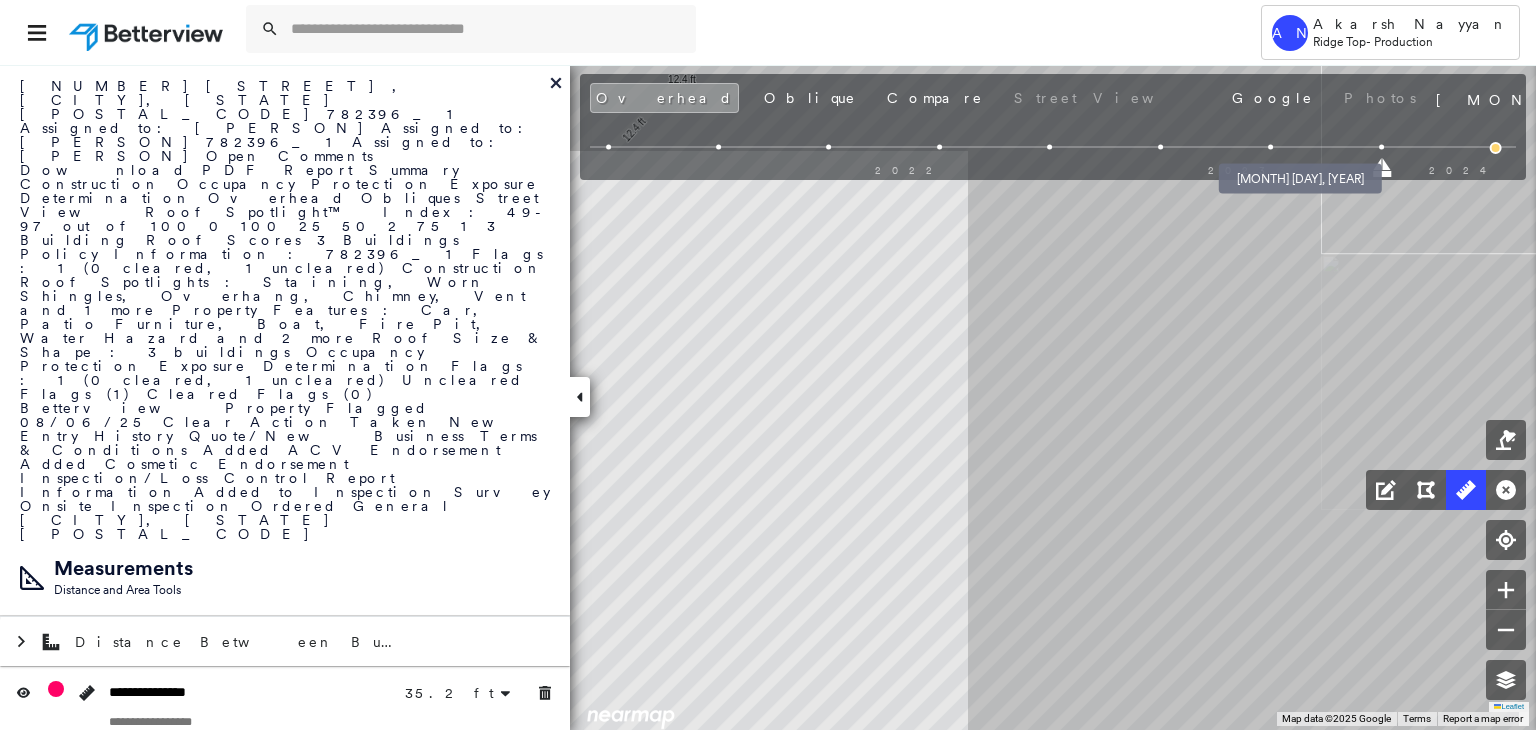 click at bounding box center [1271, 147] 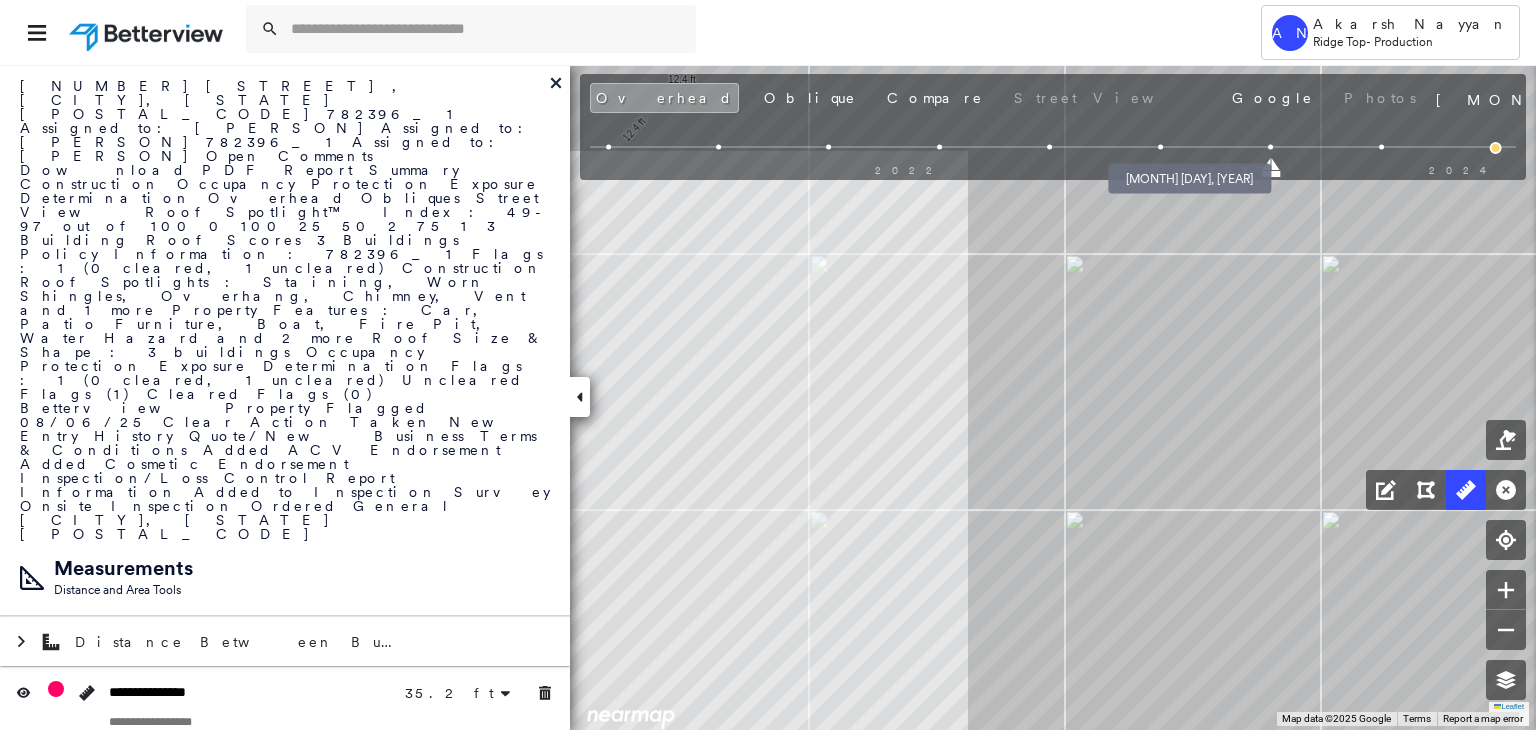 click at bounding box center [1160, 147] 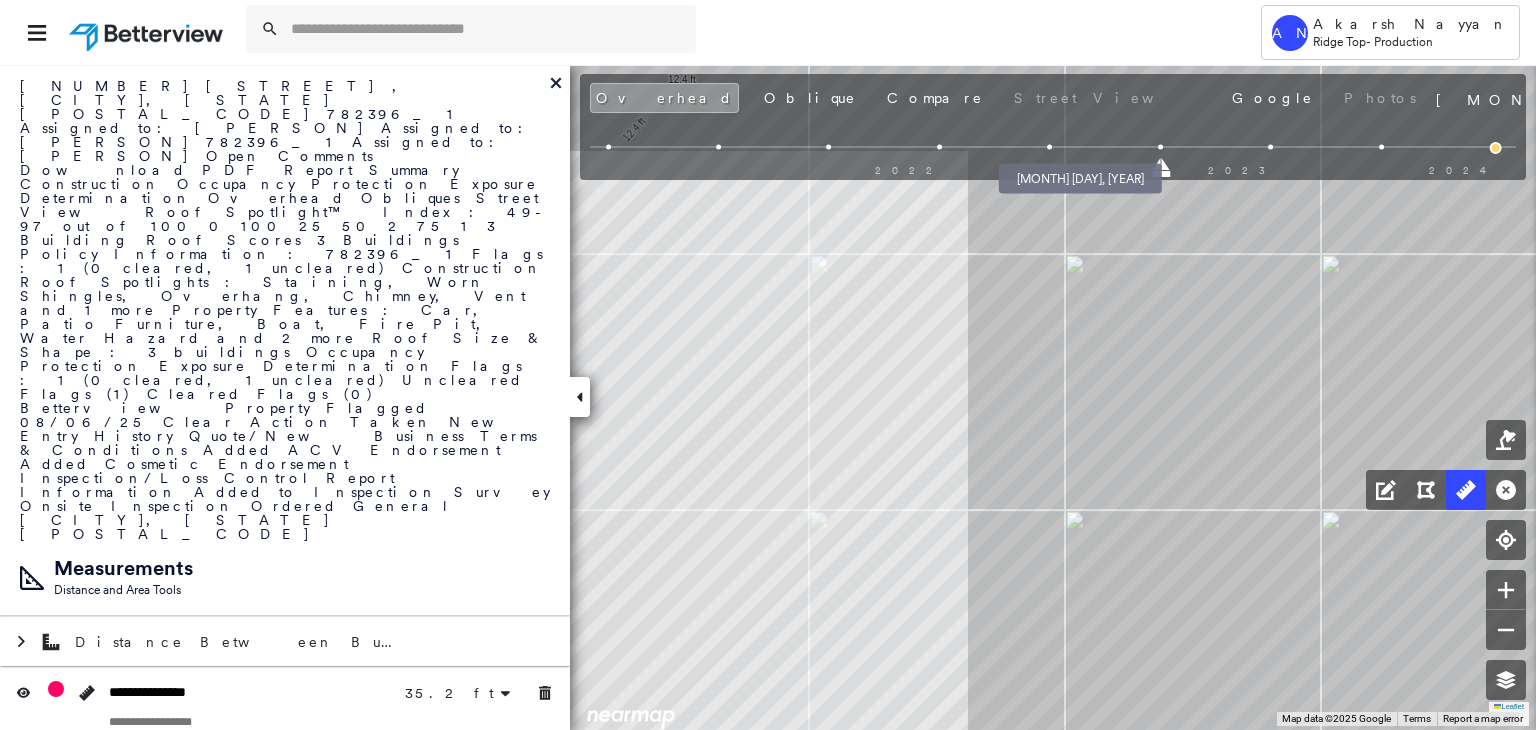 click at bounding box center [1050, 147] 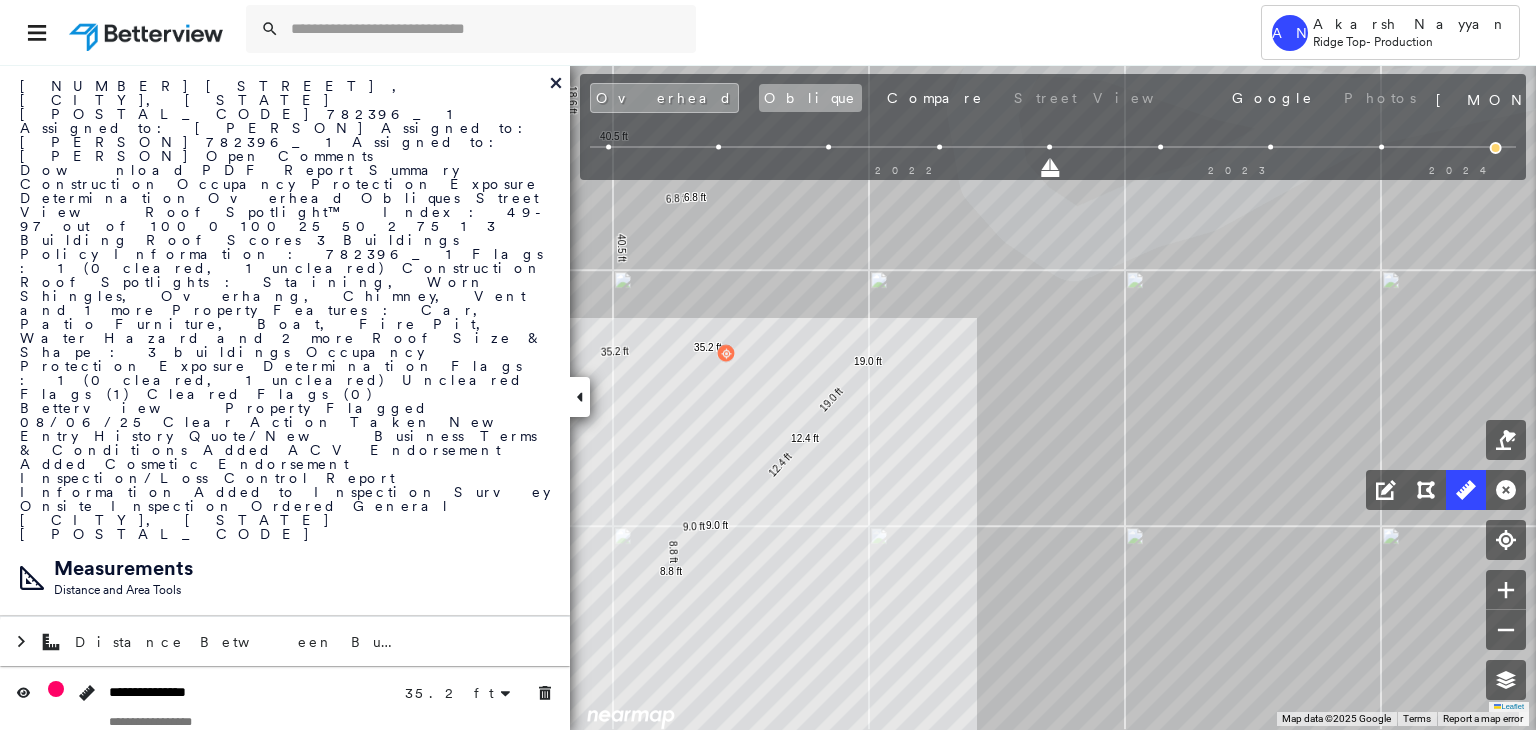 click on "Oblique" at bounding box center (810, 98) 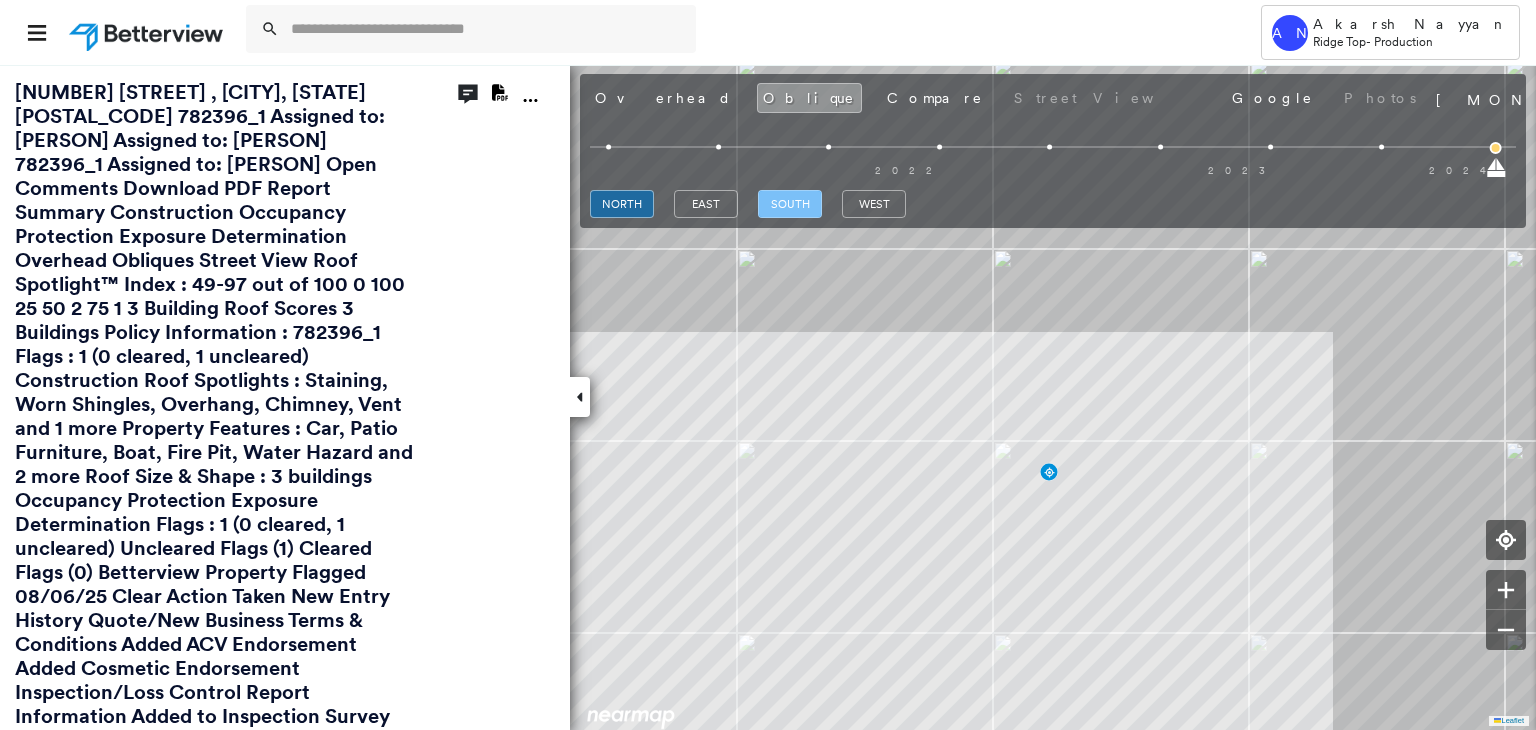 click on "south" at bounding box center (790, 204) 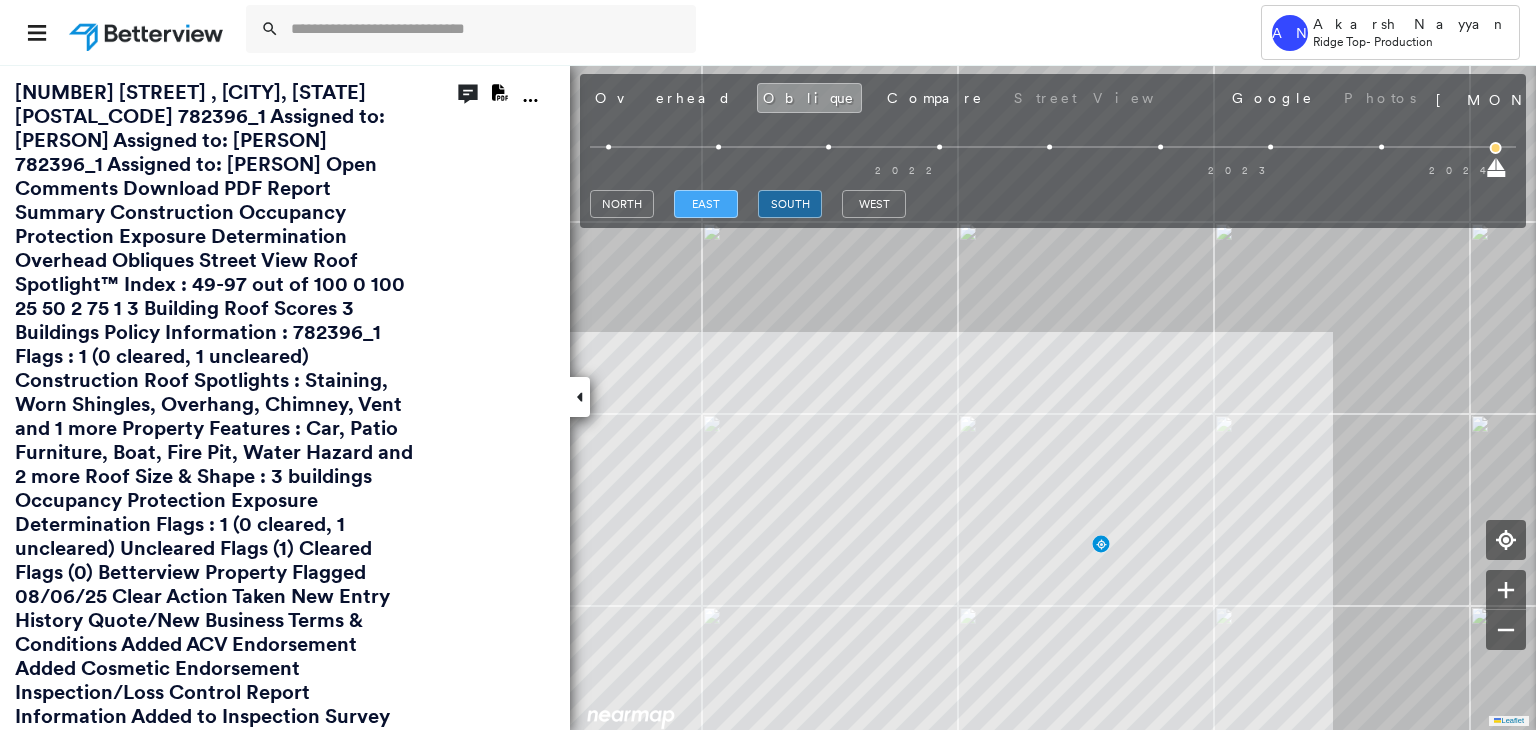 click on "east" at bounding box center [706, 204] 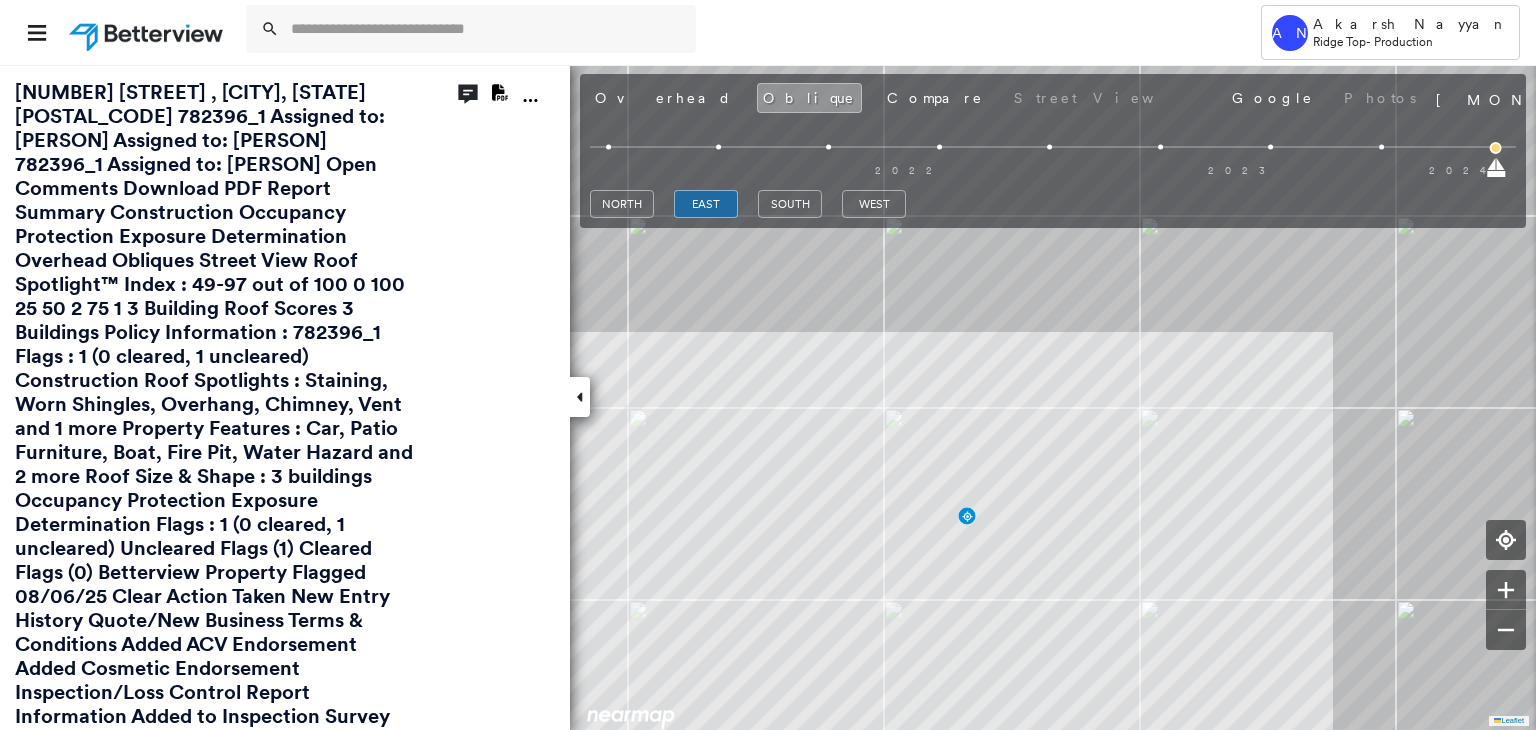 click on "north east south west" at bounding box center [1053, 204] 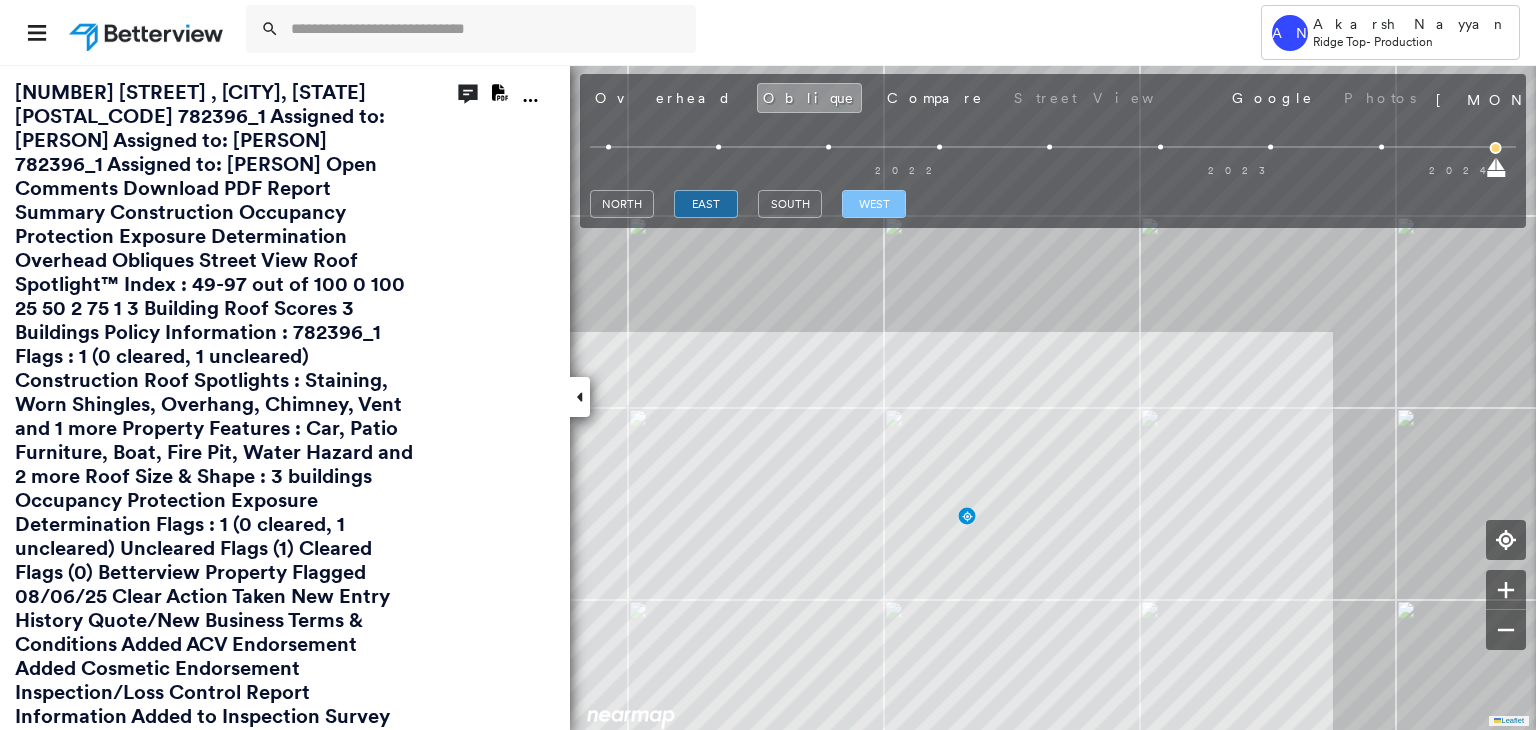 click on "west" at bounding box center (874, 204) 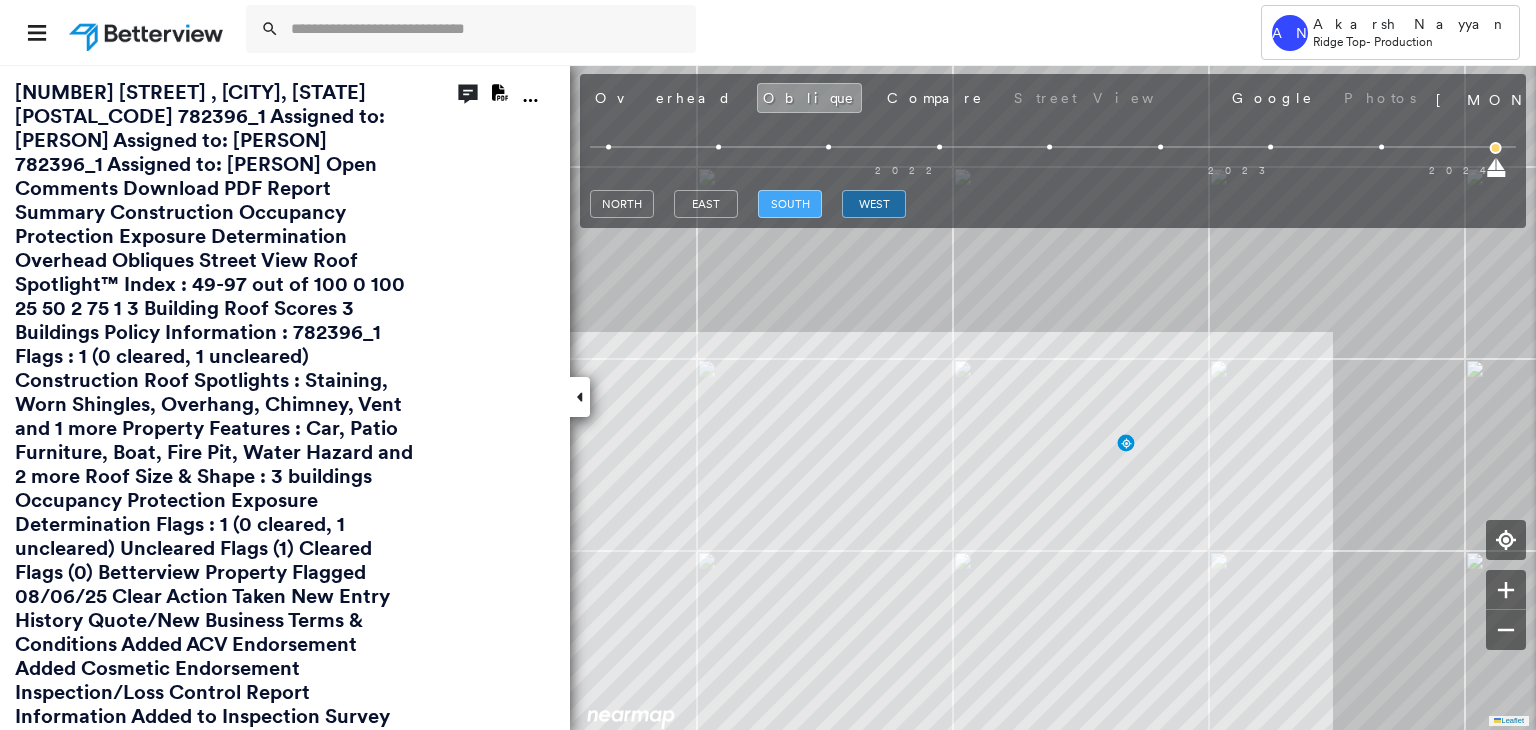 click on "south" at bounding box center (790, 204) 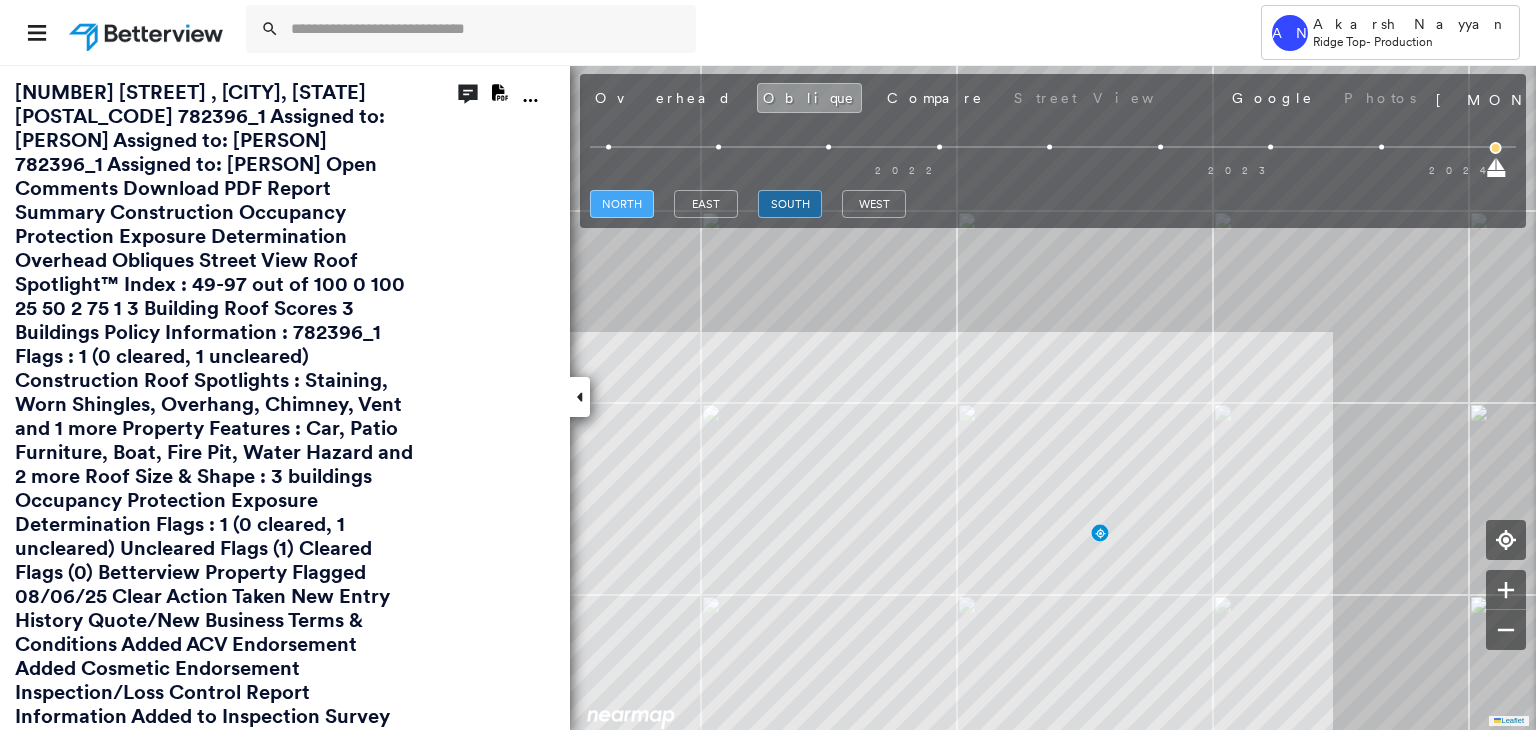 click on "north" at bounding box center (622, 204) 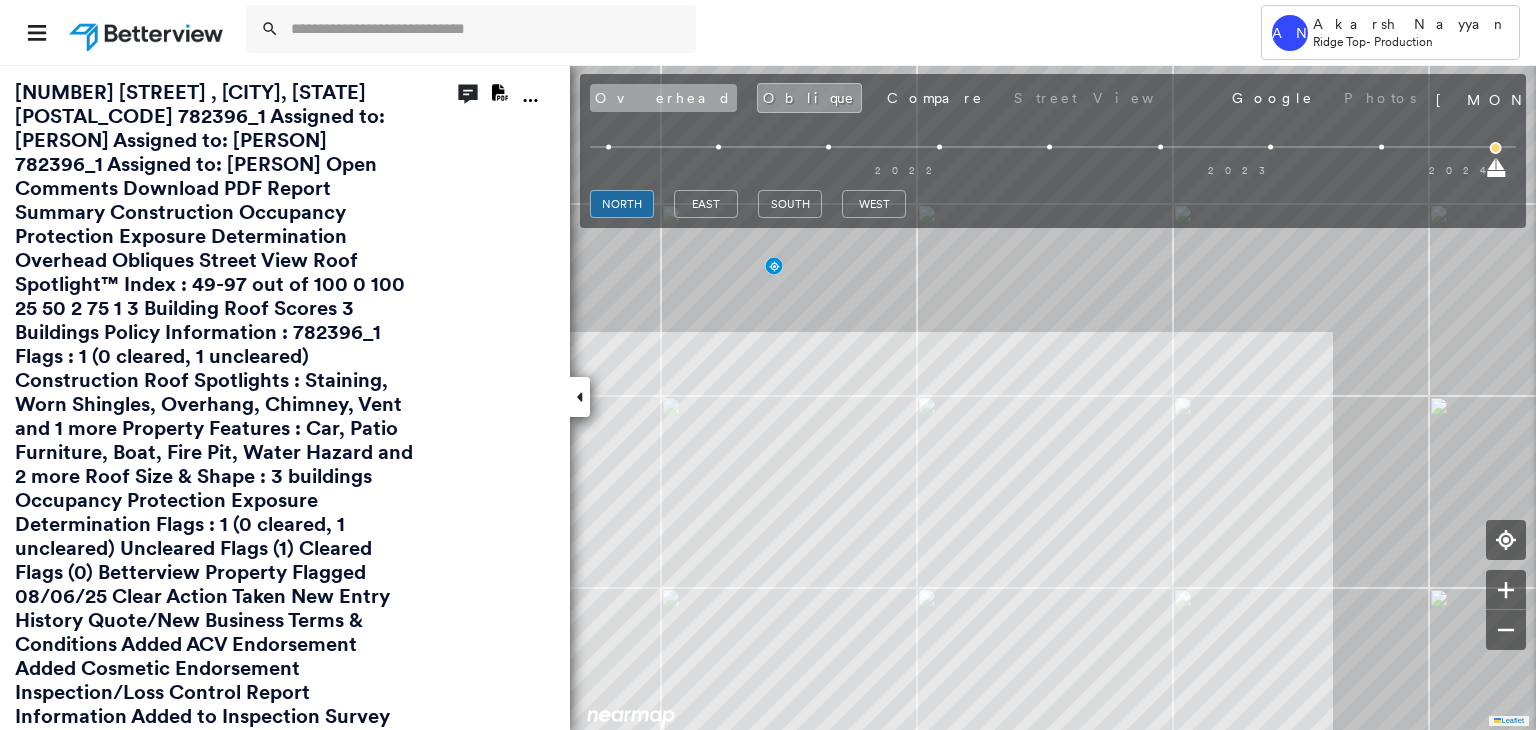 click on "Overhead" at bounding box center [663, 98] 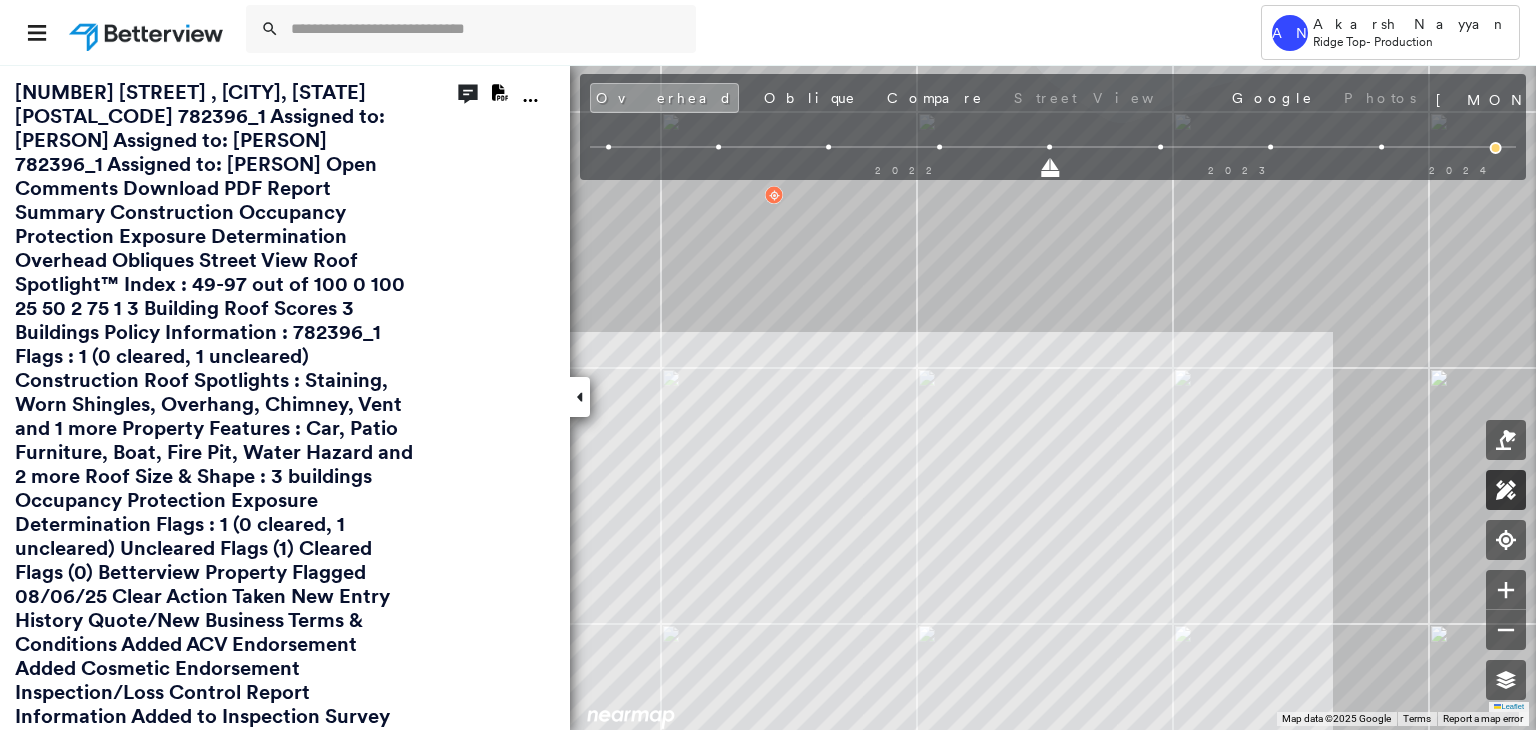 click 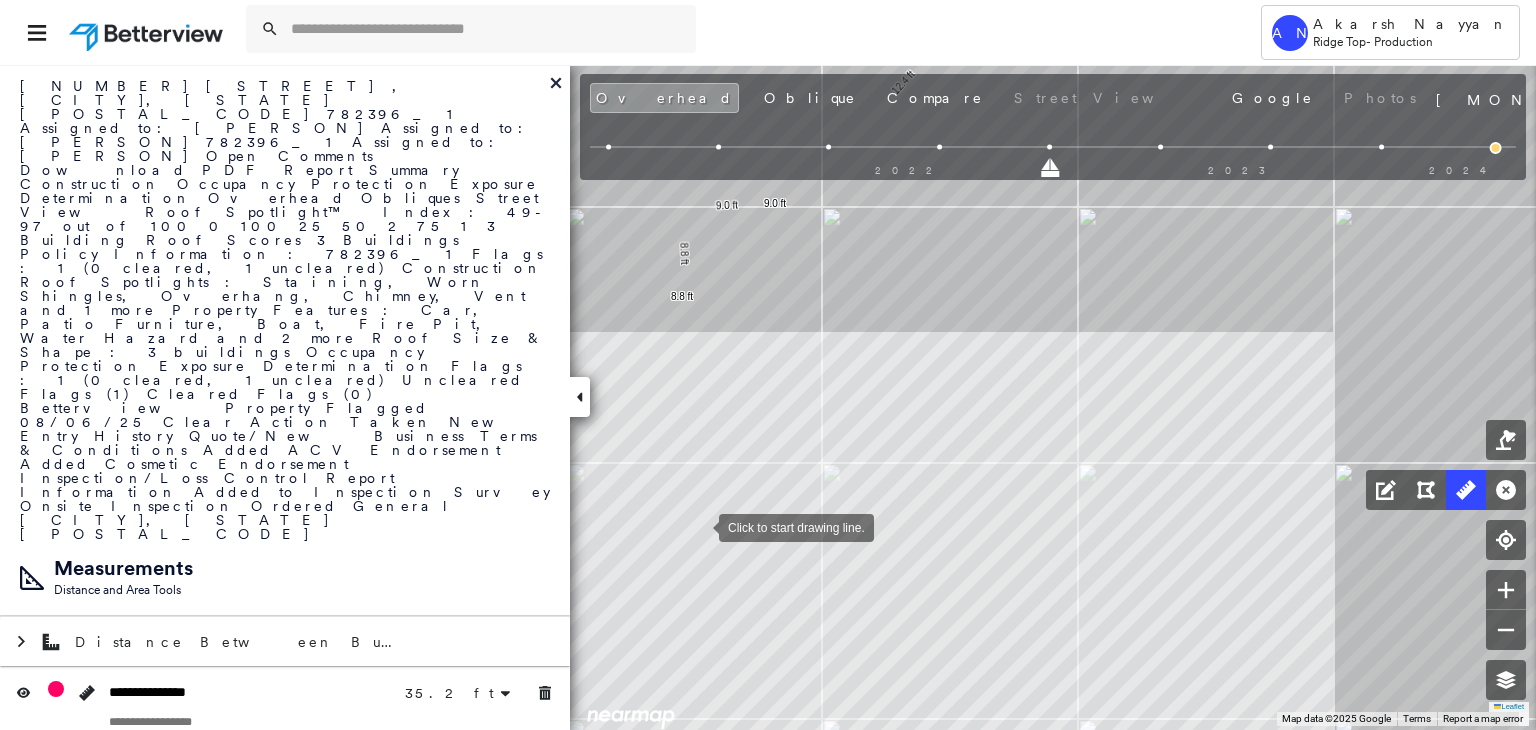 click at bounding box center (699, 526) 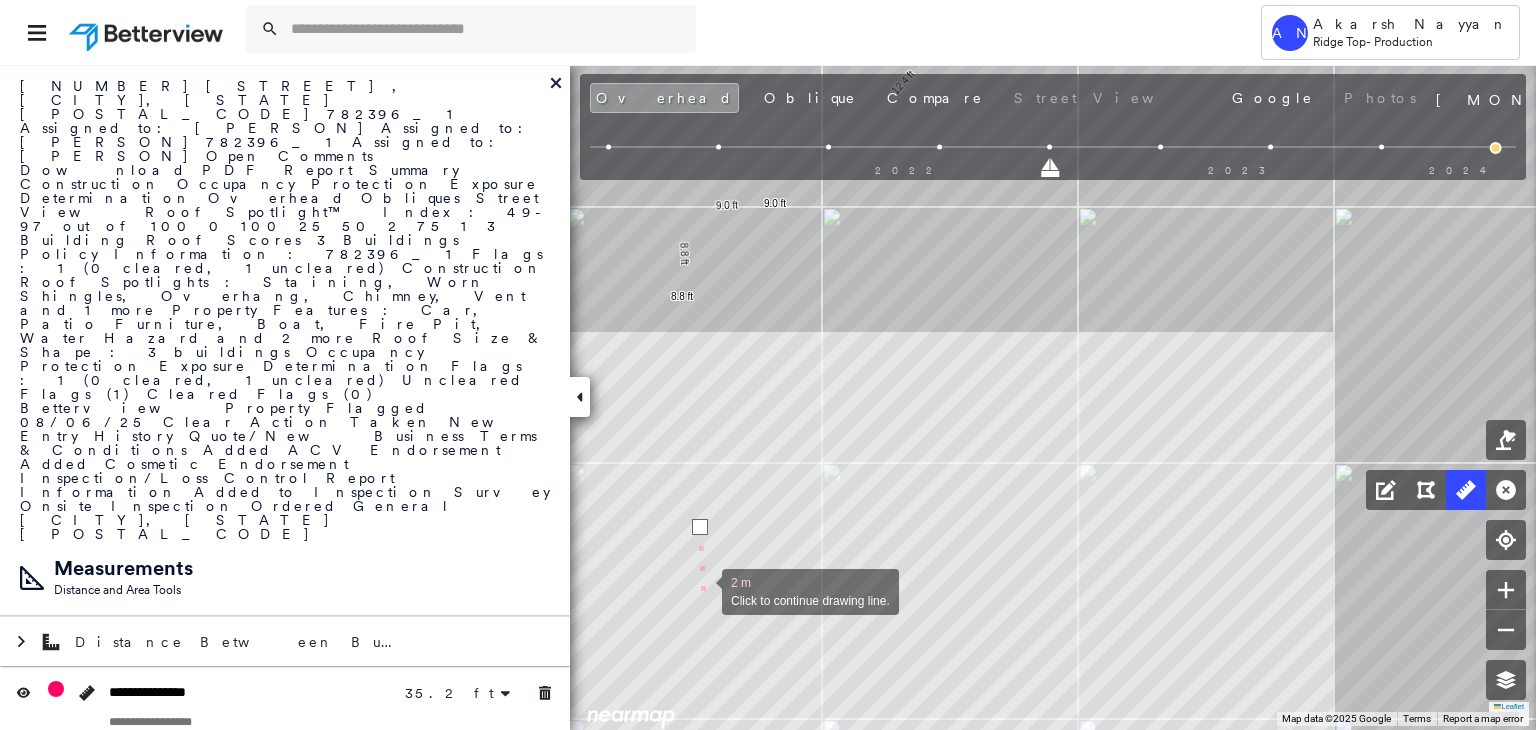 click at bounding box center [702, 590] 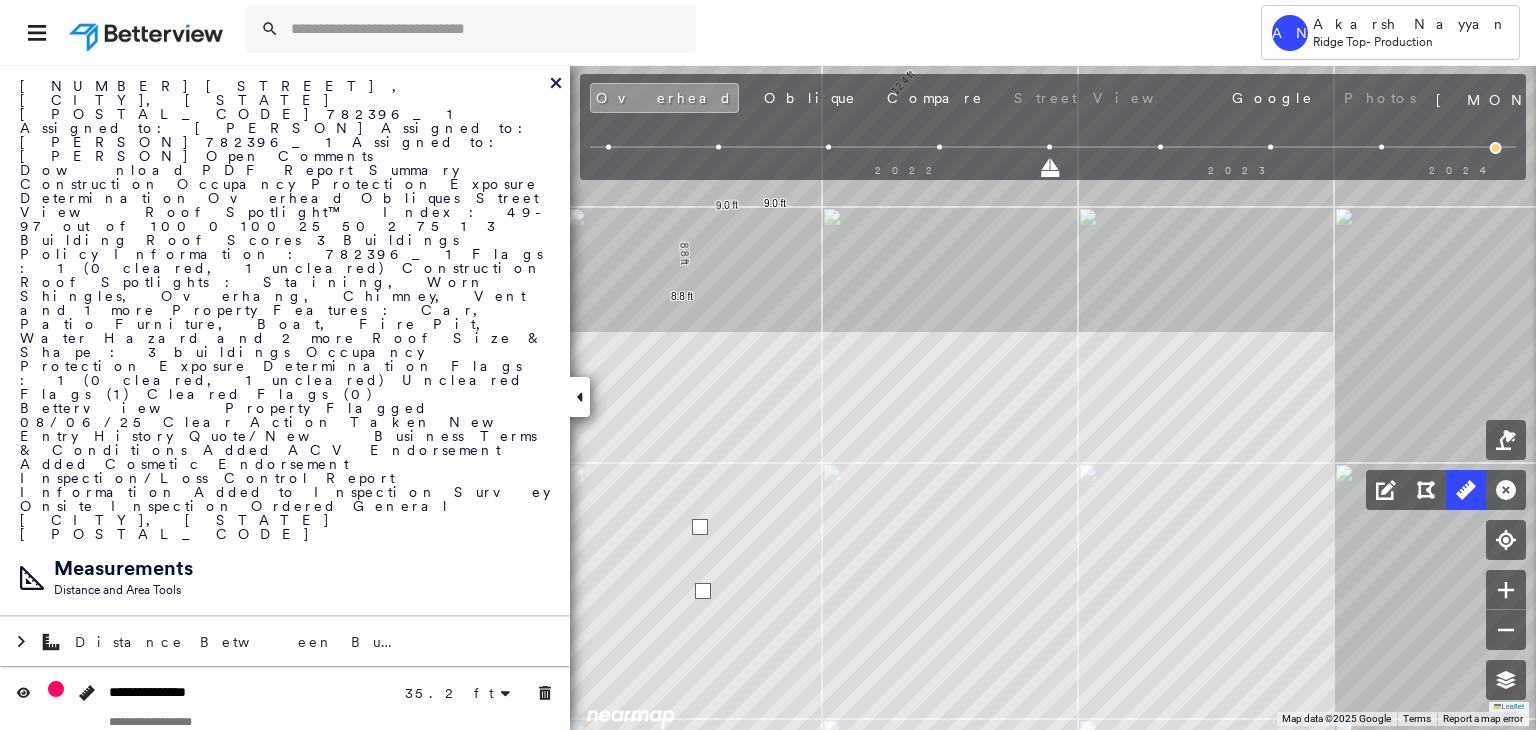 click at bounding box center (703, 591) 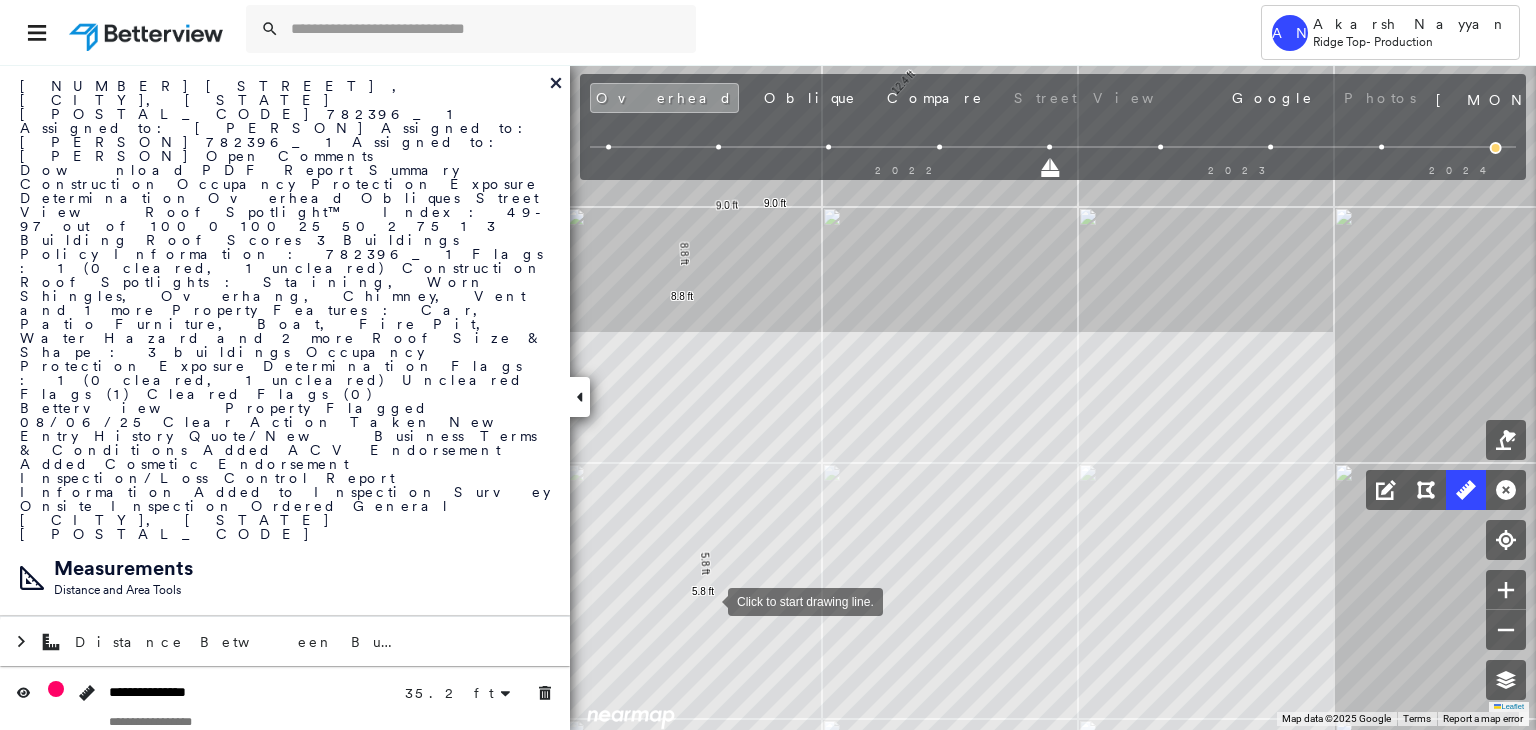 click at bounding box center (708, 600) 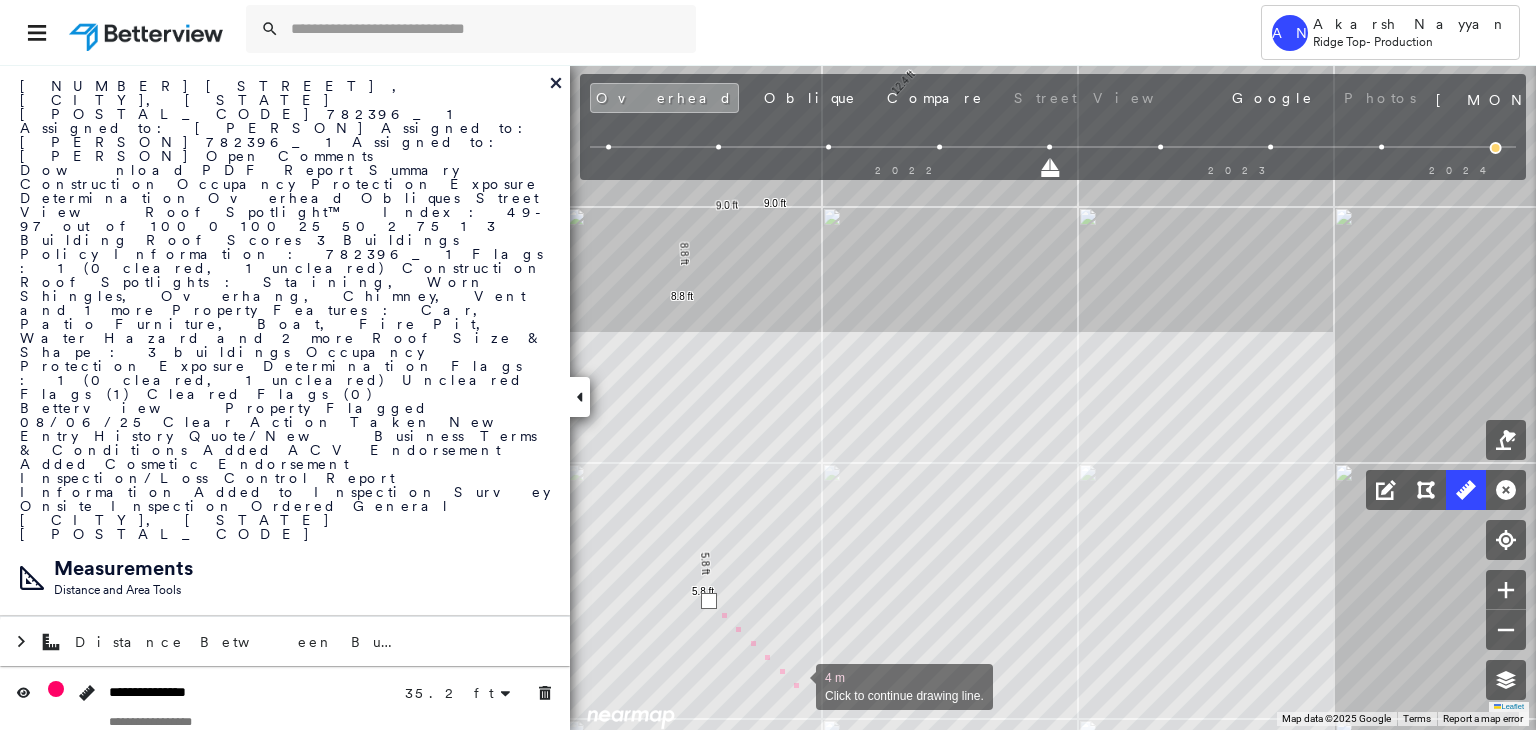 click at bounding box center (796, 685) 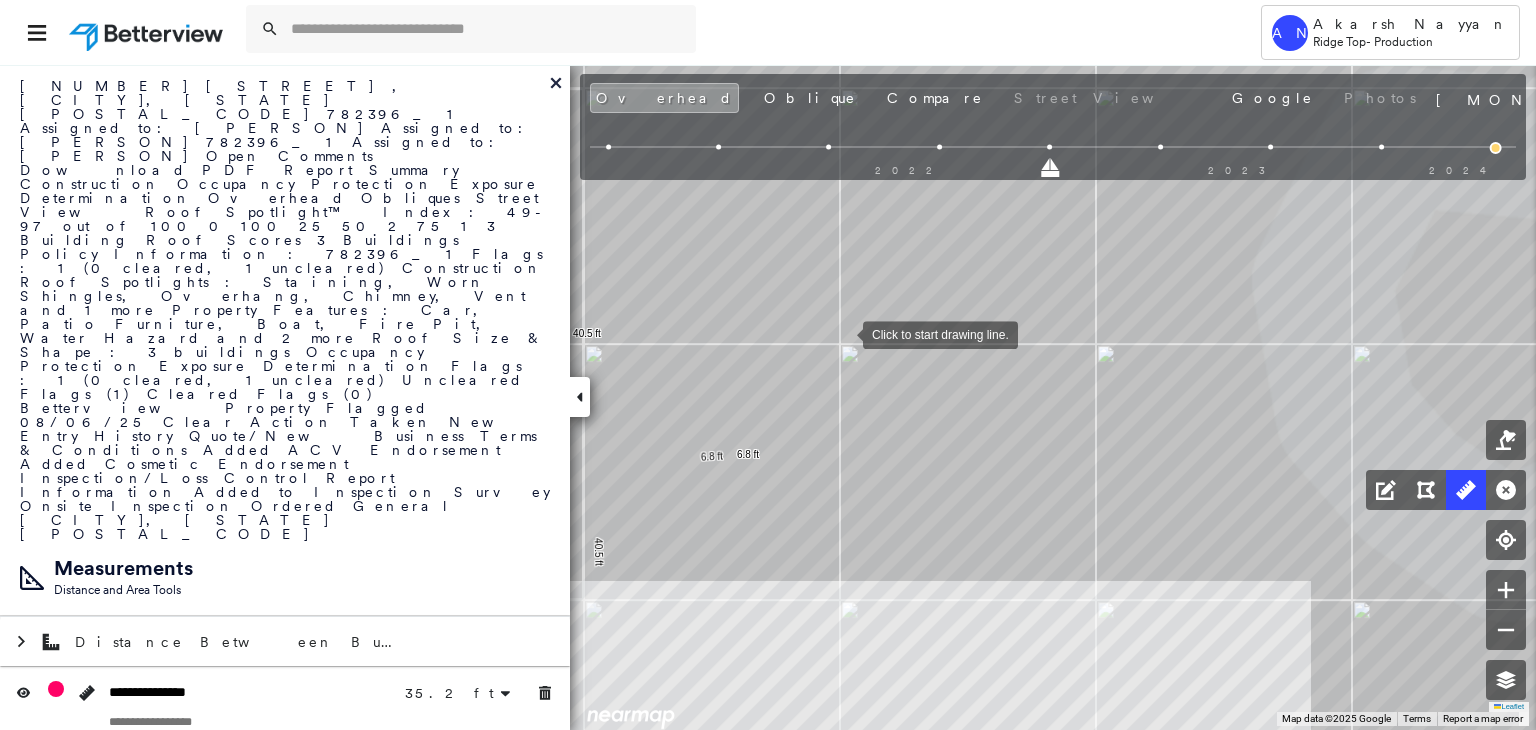 click at bounding box center (843, 333) 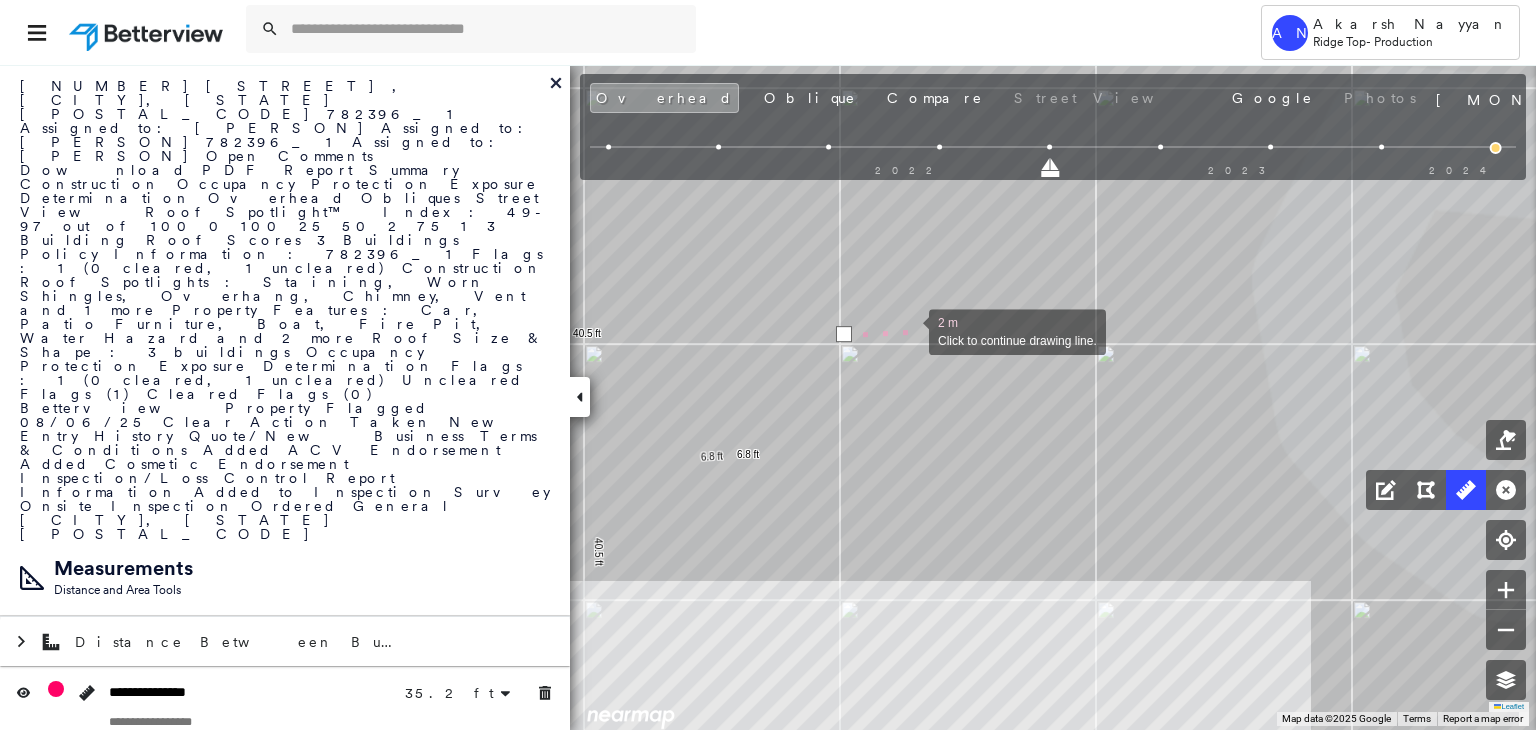 click at bounding box center [909, 330] 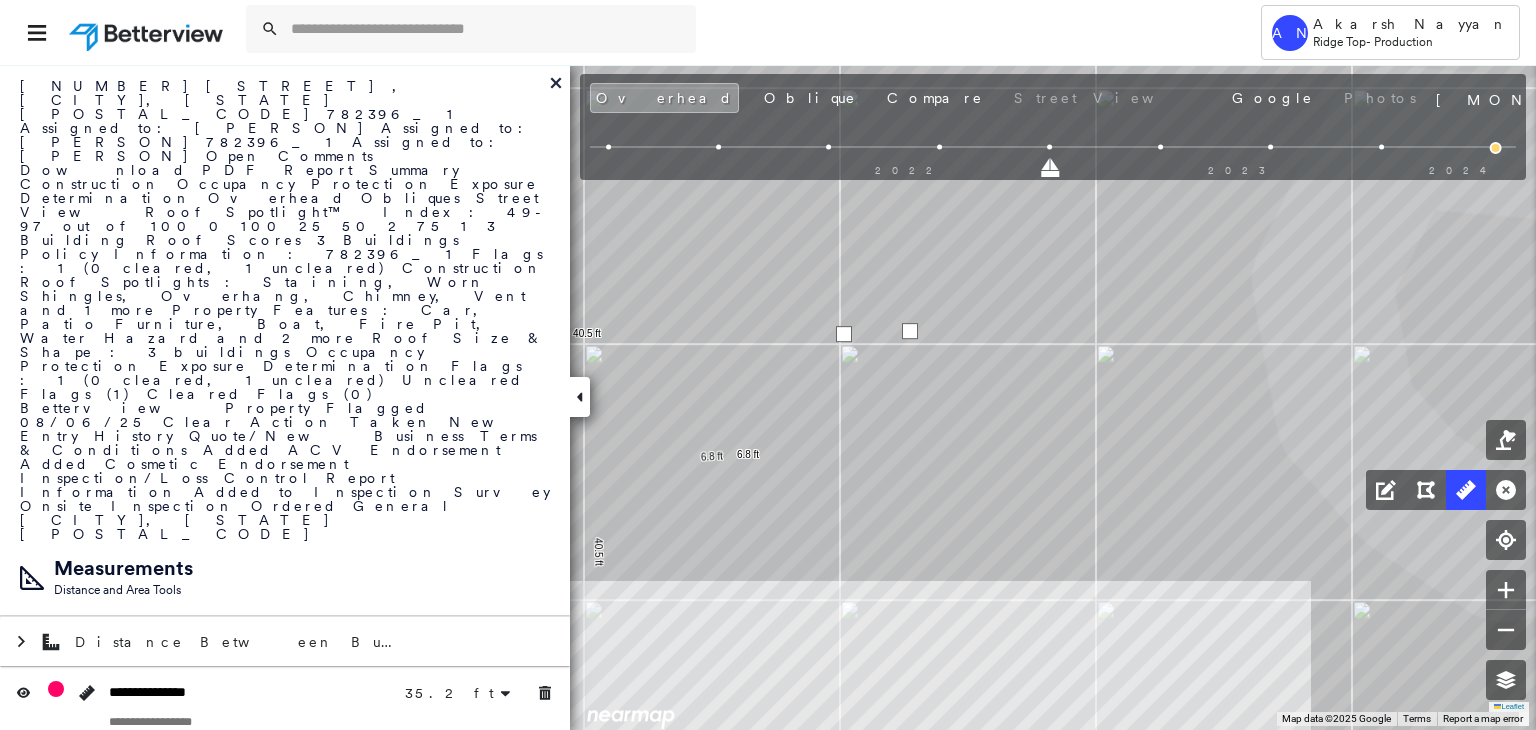 click at bounding box center (910, 331) 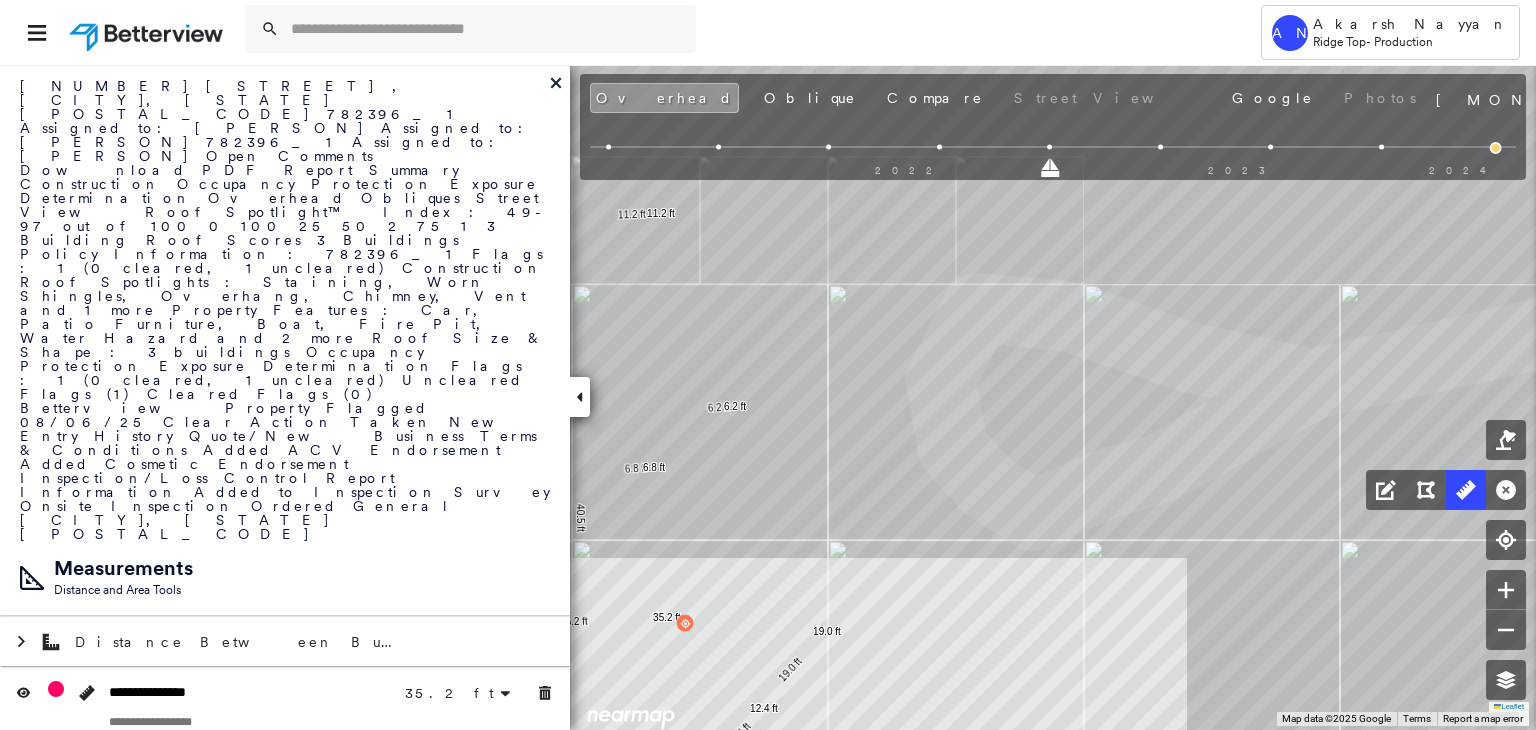 drag, startPoint x: 998, startPoint y: 444, endPoint x: 917, endPoint y: 348, distance: 125.60653 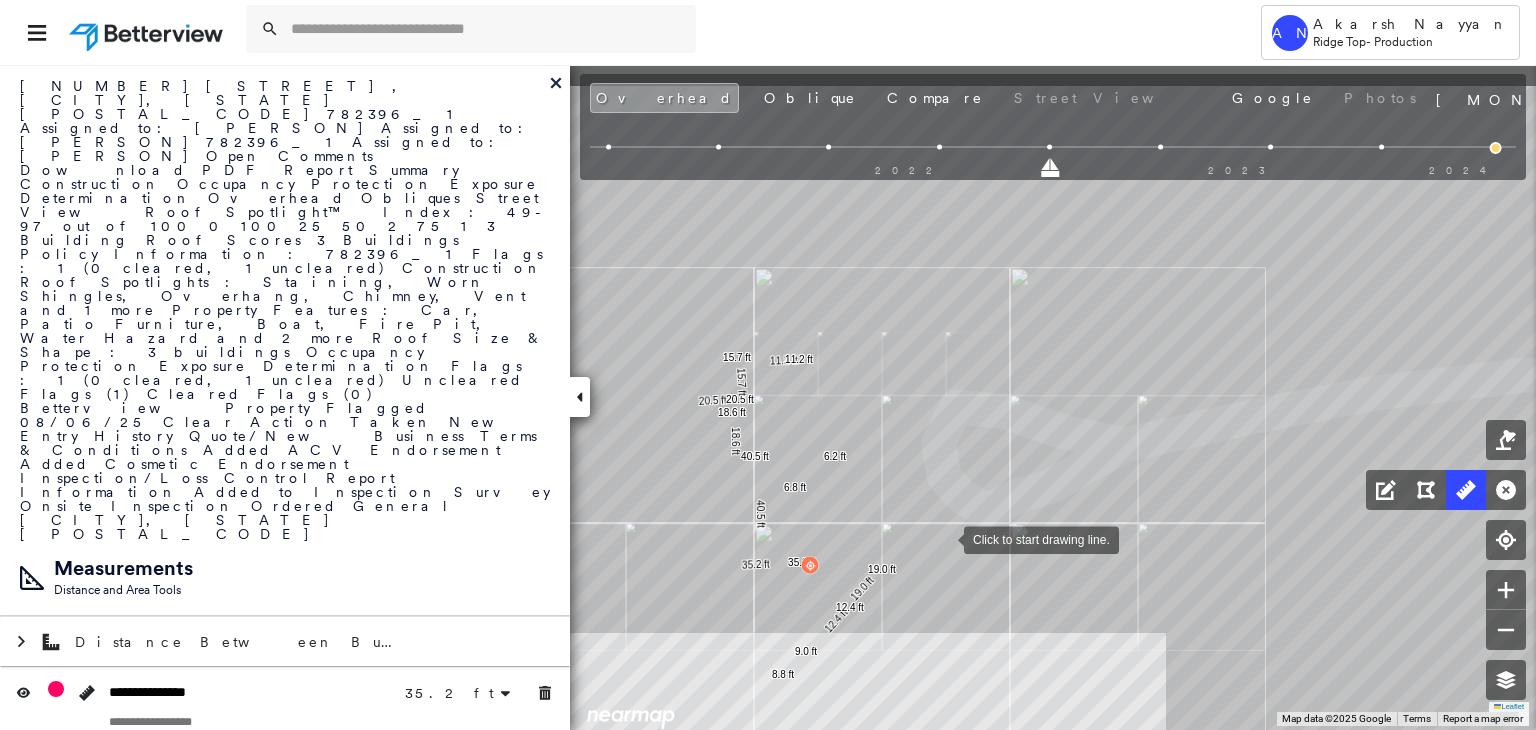 click on "35.2 ft 35.2 ft 40.5 ft 40.5 ft 6.8 ft 18.6 ft 18.6 ft 20.5 ft 20.5 ft 15.7 ft 15.7 ft 11.2 ft 11.2 ft 12.4 ft 12.4 ft 19.0 ft 19.0 ft 9.0 ft 8.8 ft 5.8 ft 11.4 ft 6.2 ft Click to start drawing line." at bounding box center [-167, 365] 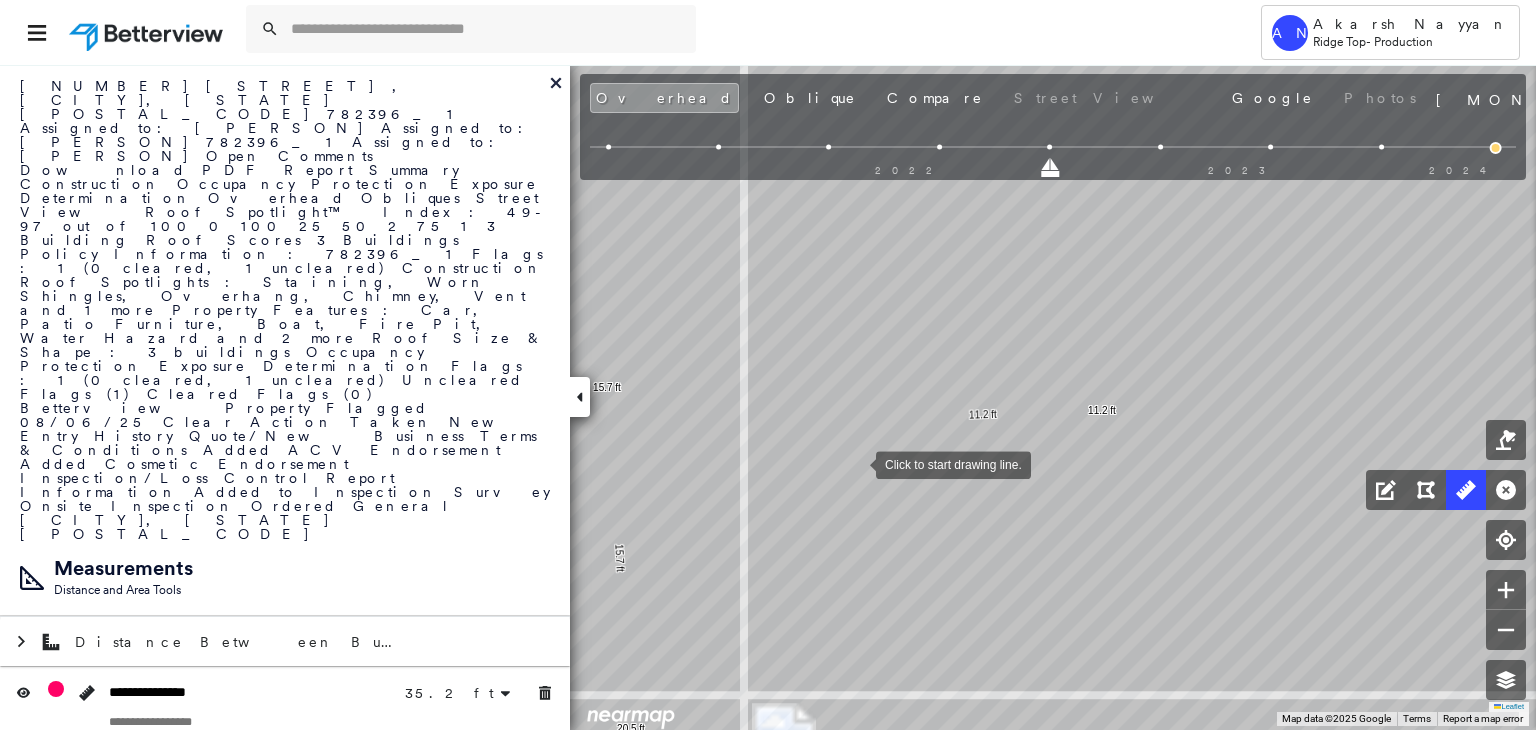 drag, startPoint x: 976, startPoint y: 450, endPoint x: 856, endPoint y: 462, distance: 120.59851 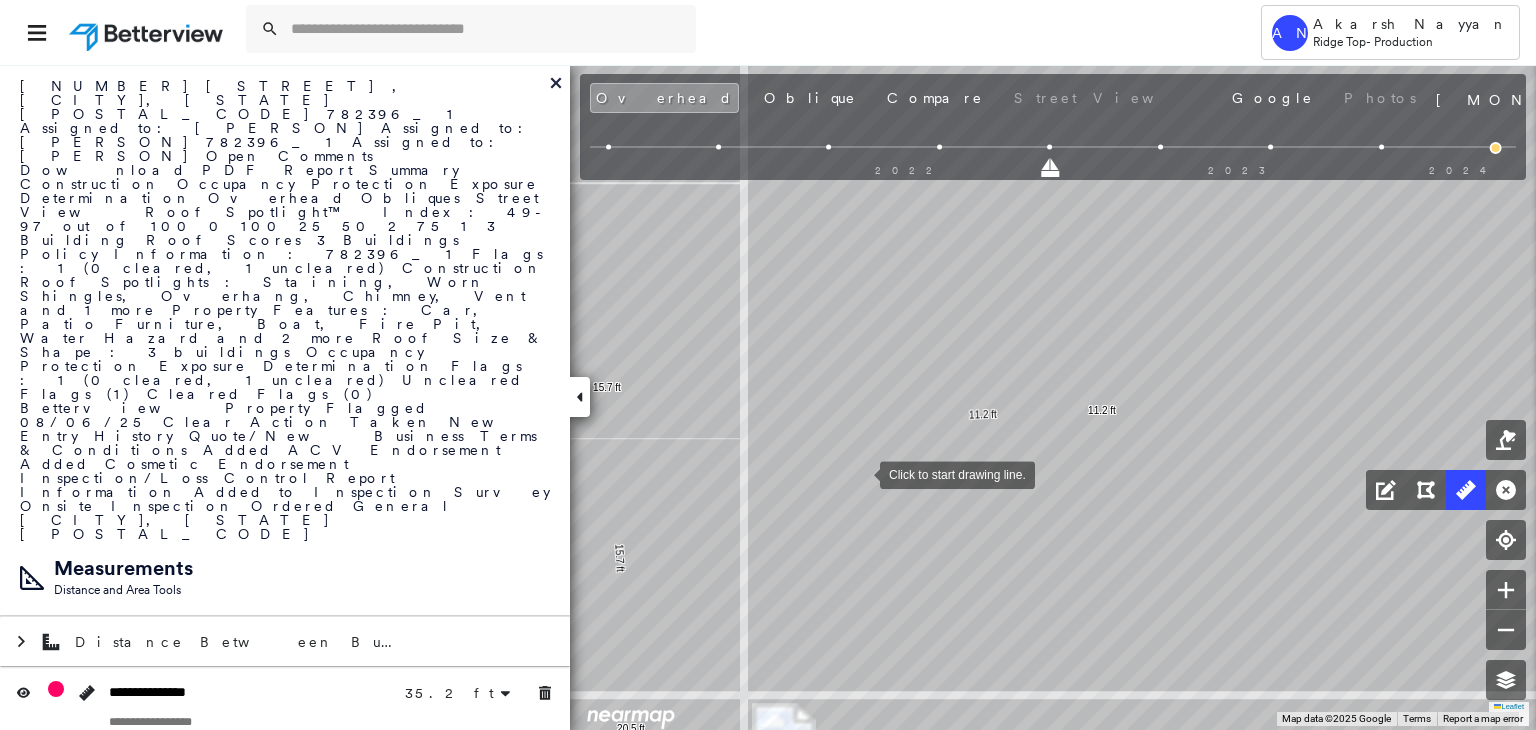 click at bounding box center (860, 473) 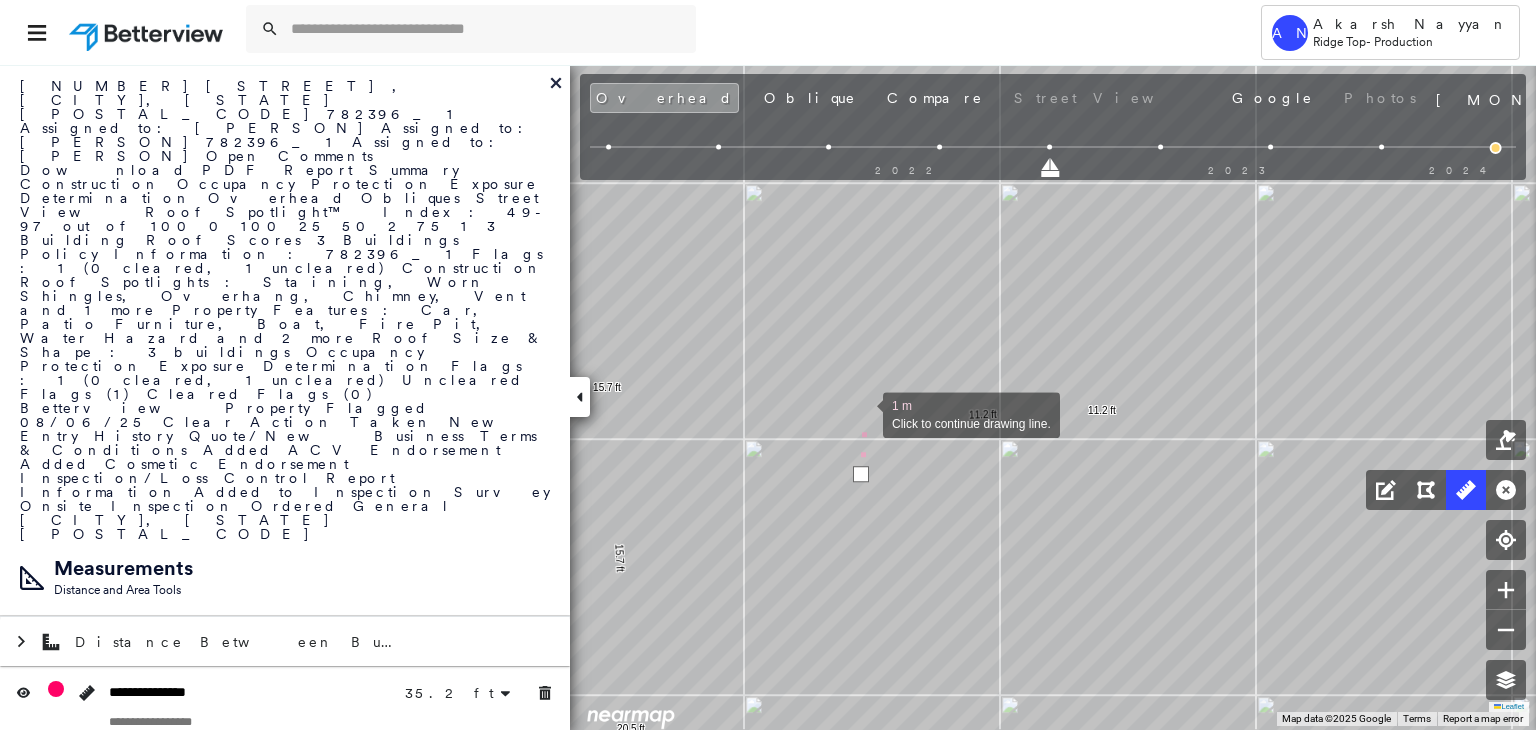 click at bounding box center [863, 413] 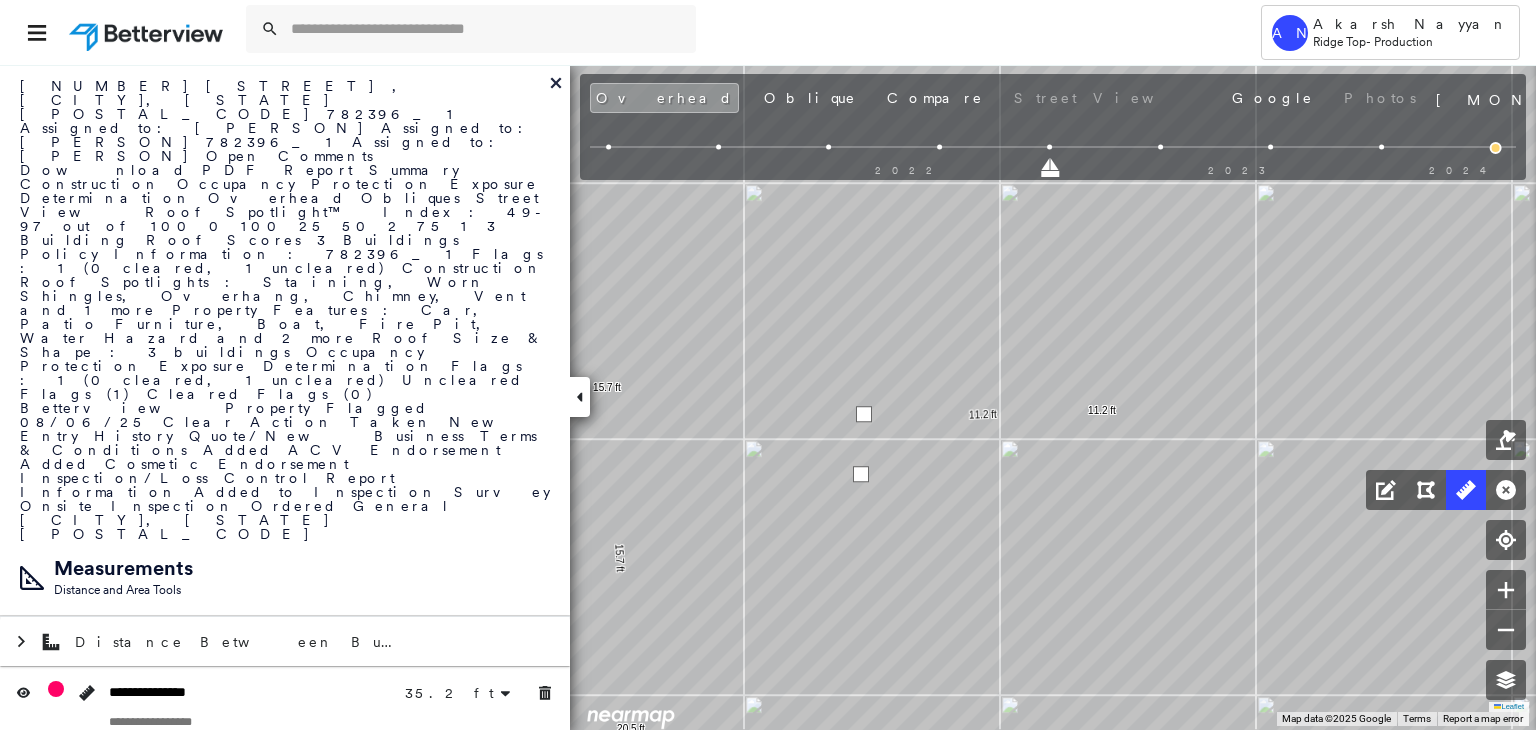 click at bounding box center [864, 414] 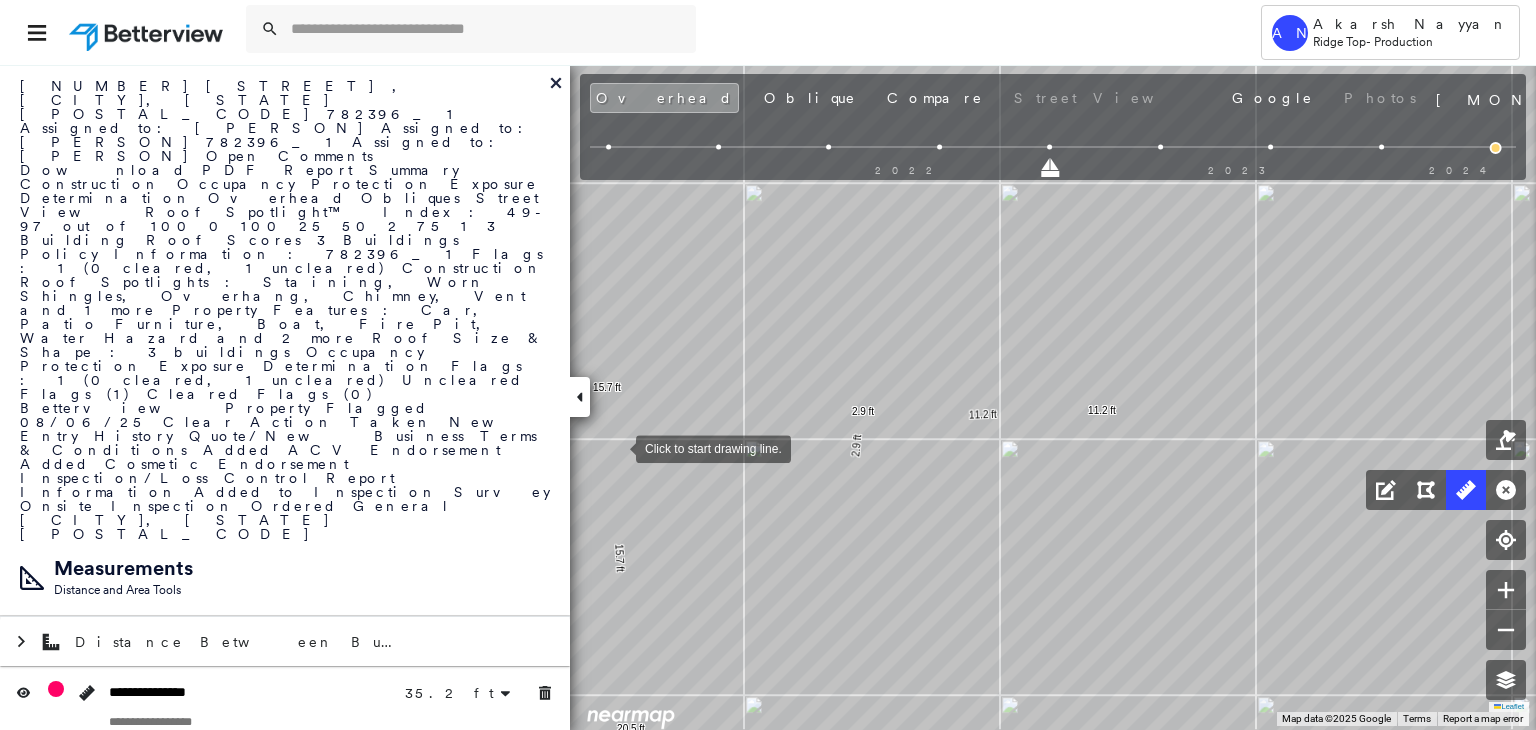 click at bounding box center (616, 447) 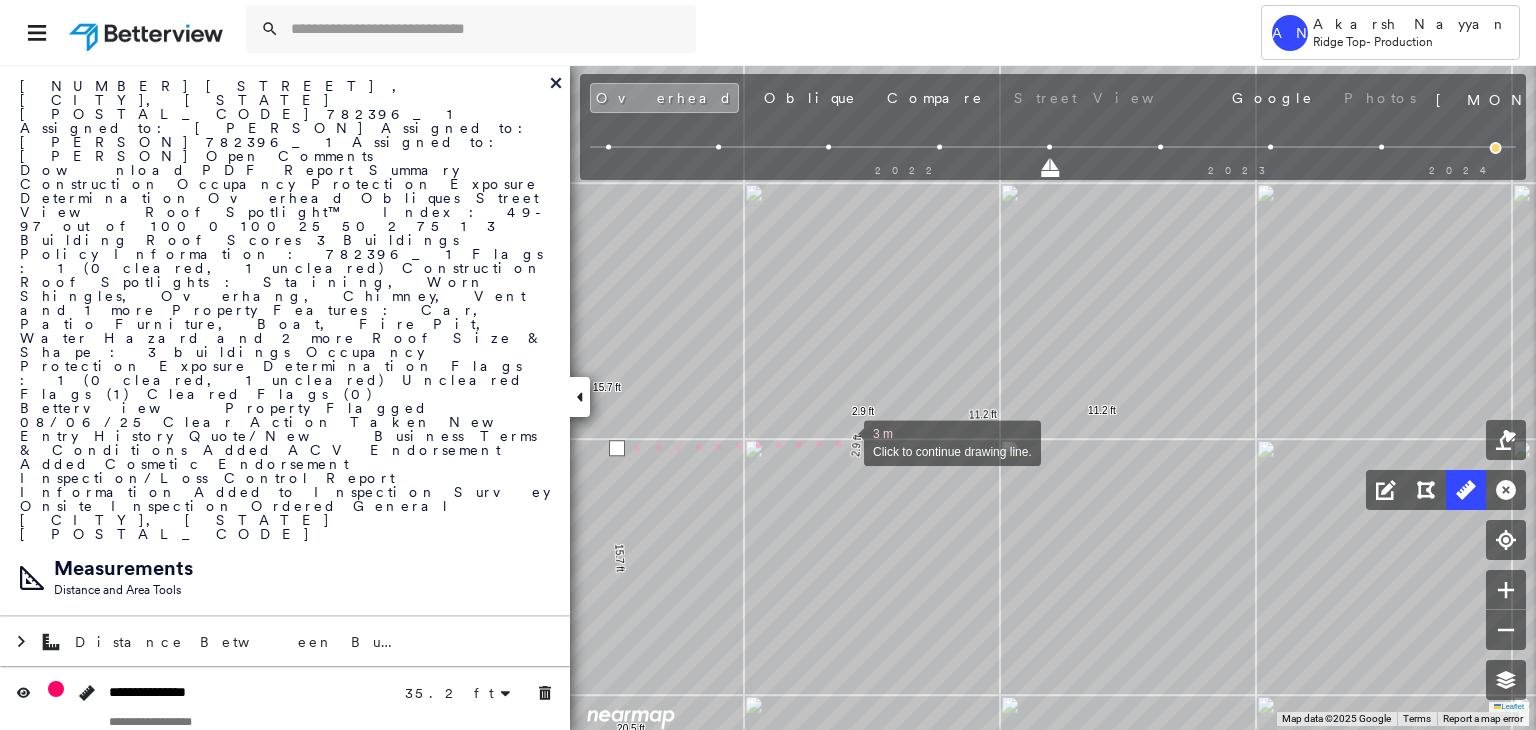 click at bounding box center (844, 441) 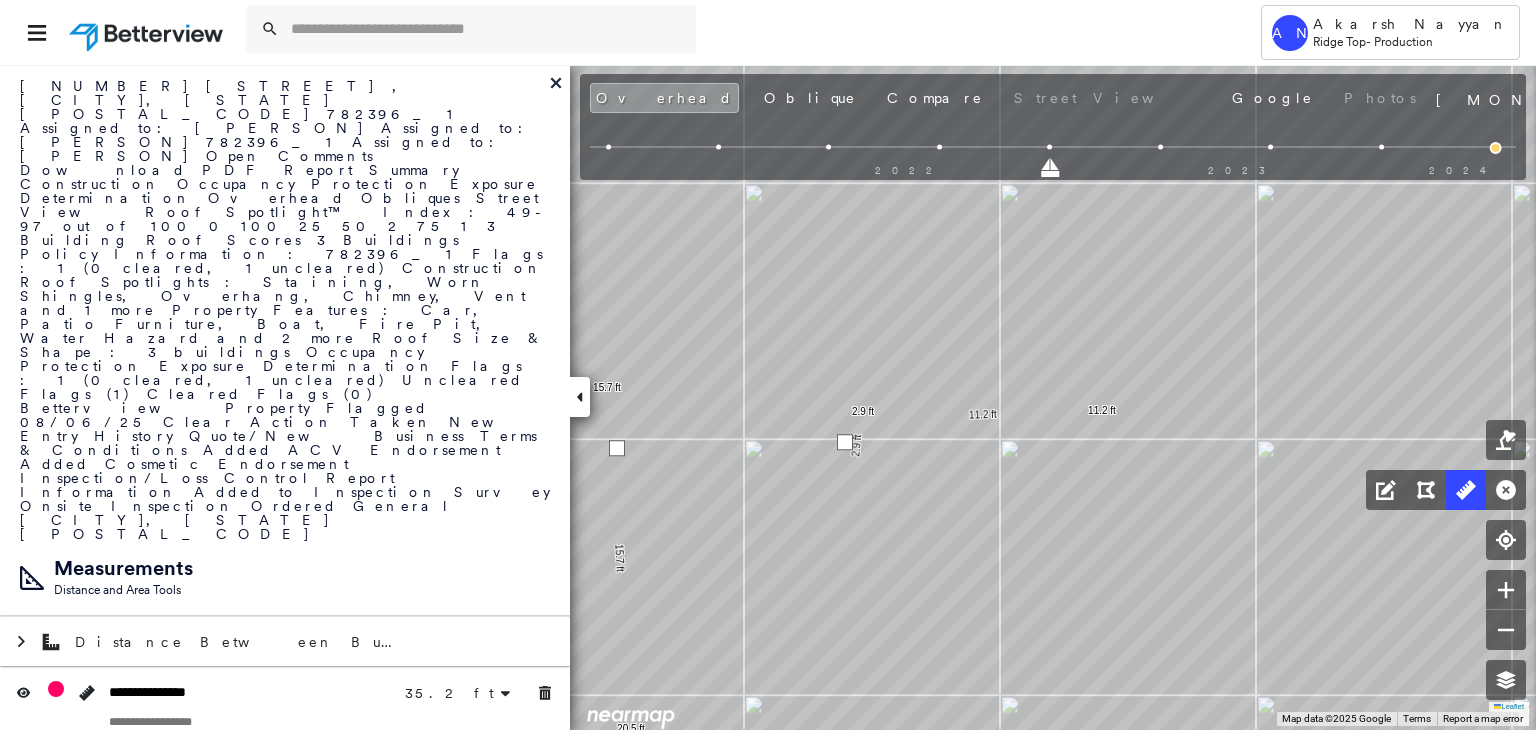 click at bounding box center (845, 442) 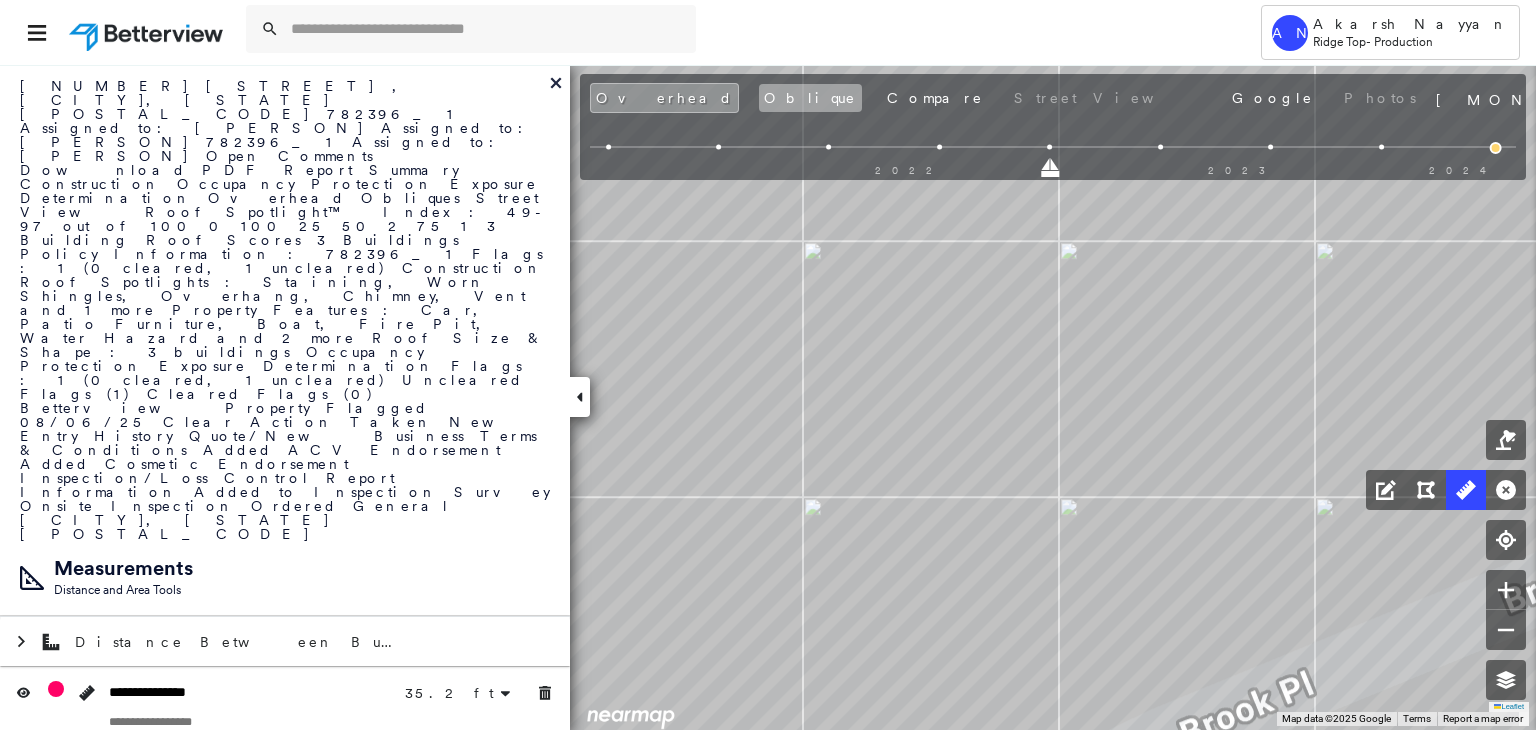 click on "Oblique" at bounding box center [810, 98] 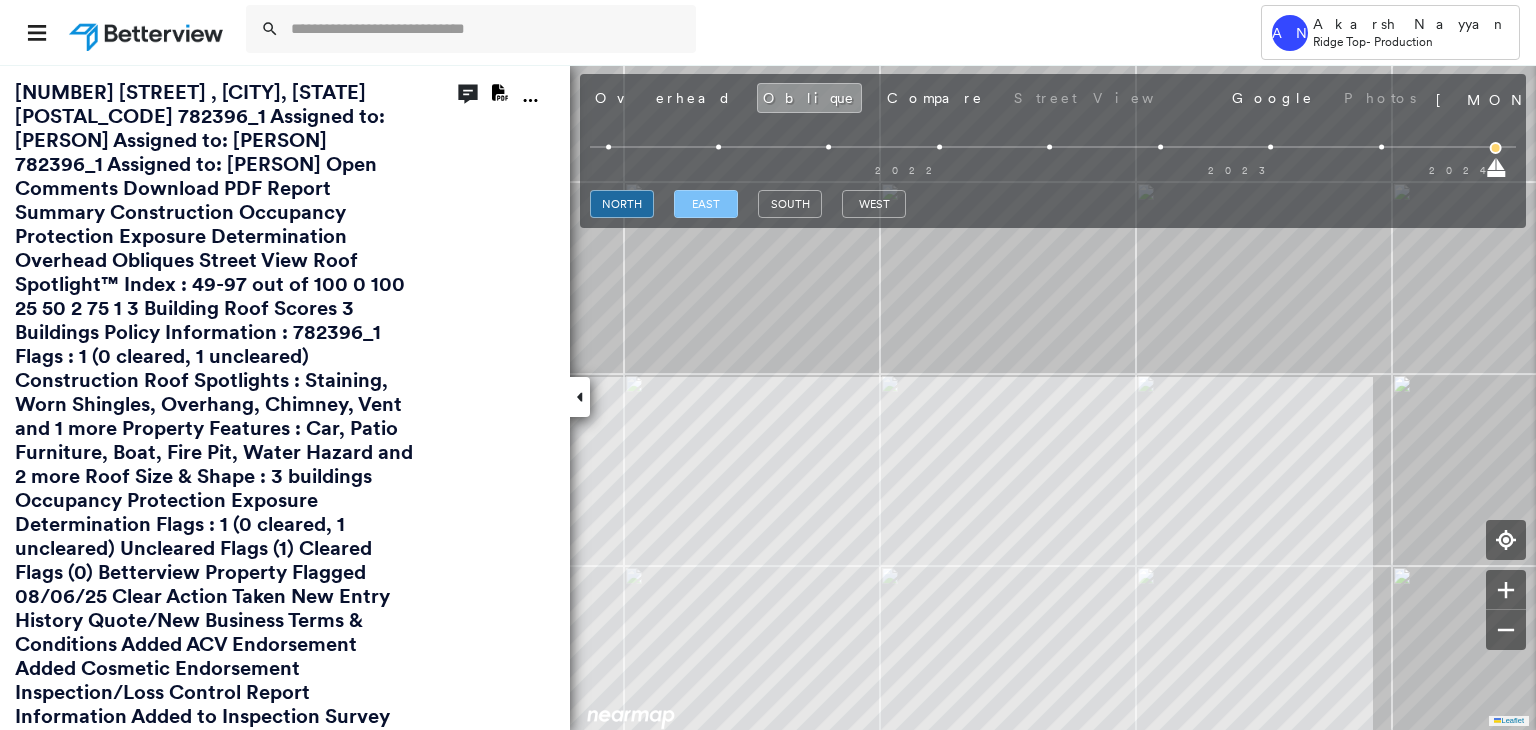 click on "east" at bounding box center [706, 204] 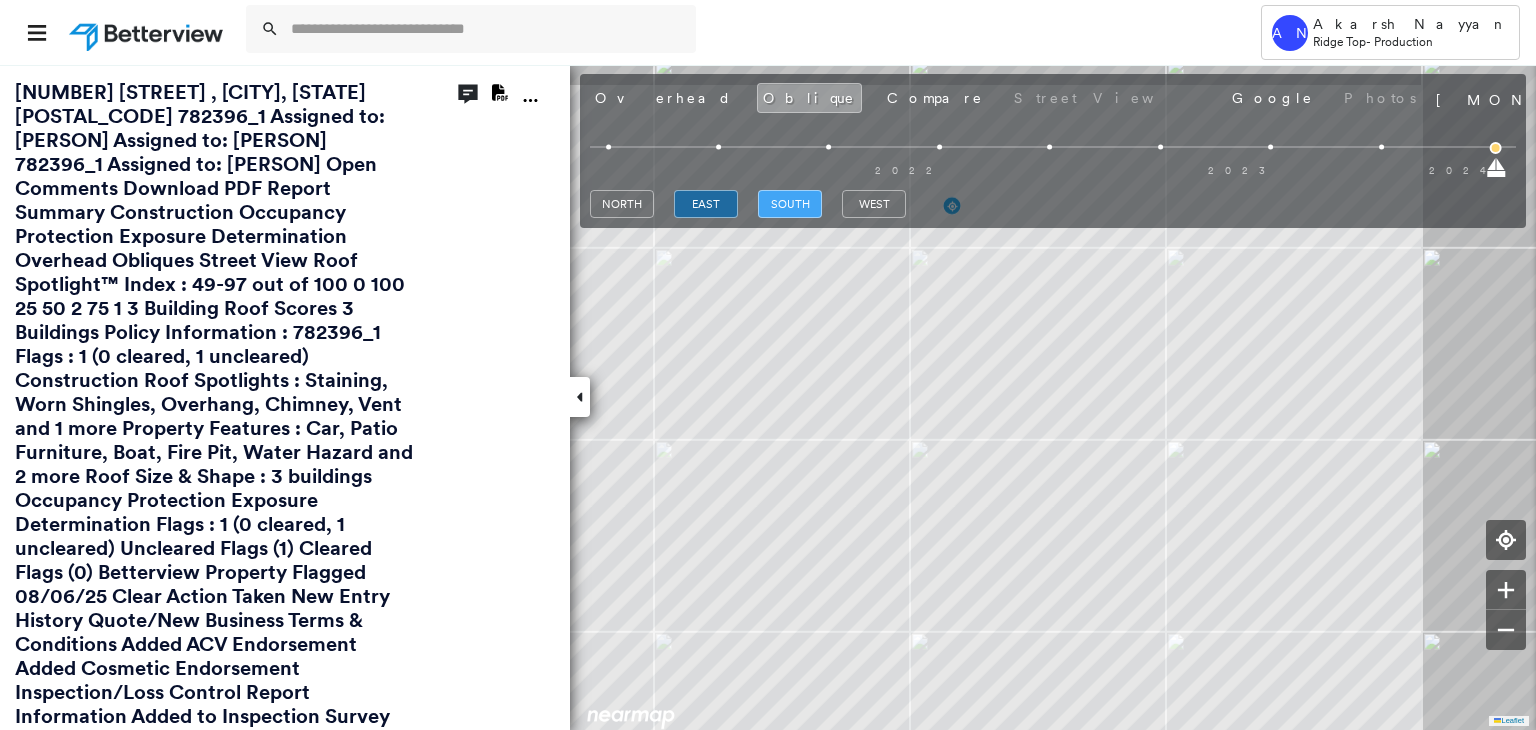 click on "south" at bounding box center [790, 204] 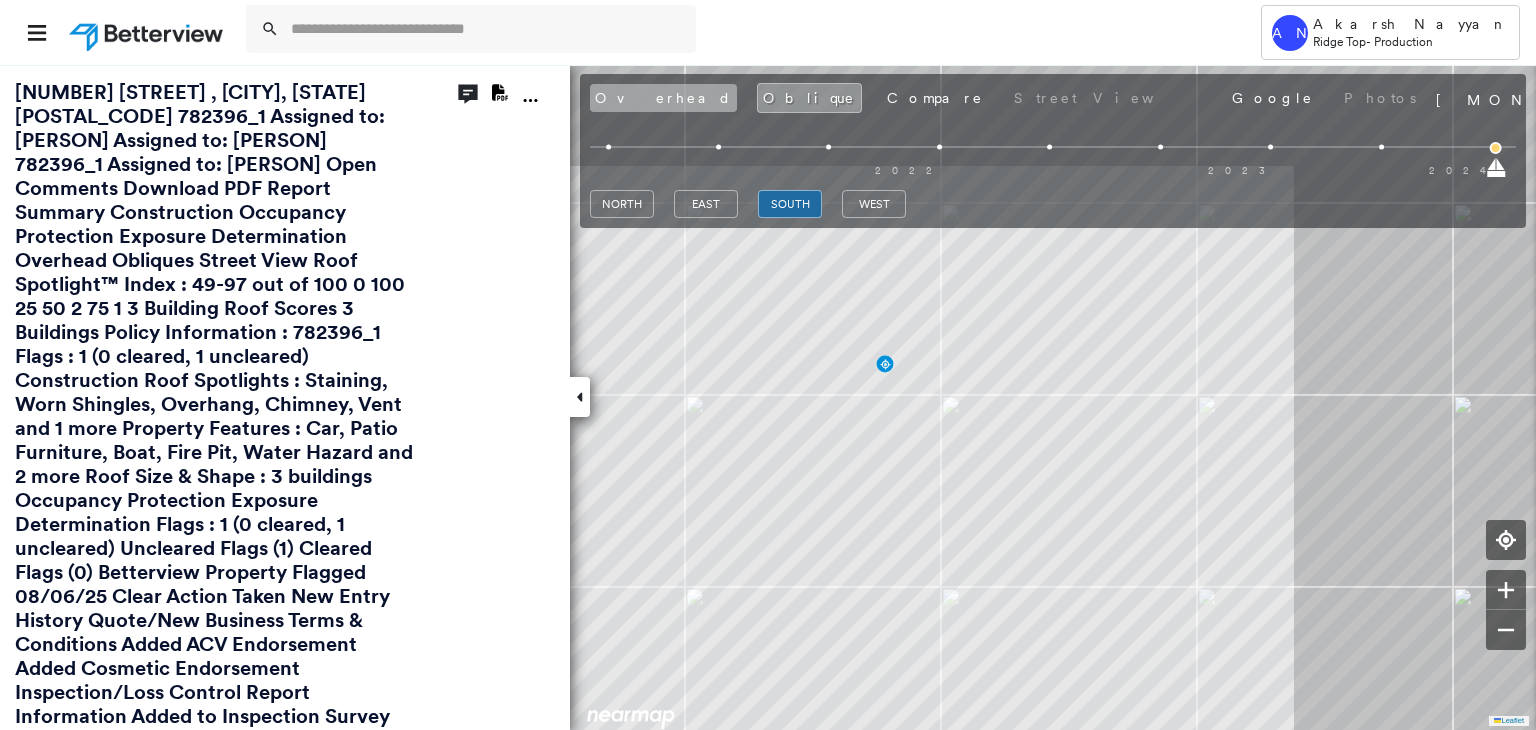 click on "Overhead" at bounding box center (663, 98) 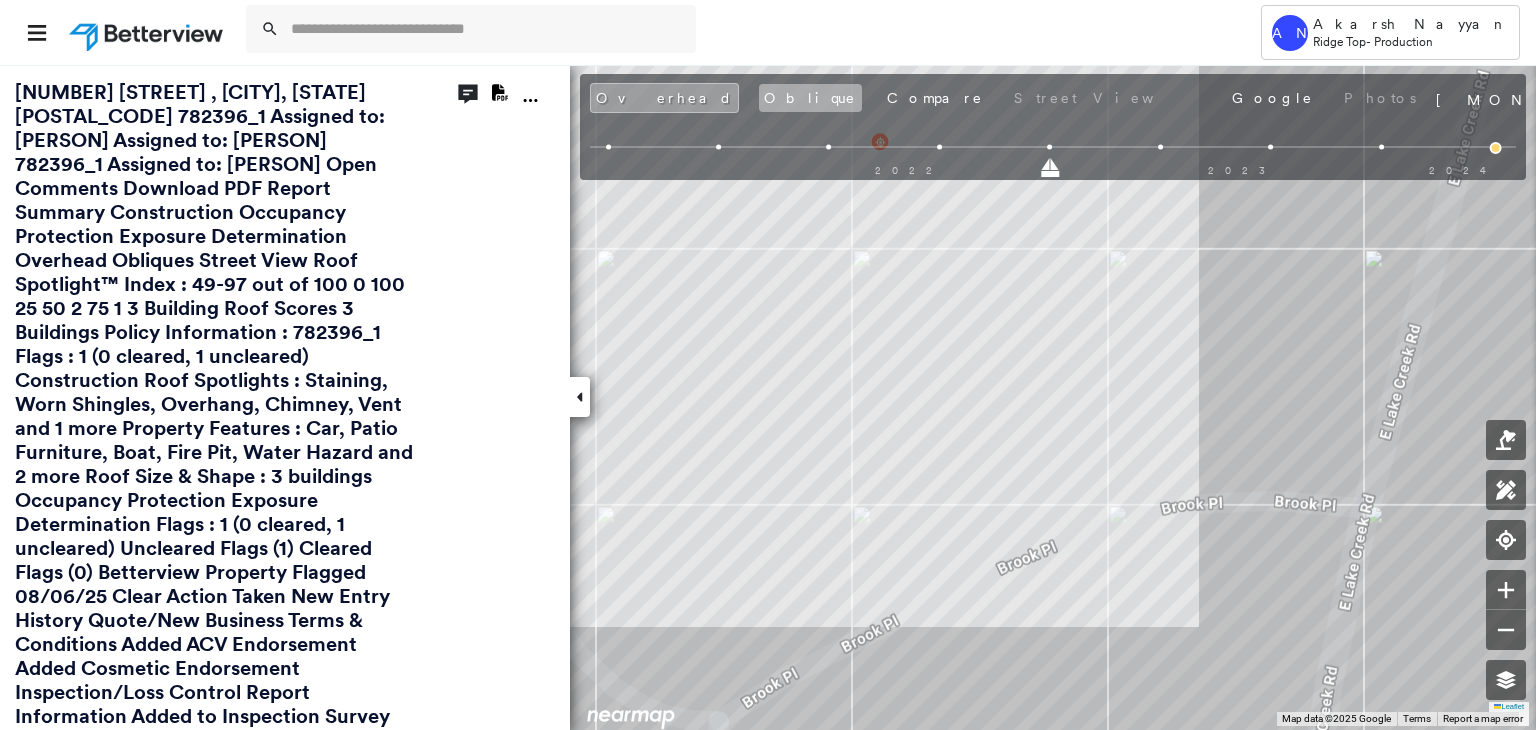 click on "Oblique" at bounding box center (810, 98) 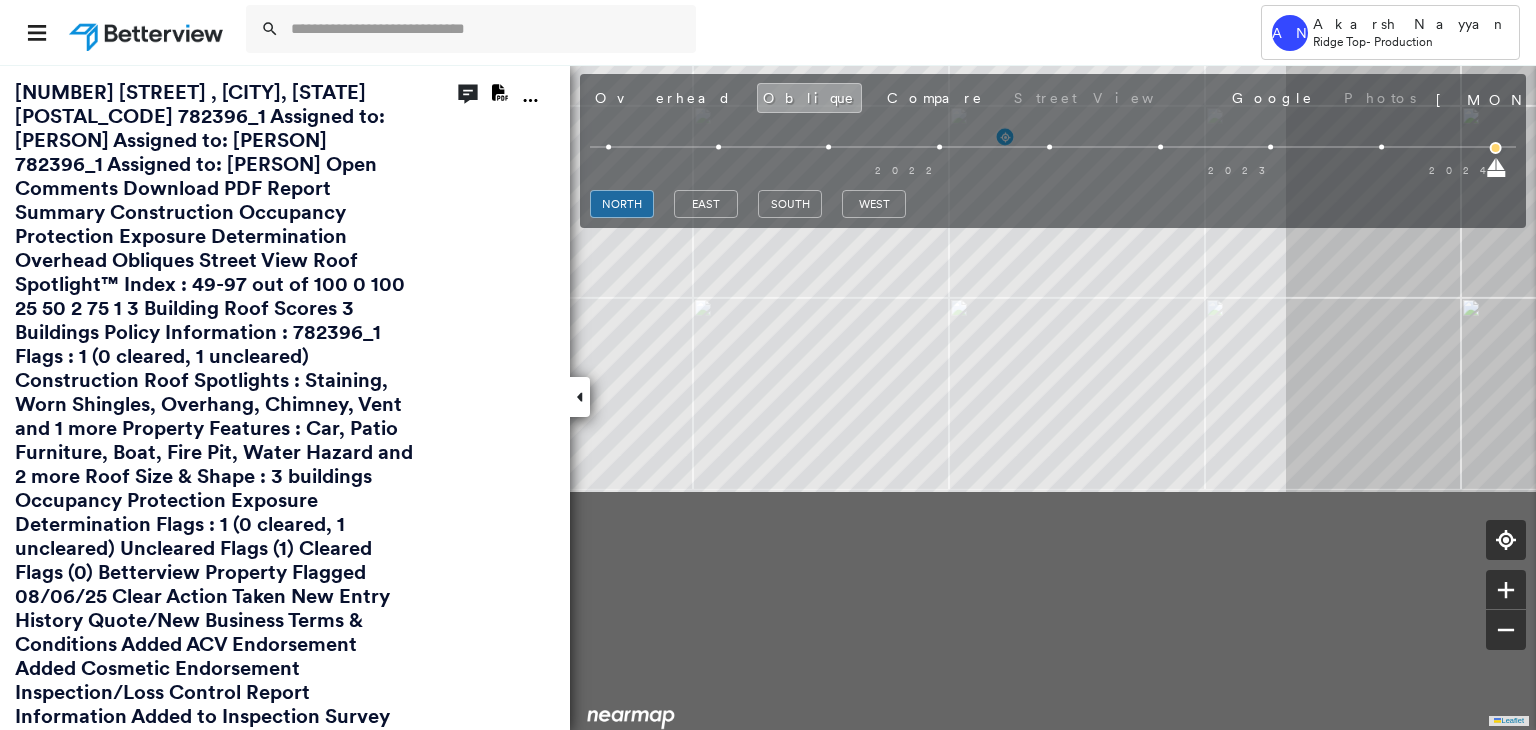 click on "2233 E Lake Creek Rd ,  Edwards, CO 81632 782396_1 Assigned to:  Goutham R-S Assigned to:  Goutham R-S 782396_1 Assigned to:  Goutham R-S Open Comments Download PDF Report Summary Construction Occupancy Protection Exposure Determination Overhead Obliques Street View Roof Spotlight™ Index :  49-97 out of 100 0 100 25 50 2 75 1 3 Building Roof Scores 3 Buildings Policy Information :  782396_1 Flags :  1 (0 cleared, 1 uncleared) Construction Roof Spotlights :  Staining, Worn Shingles, Overhang, Chimney, Vent and 1 more Property Features :  Car, Patio Furniture, Boat, Fire Pit, Water Hazard and 2 more Roof Size & Shape :  3 buildings  Occupancy Protection Exposure Determination Flags :  1 (0 cleared, 1 uncleared) Uncleared Flags (1) Cleared Flags  (0) Betterview Property Flagged 08/06/25 Clear Action Taken New Entry History Quote/New Business Terms & Conditions Added ACV Endorsement Added Cosmetic Endorsement Inspection/Loss Control Report Information Added to Inspection Survey Onsite Inspection Ordered General" at bounding box center (768, 397) 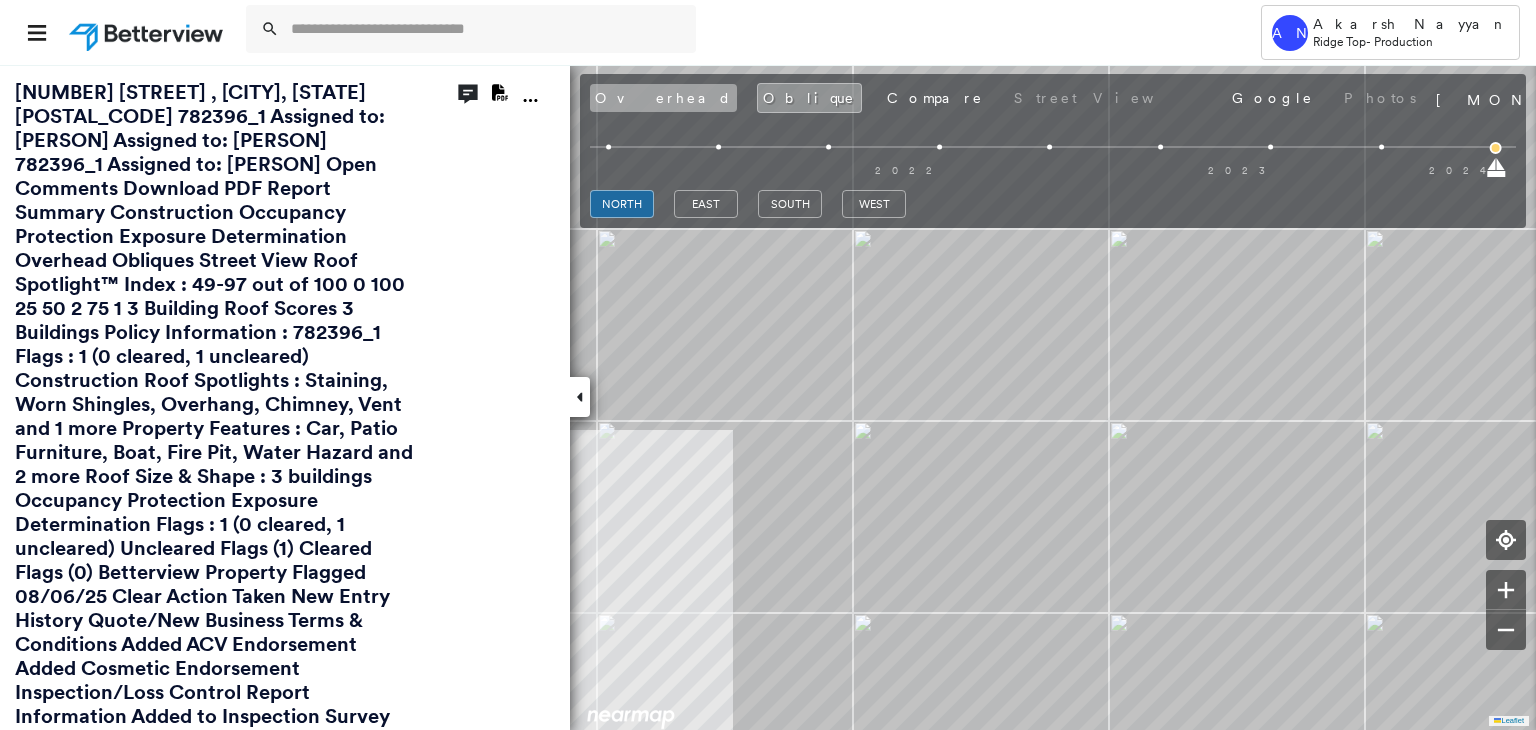 click on "Overhead" at bounding box center [663, 98] 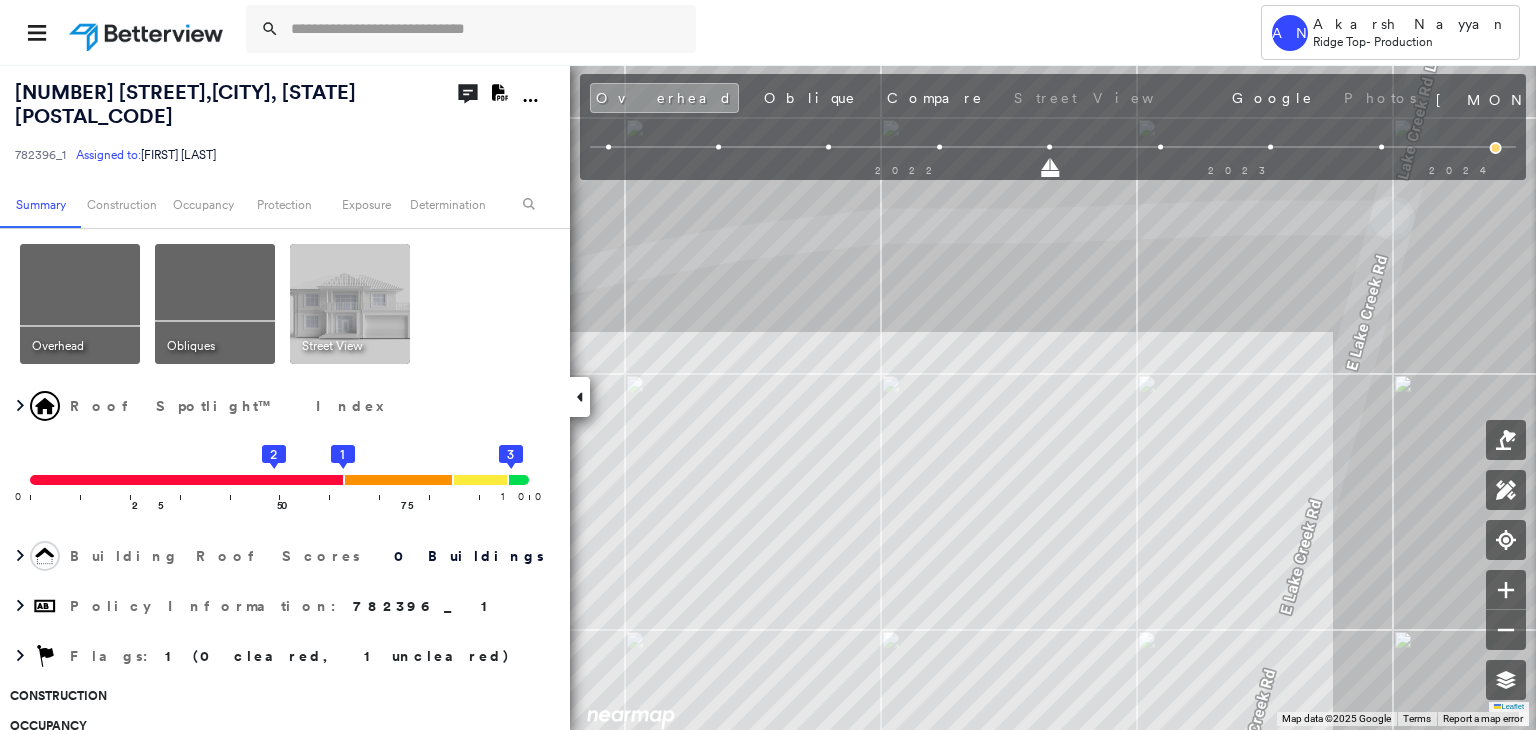 scroll, scrollTop: 0, scrollLeft: 0, axis: both 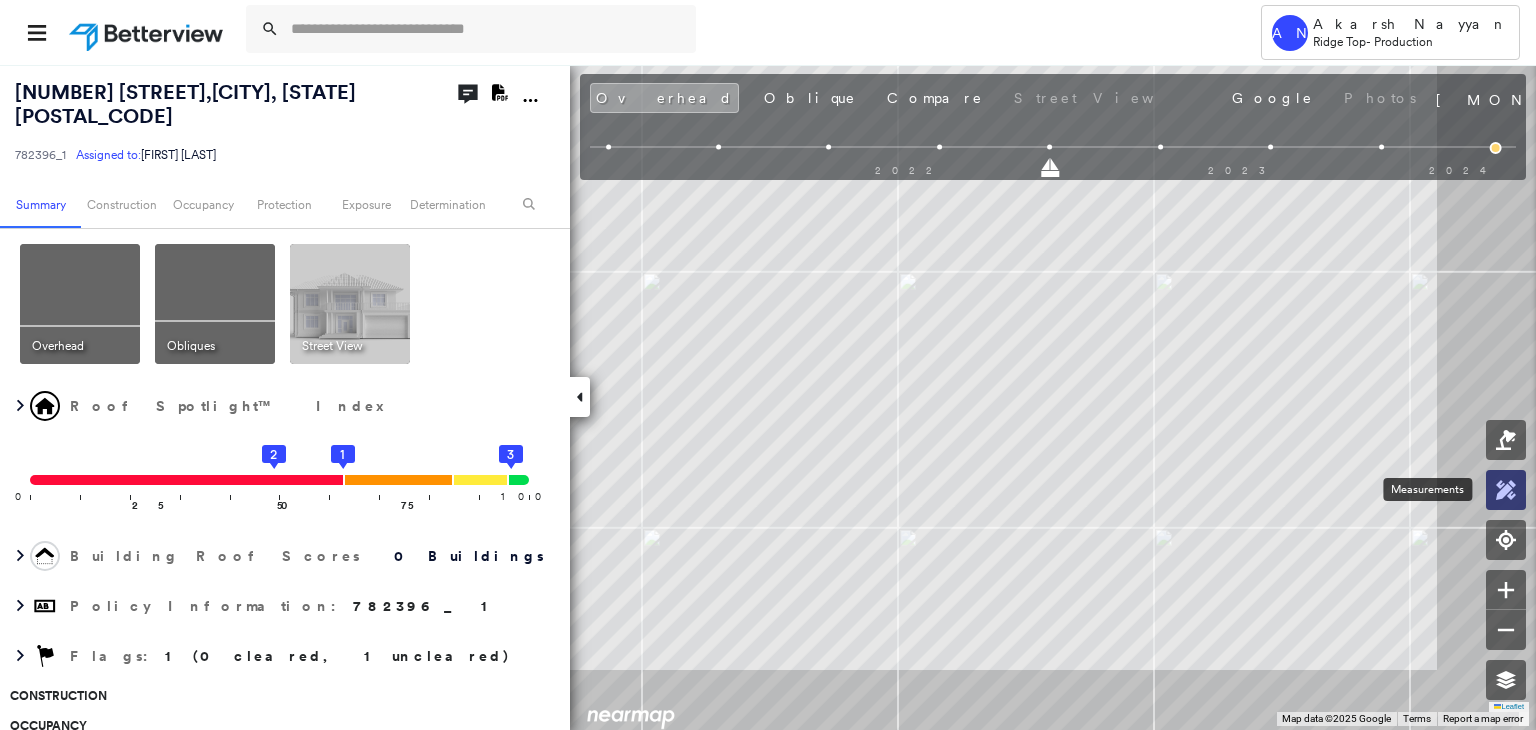 click 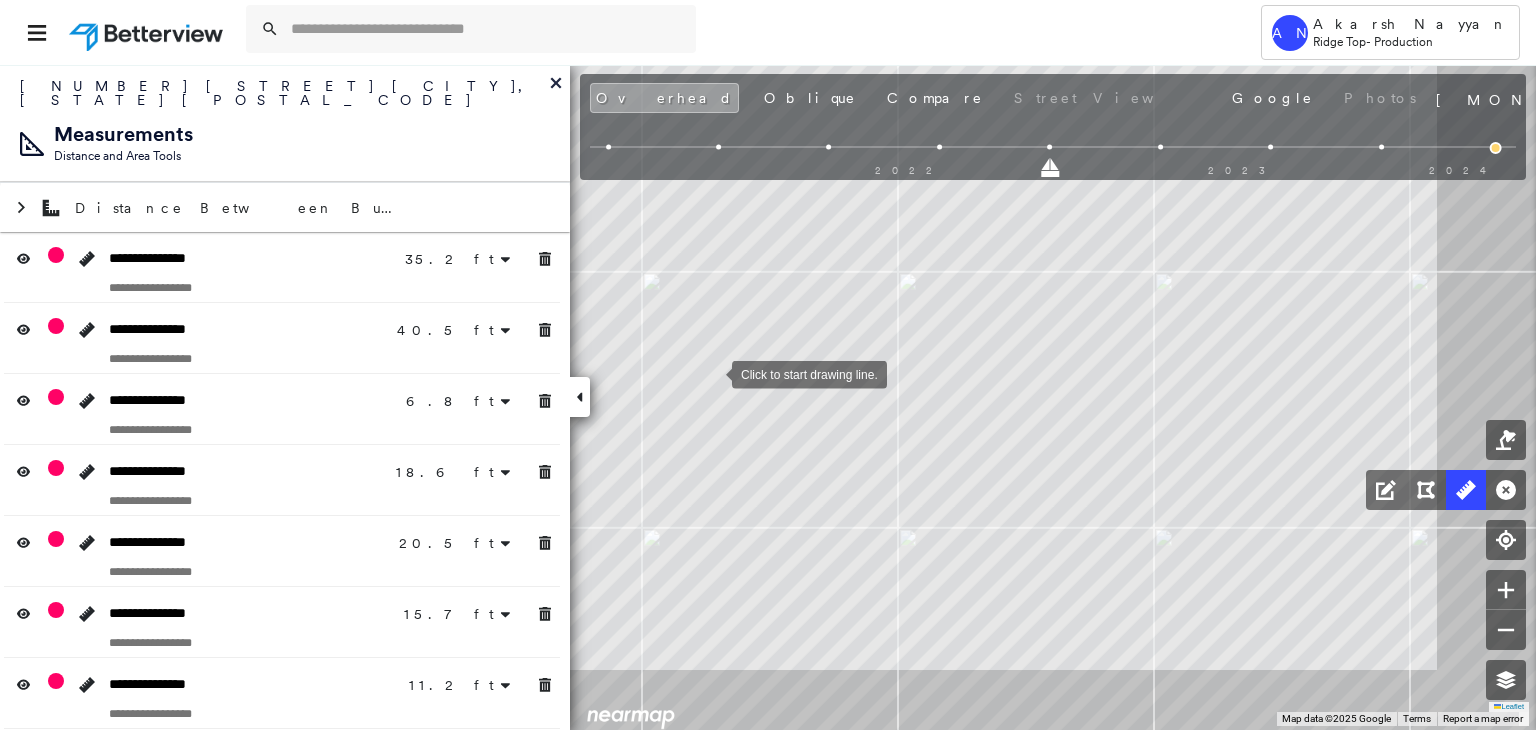 click at bounding box center [712, 373] 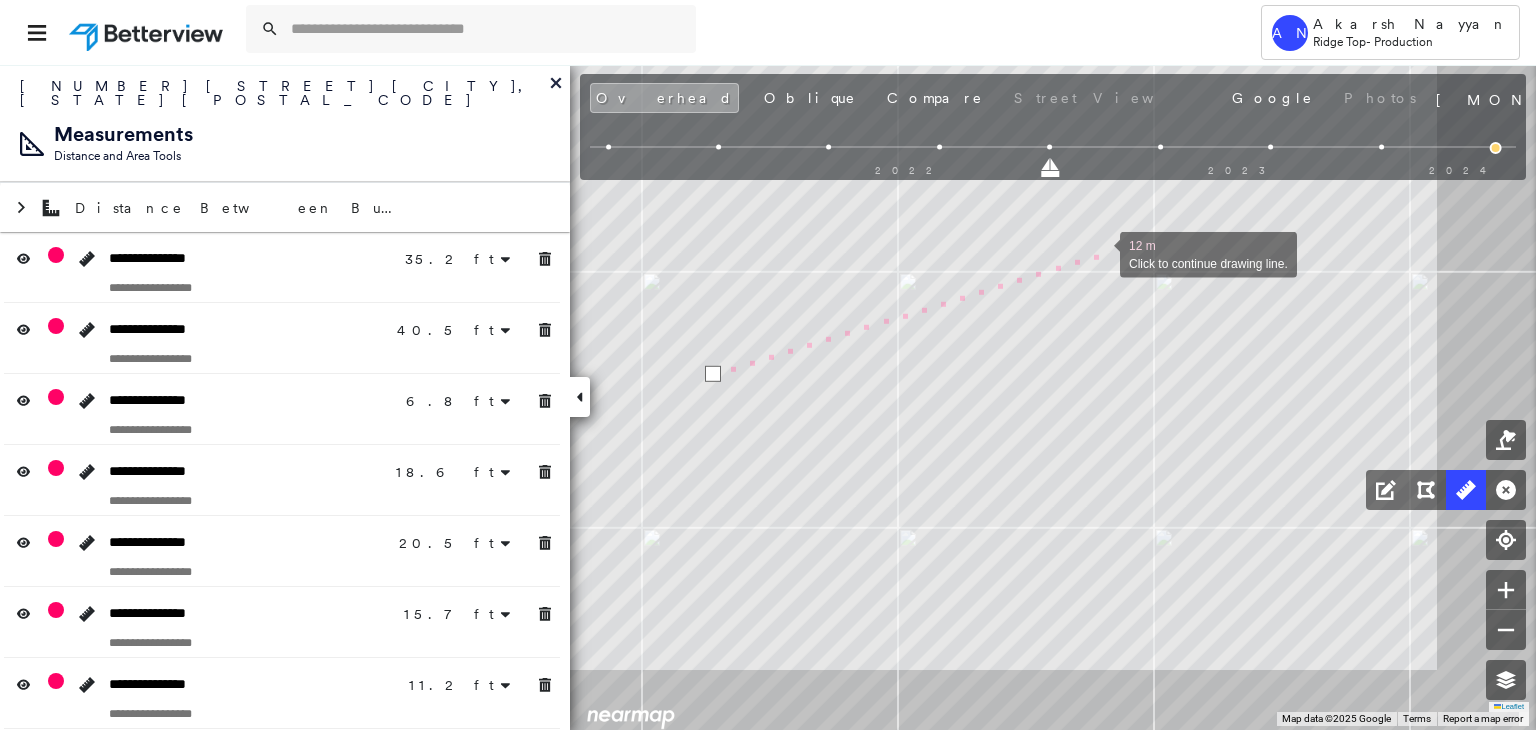 click at bounding box center (1100, 253) 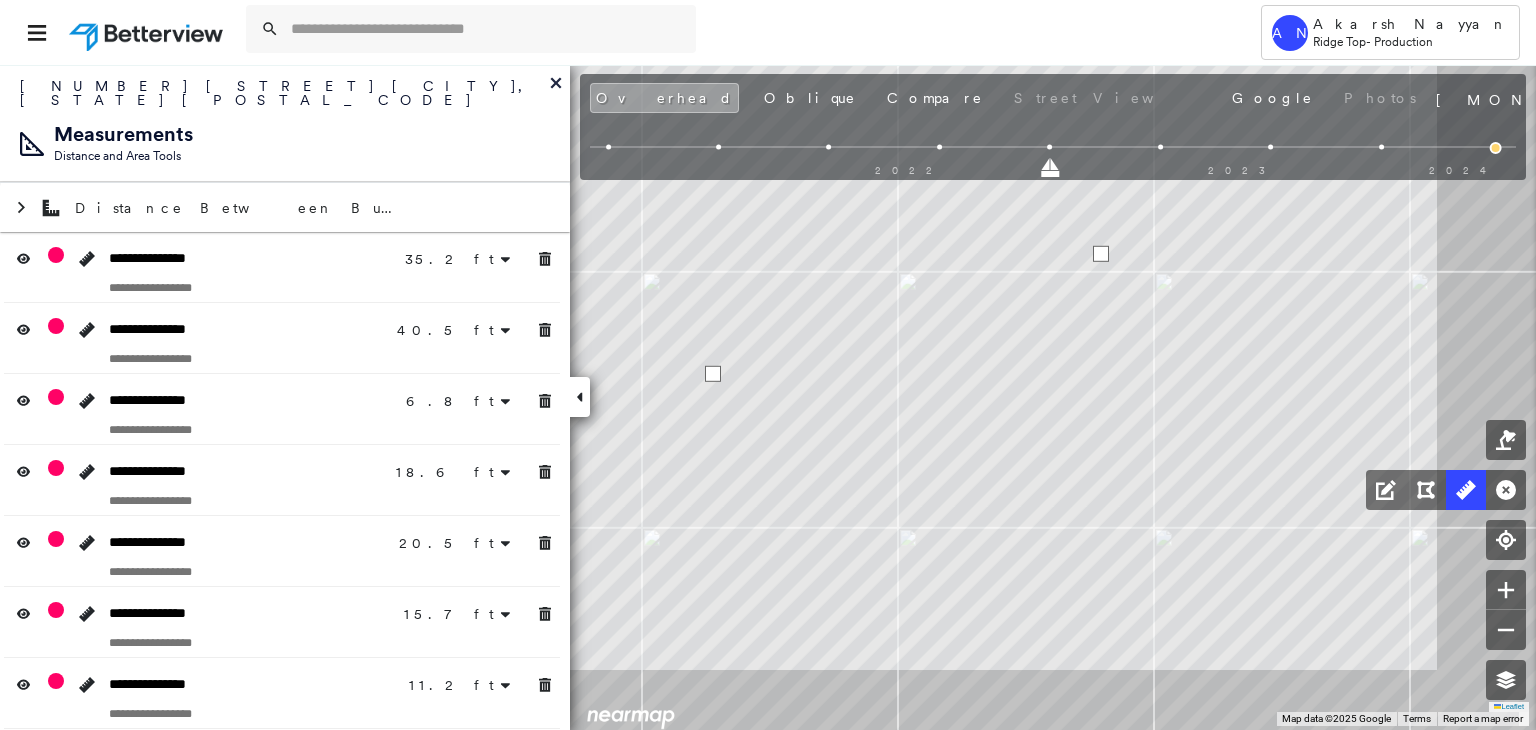 click at bounding box center (1101, 254) 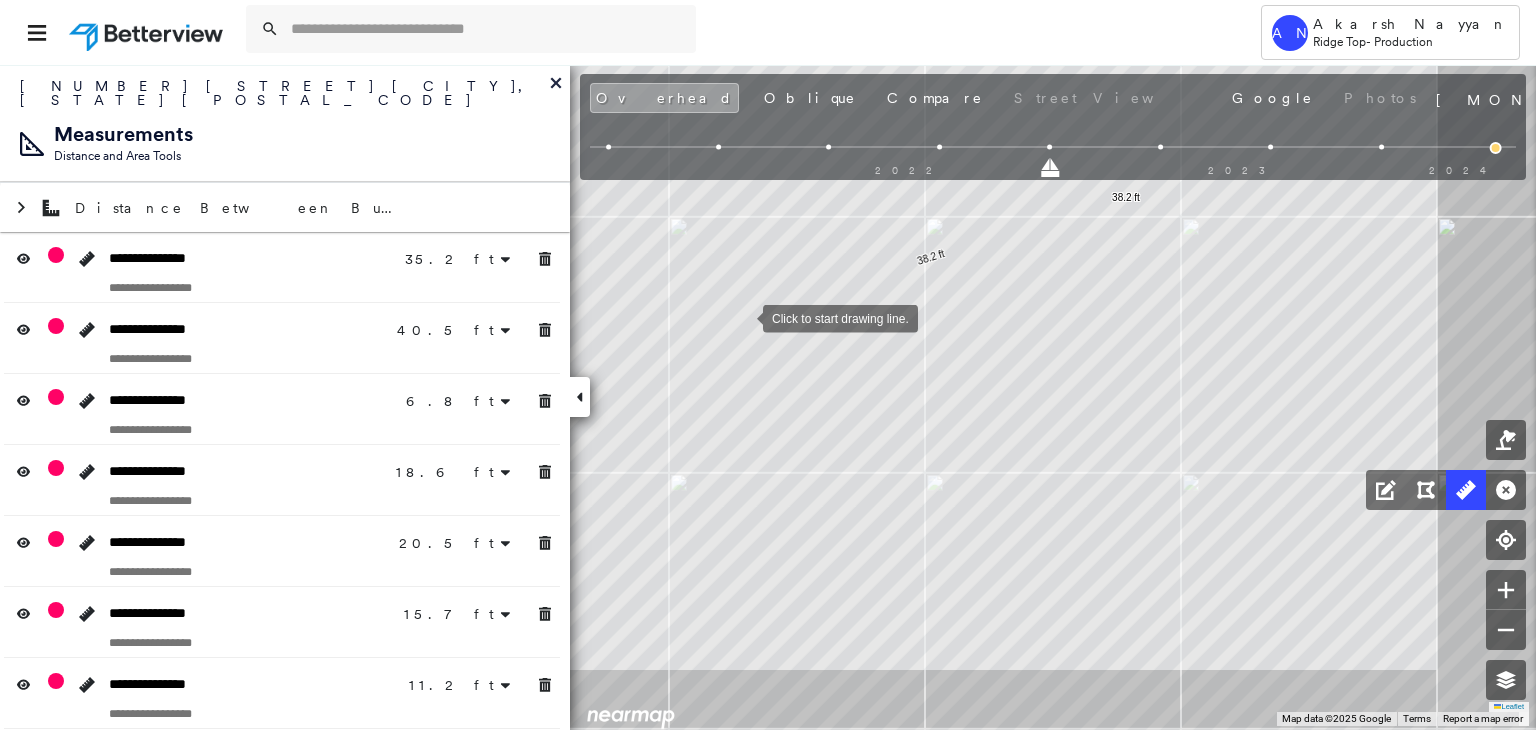 click at bounding box center (743, 317) 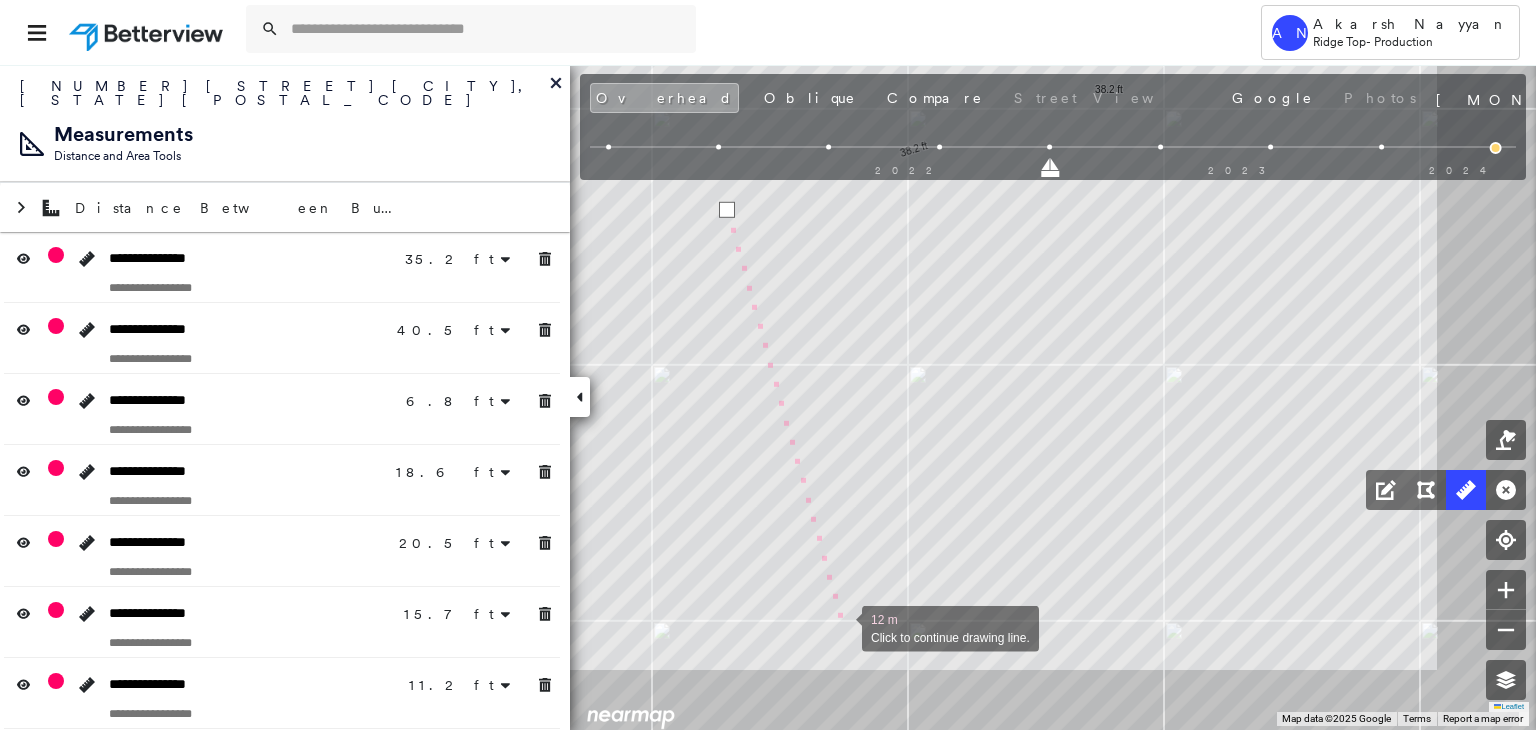 click at bounding box center [842, 627] 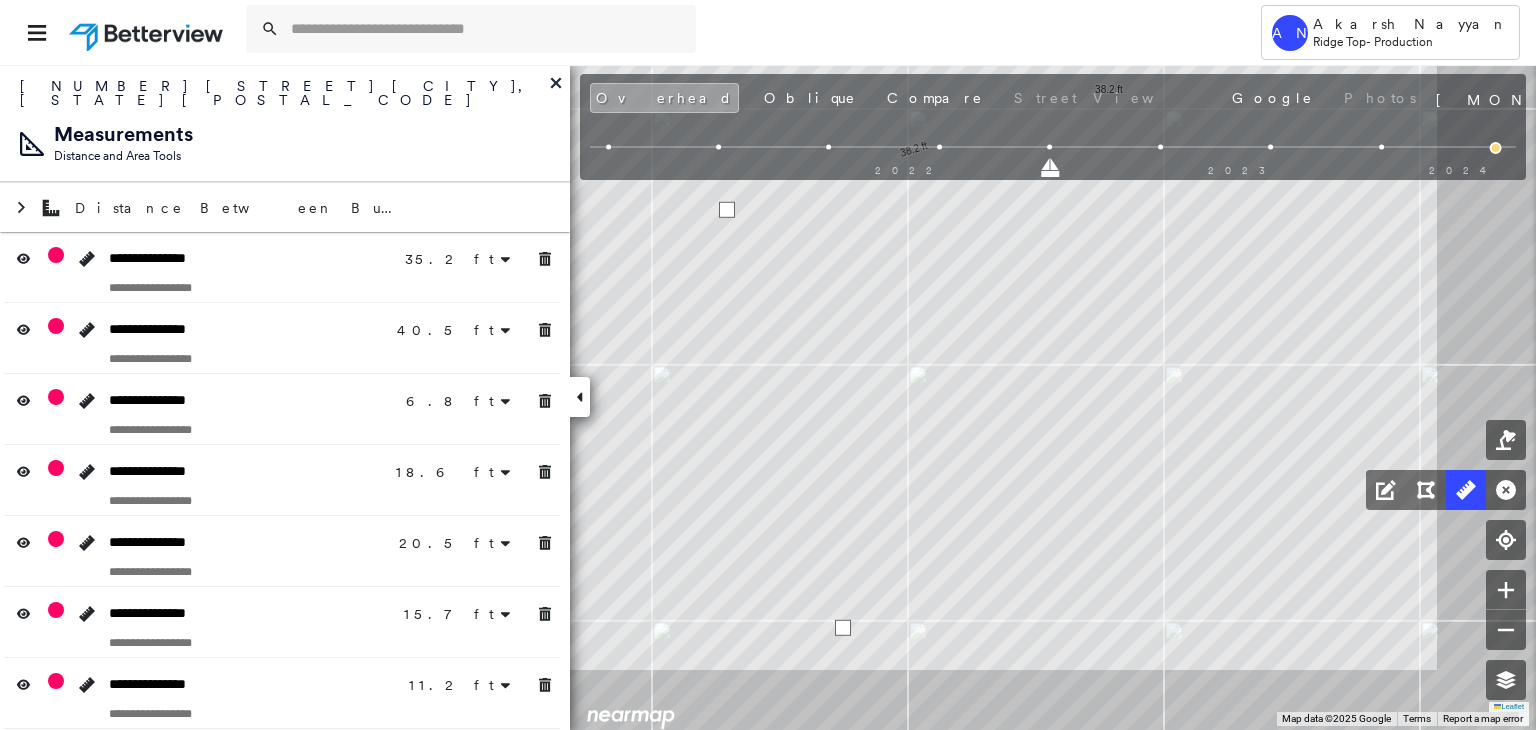 click at bounding box center [843, 628] 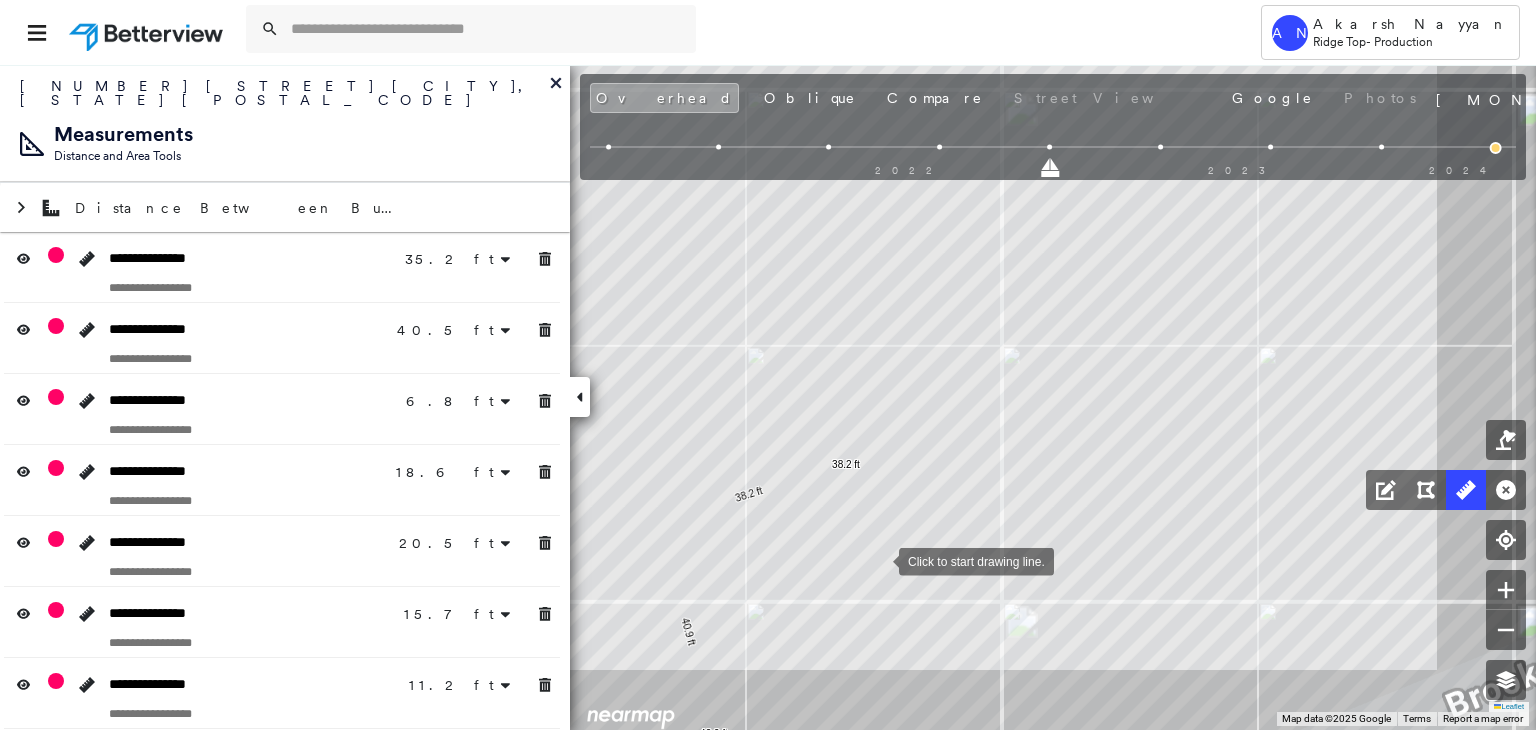 click at bounding box center [879, 560] 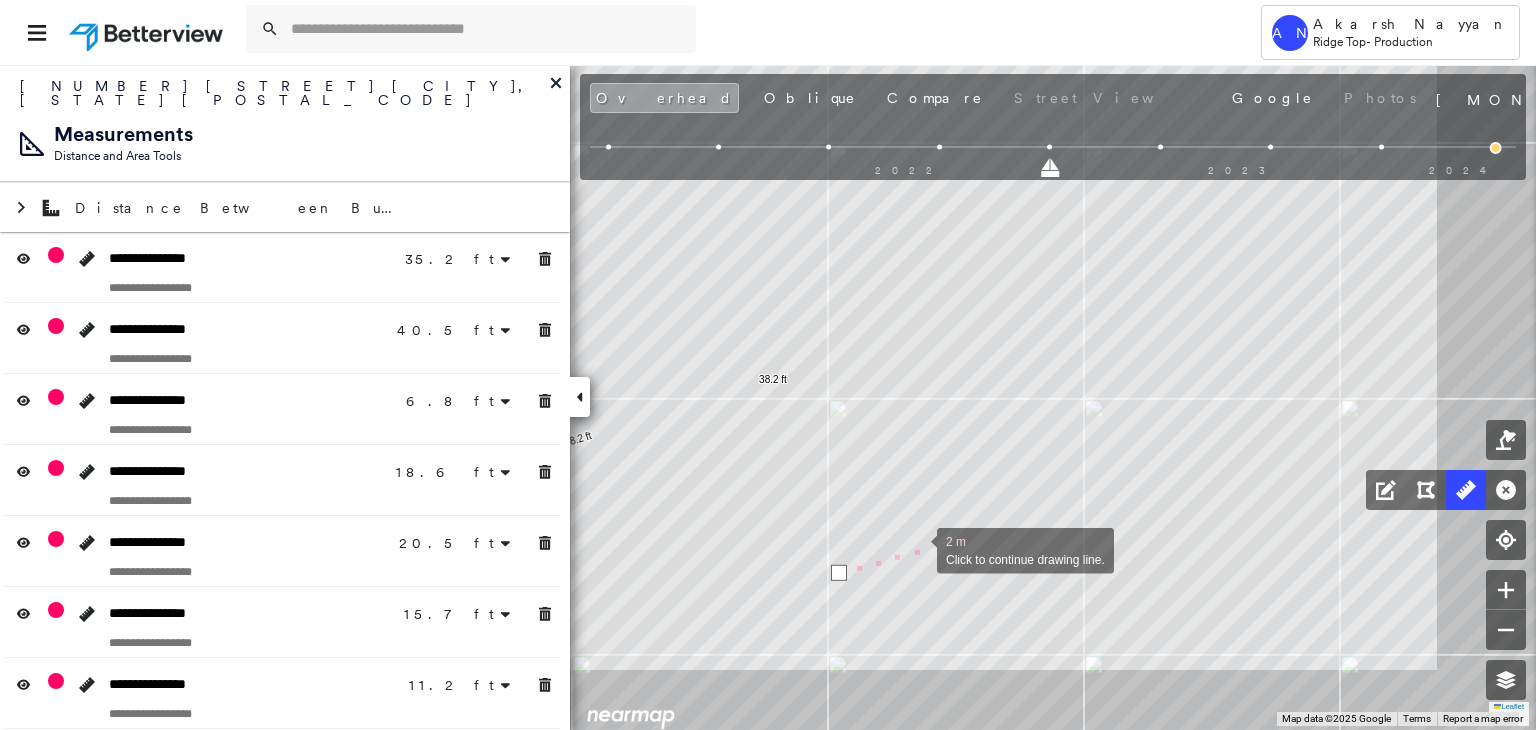 click at bounding box center [917, 549] 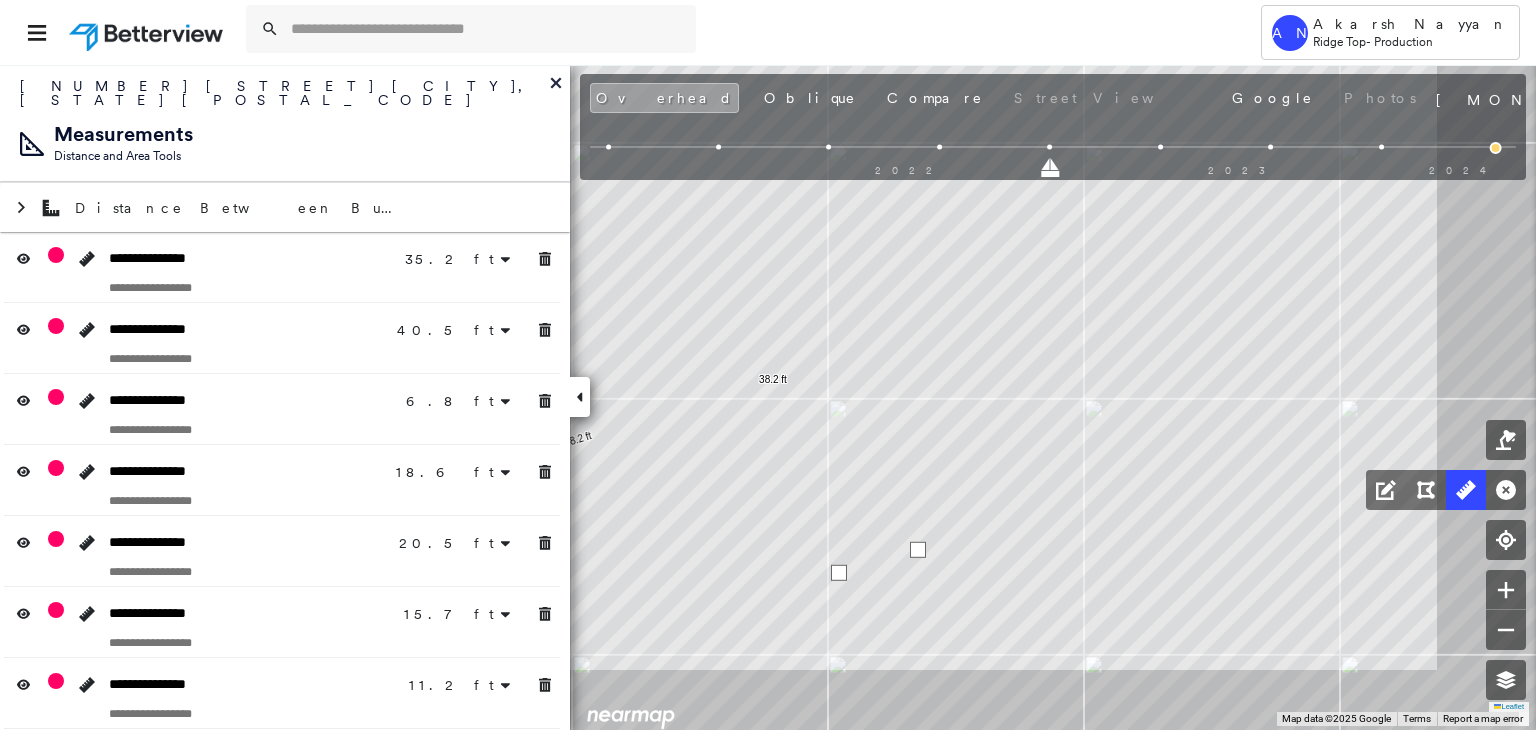click at bounding box center [918, 550] 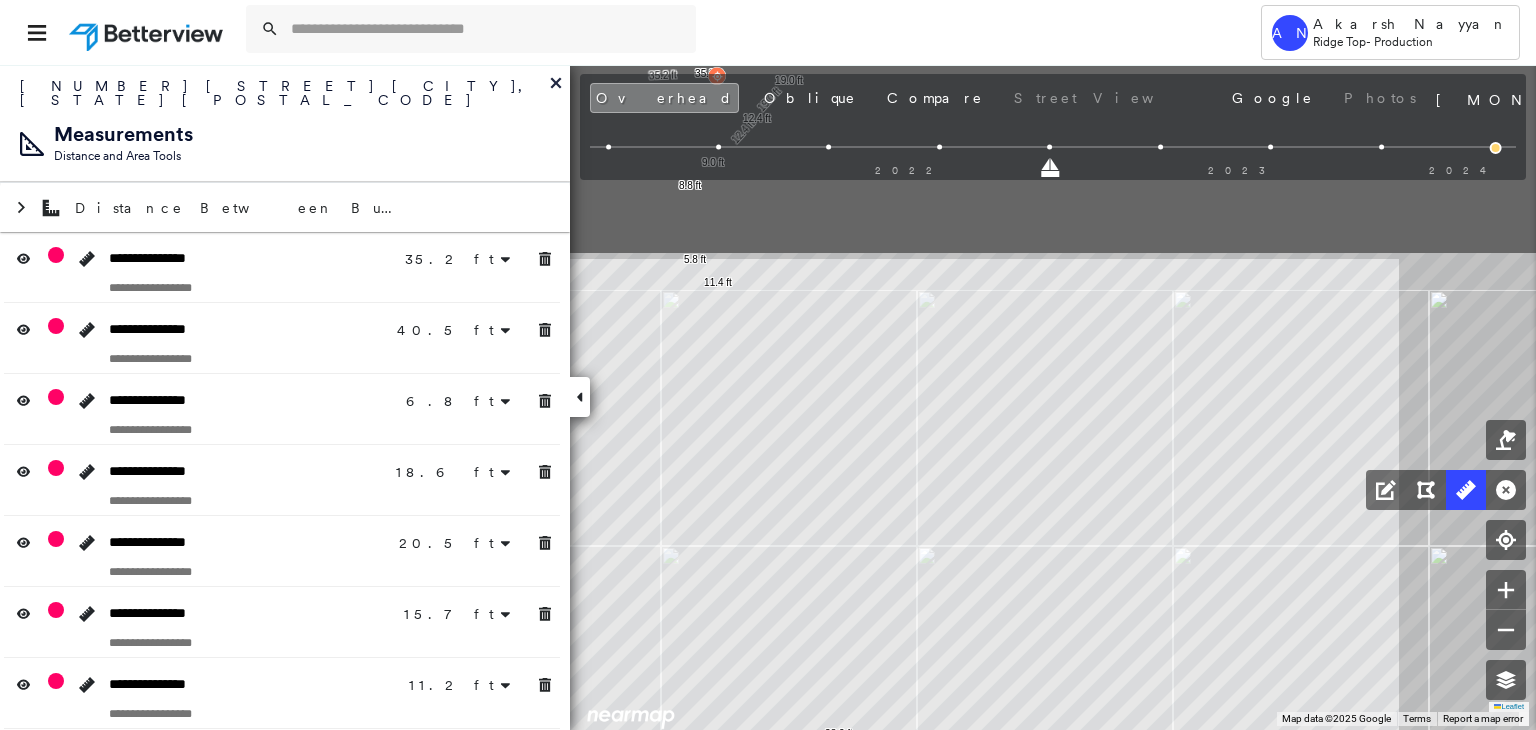 drag, startPoint x: 900, startPoint y: 521, endPoint x: 860, endPoint y: 776, distance: 258.1182 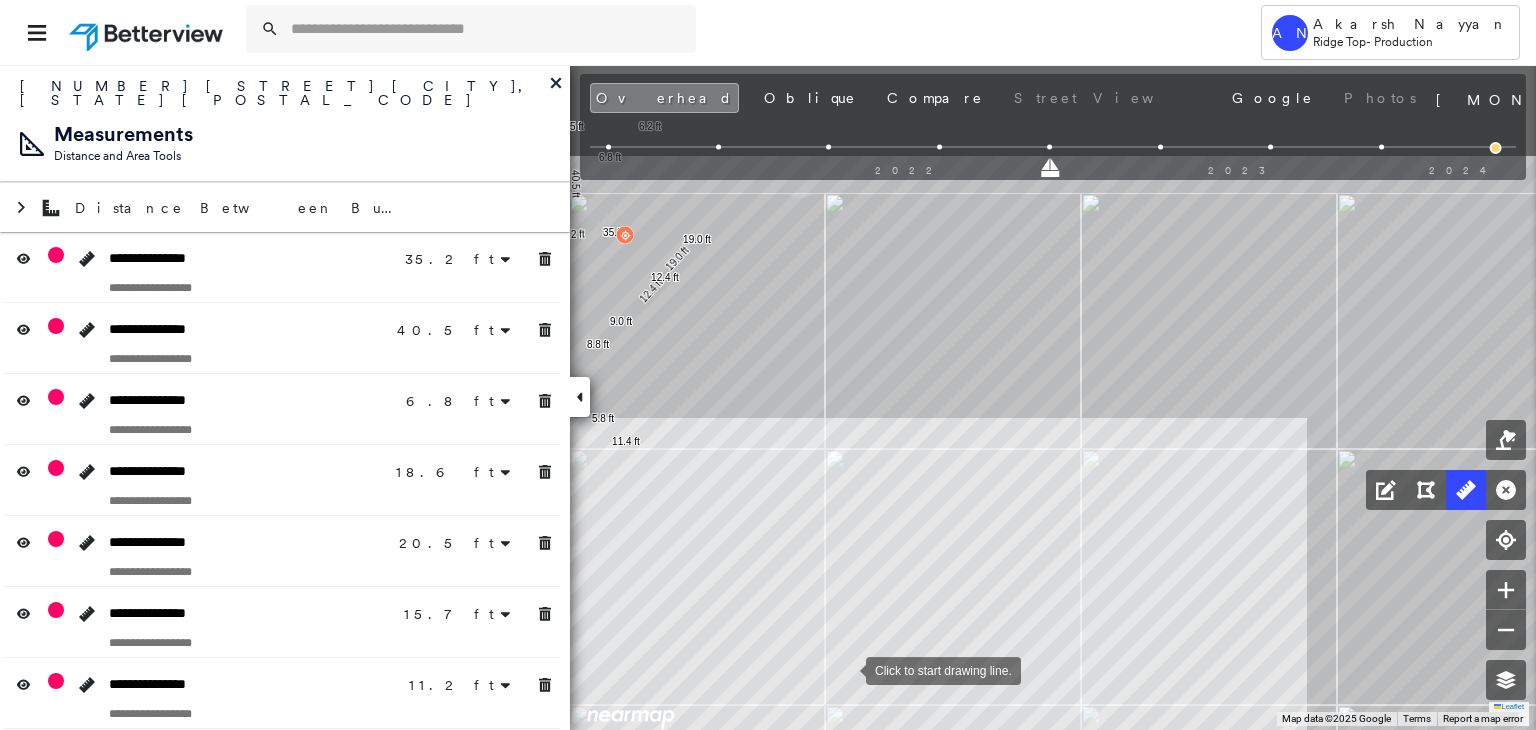 drag, startPoint x: 952, startPoint y: 497, endPoint x: 776, endPoint y: 674, distance: 249.6097 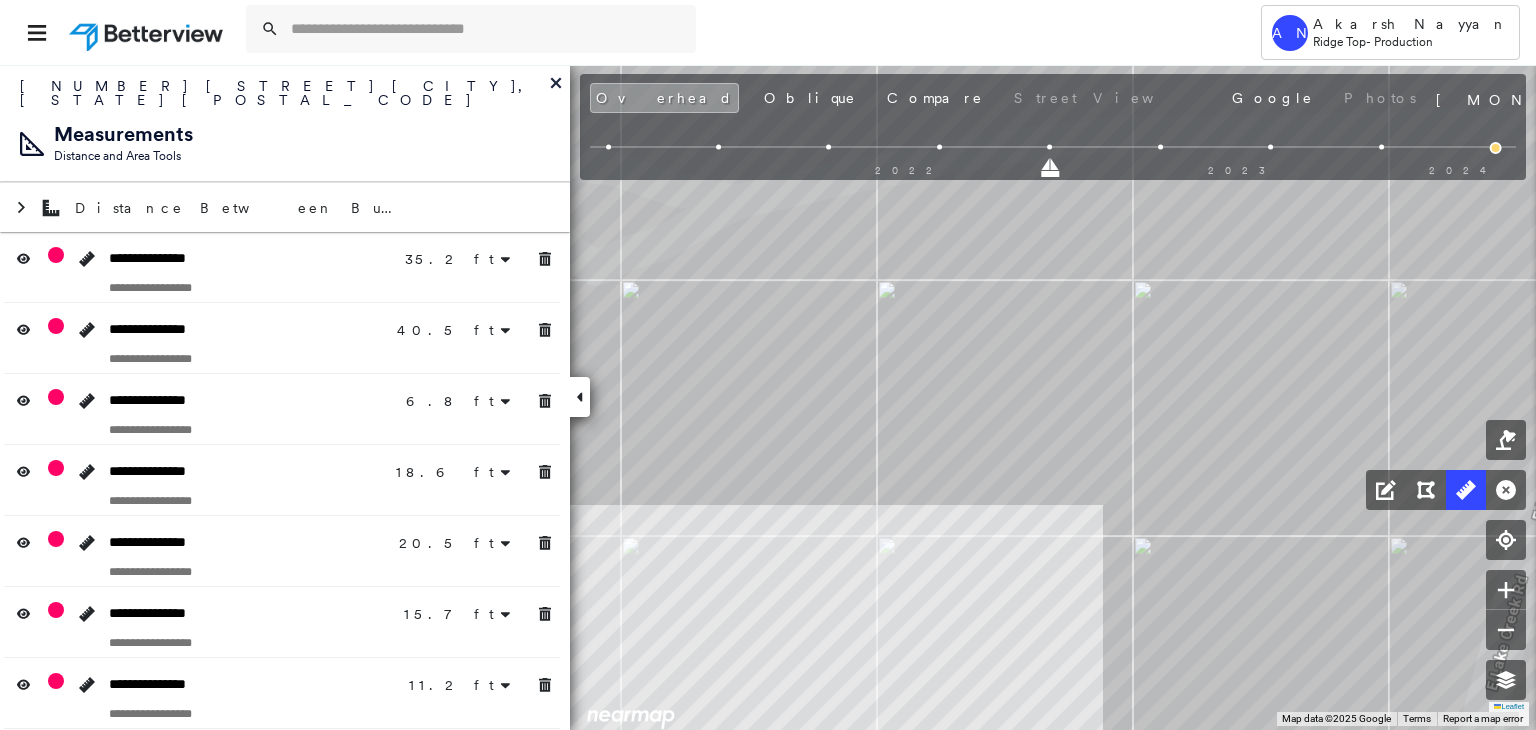 drag, startPoint x: 887, startPoint y: 496, endPoint x: 707, endPoint y: 598, distance: 206.89128 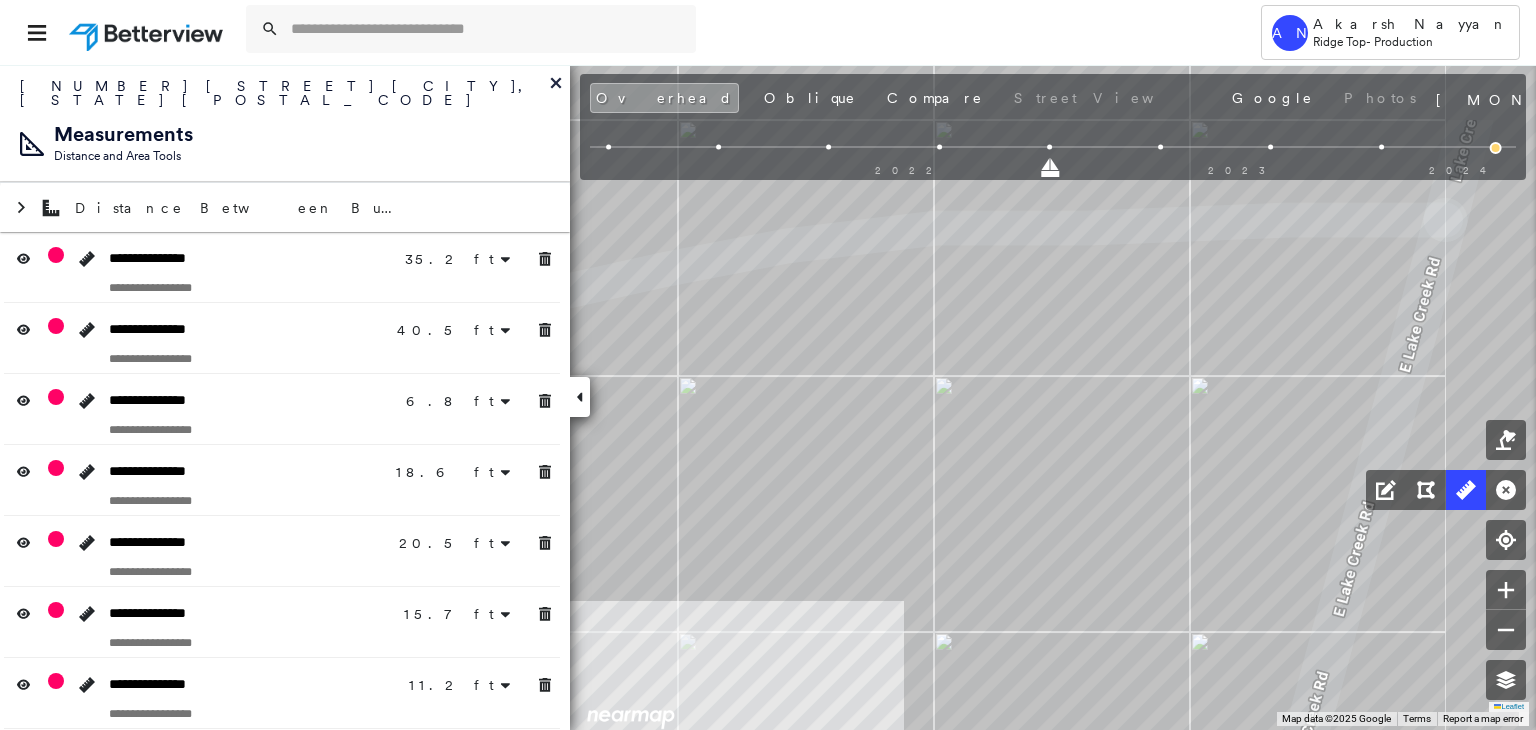 drag, startPoint x: 707, startPoint y: 598, endPoint x: 720, endPoint y: 488, distance: 110.76552 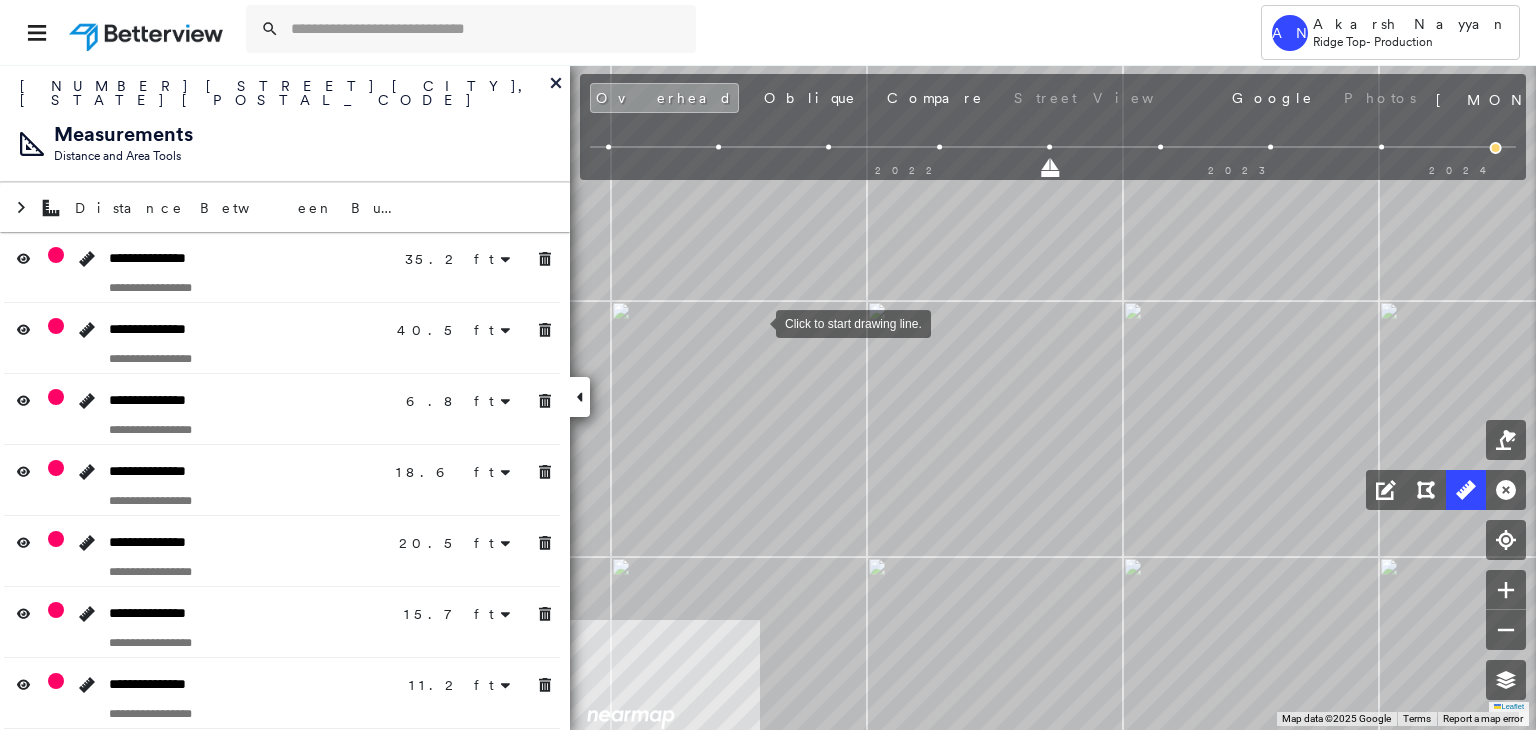 click at bounding box center [756, 322] 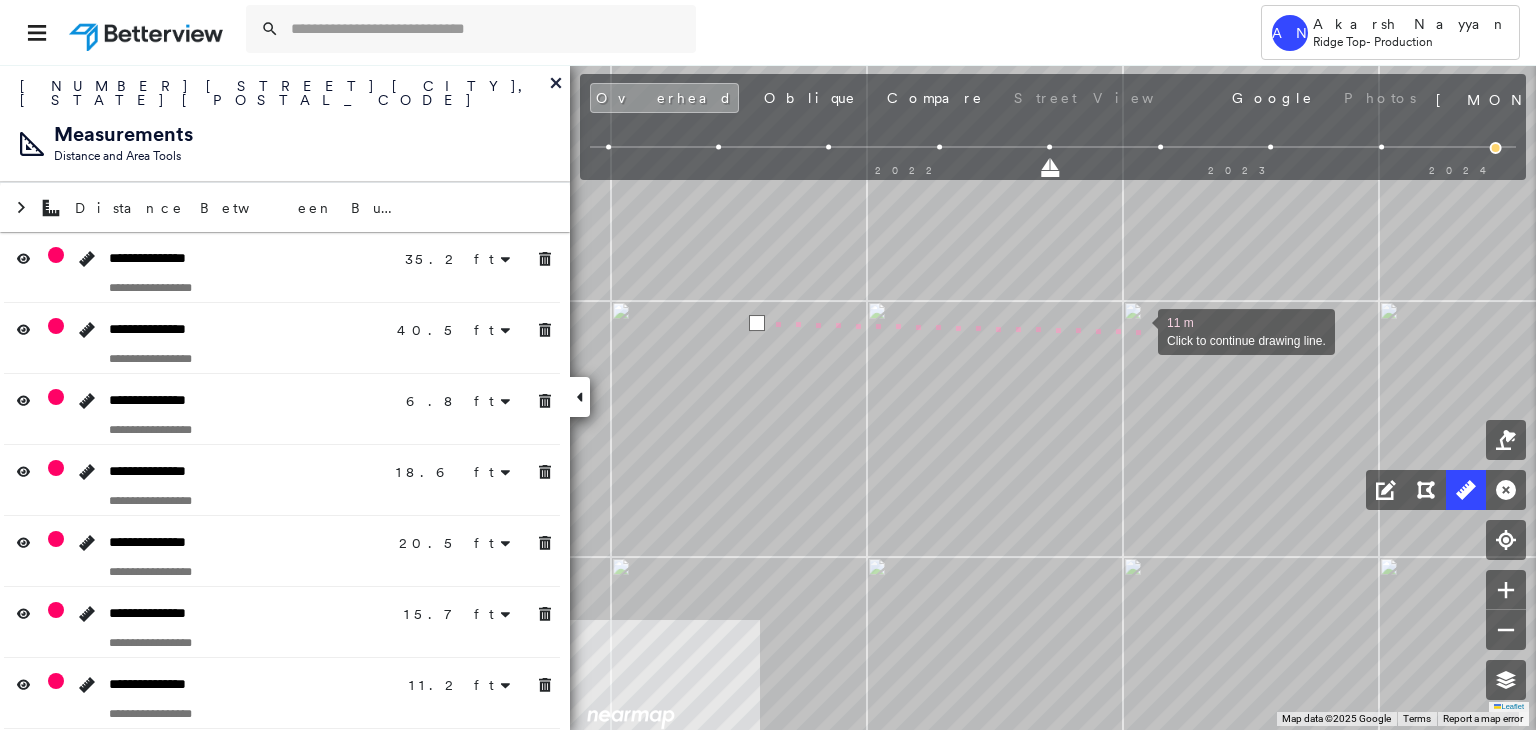 click at bounding box center (1138, 330) 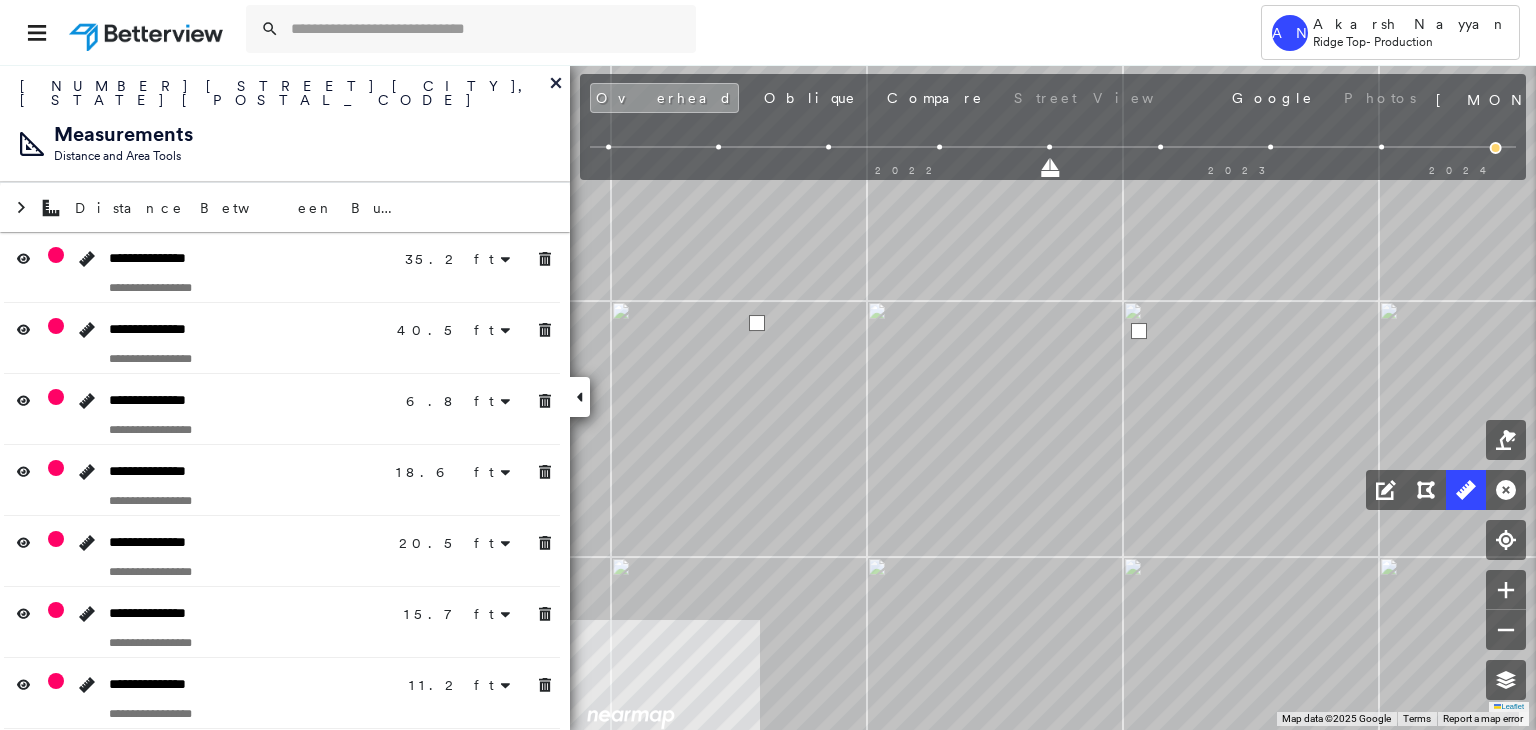 click at bounding box center [1139, 331] 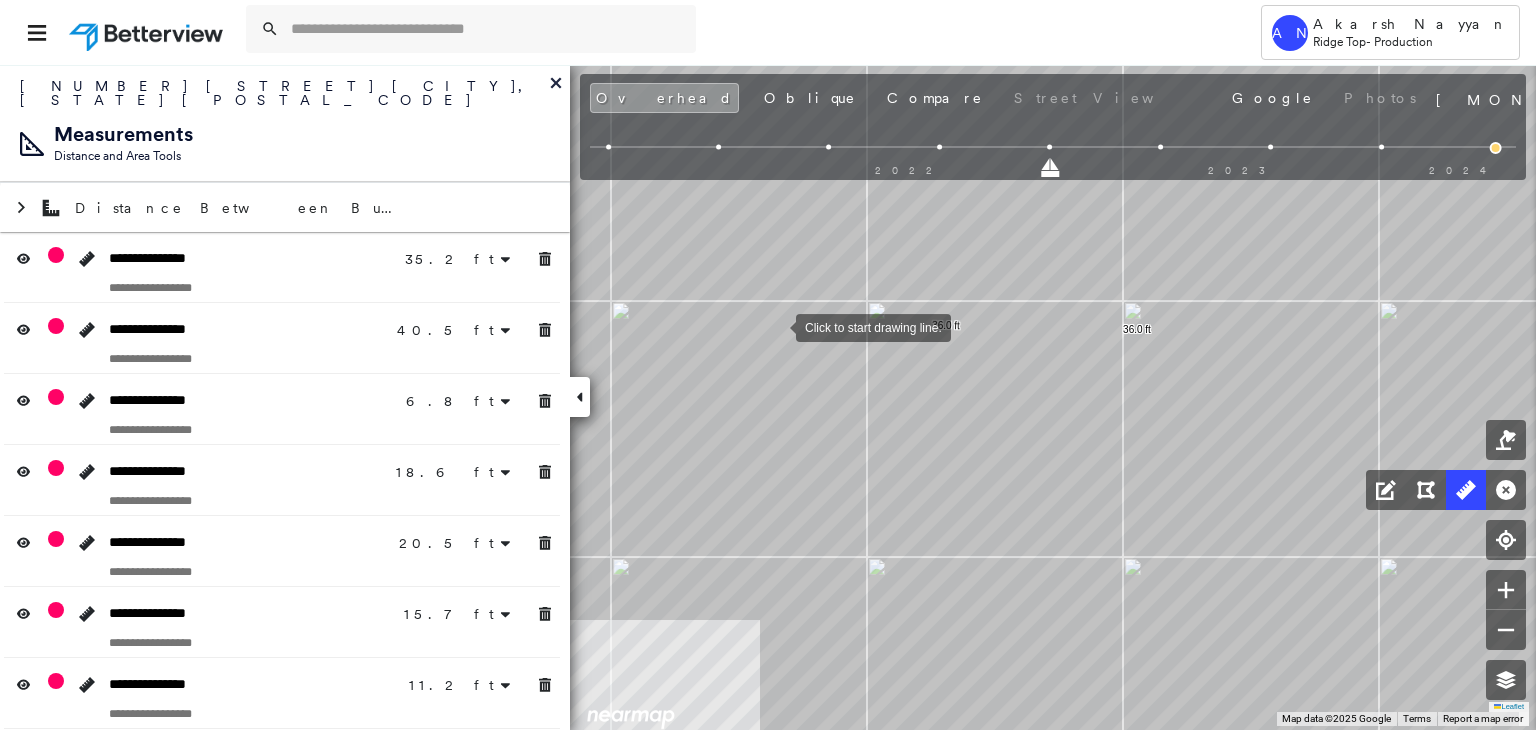 click at bounding box center [776, 326] 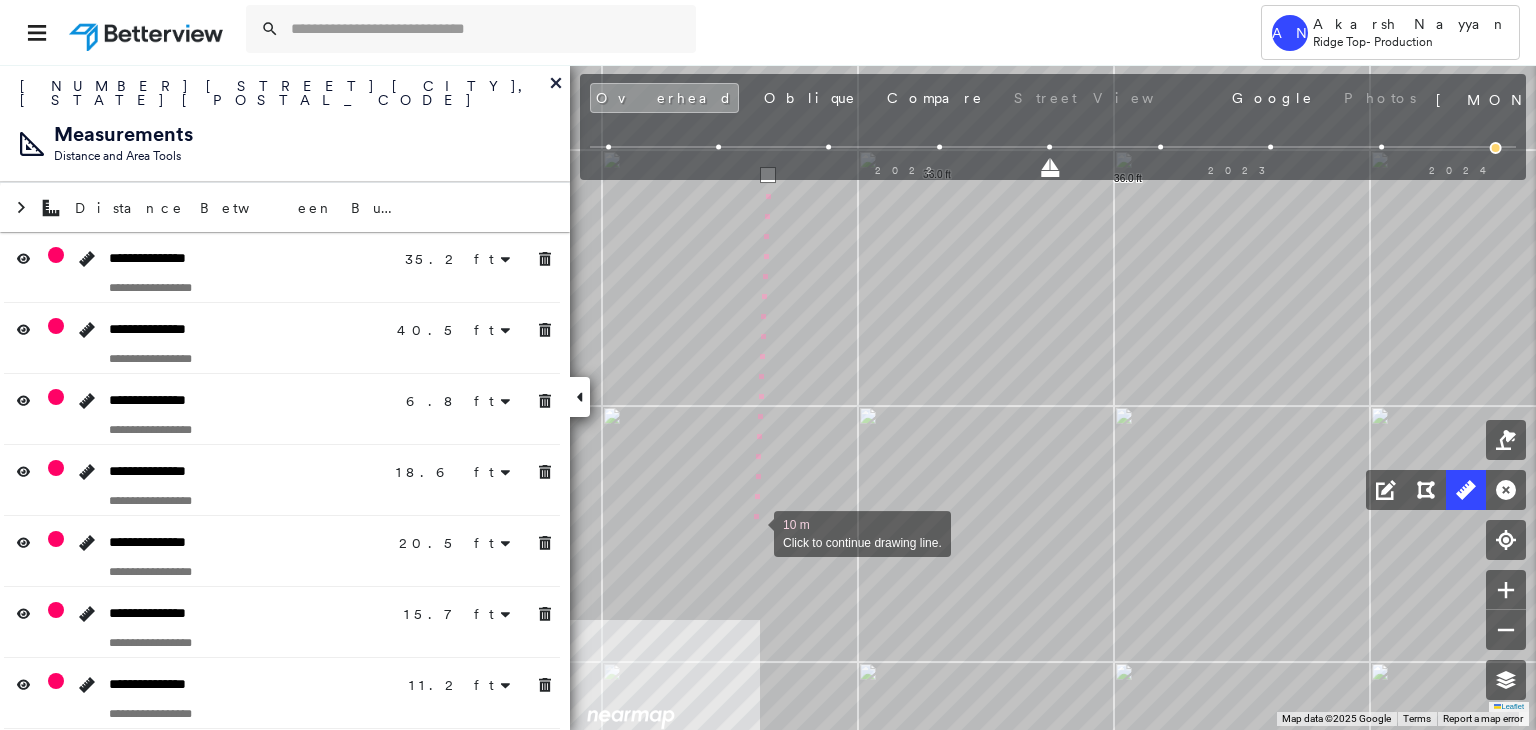 click at bounding box center (754, 532) 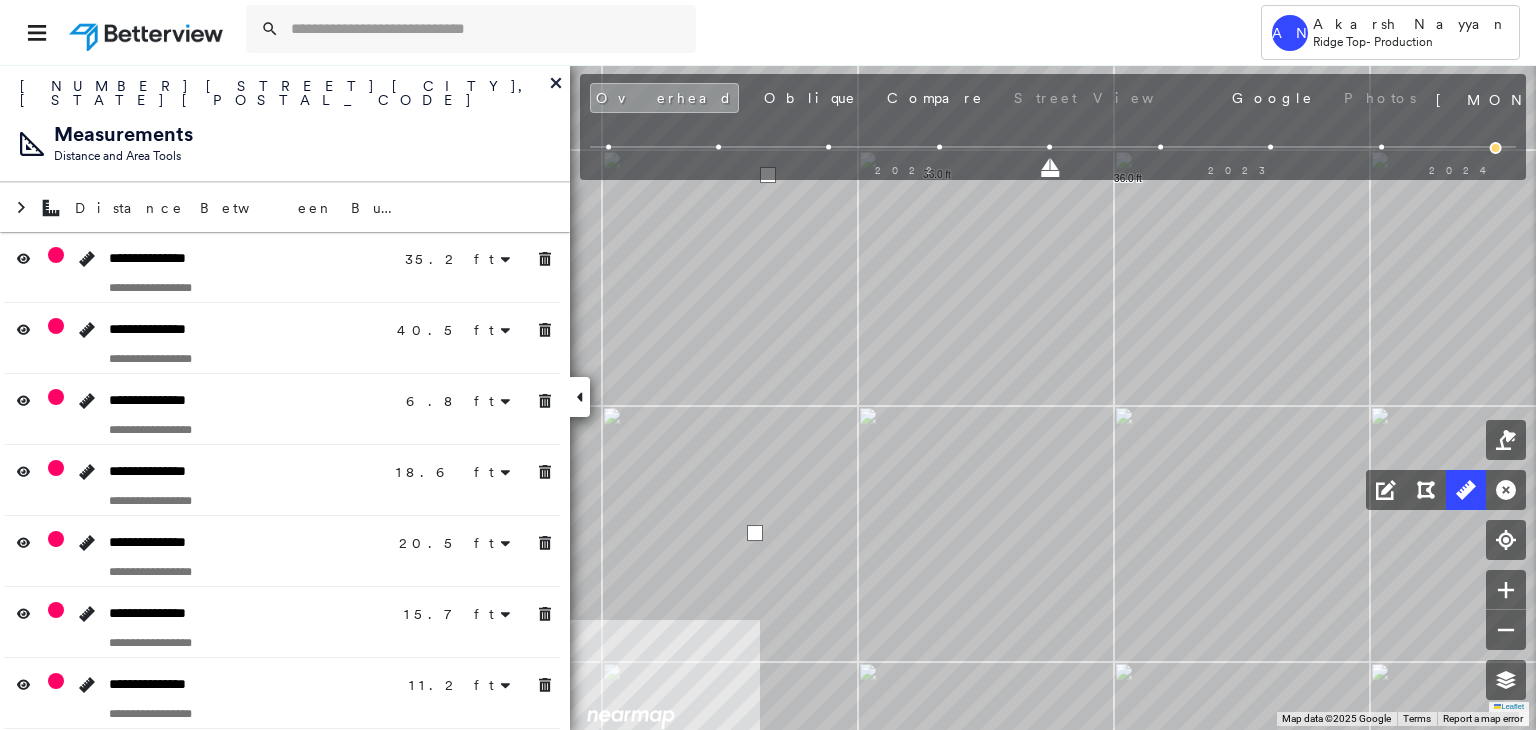 click at bounding box center [755, 533] 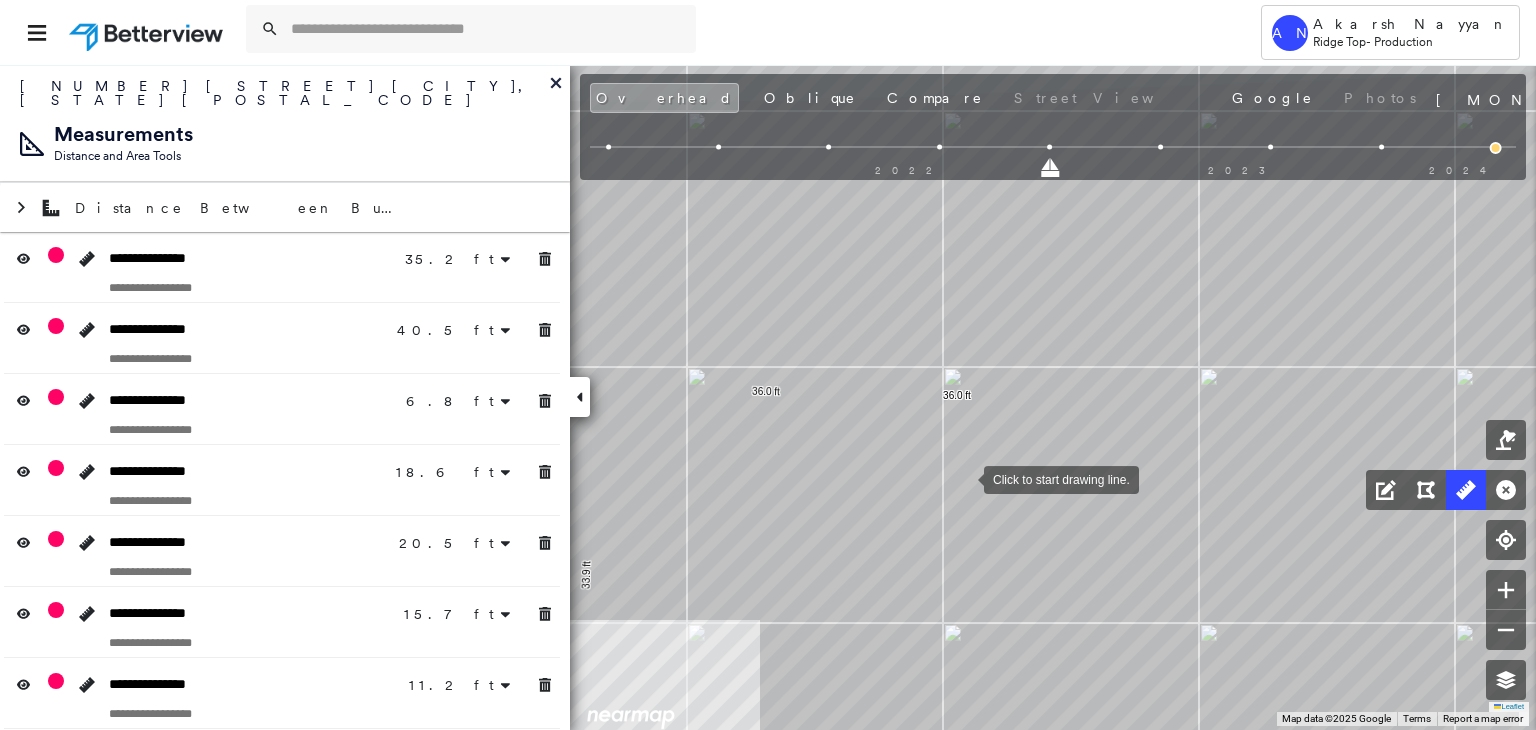 click at bounding box center (964, 478) 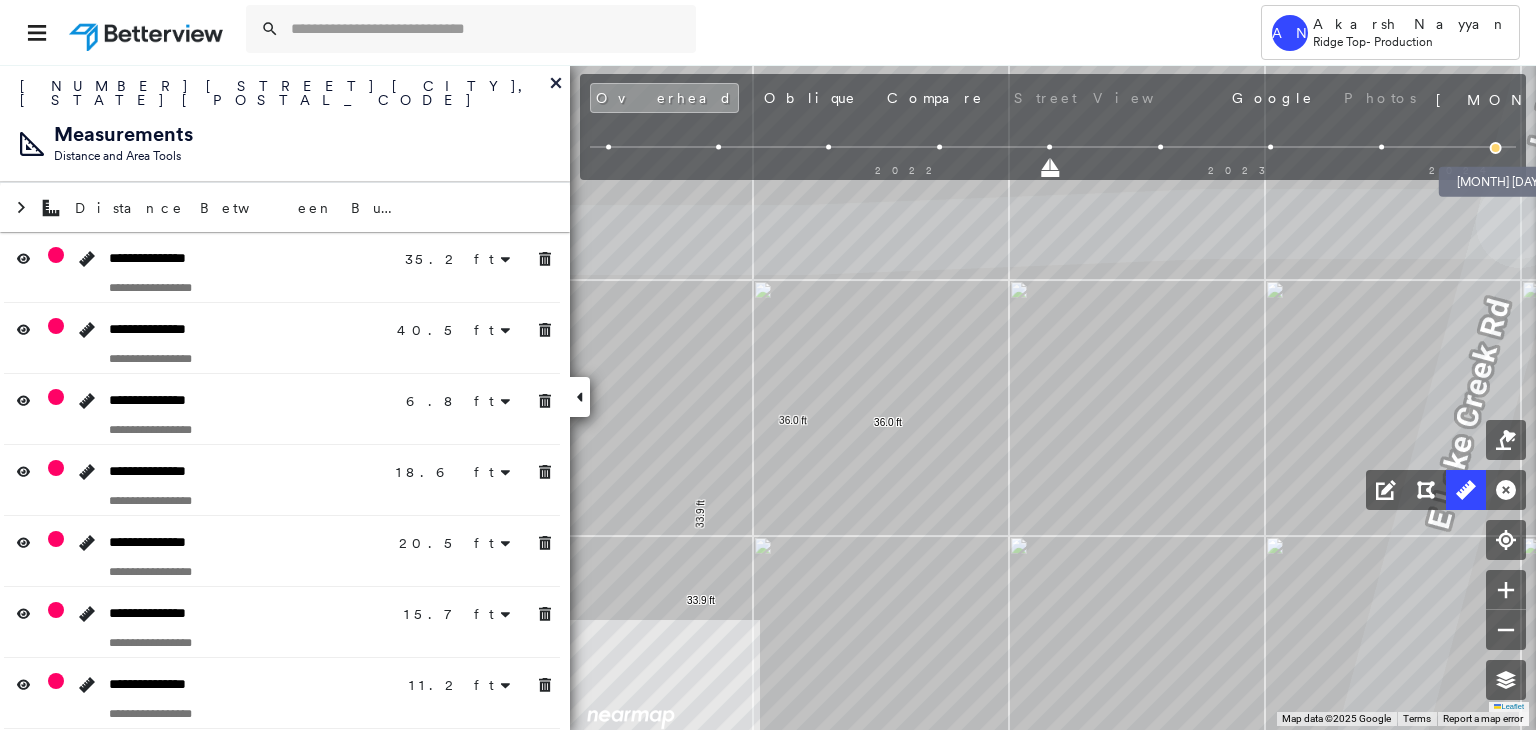 click at bounding box center [1496, 148] 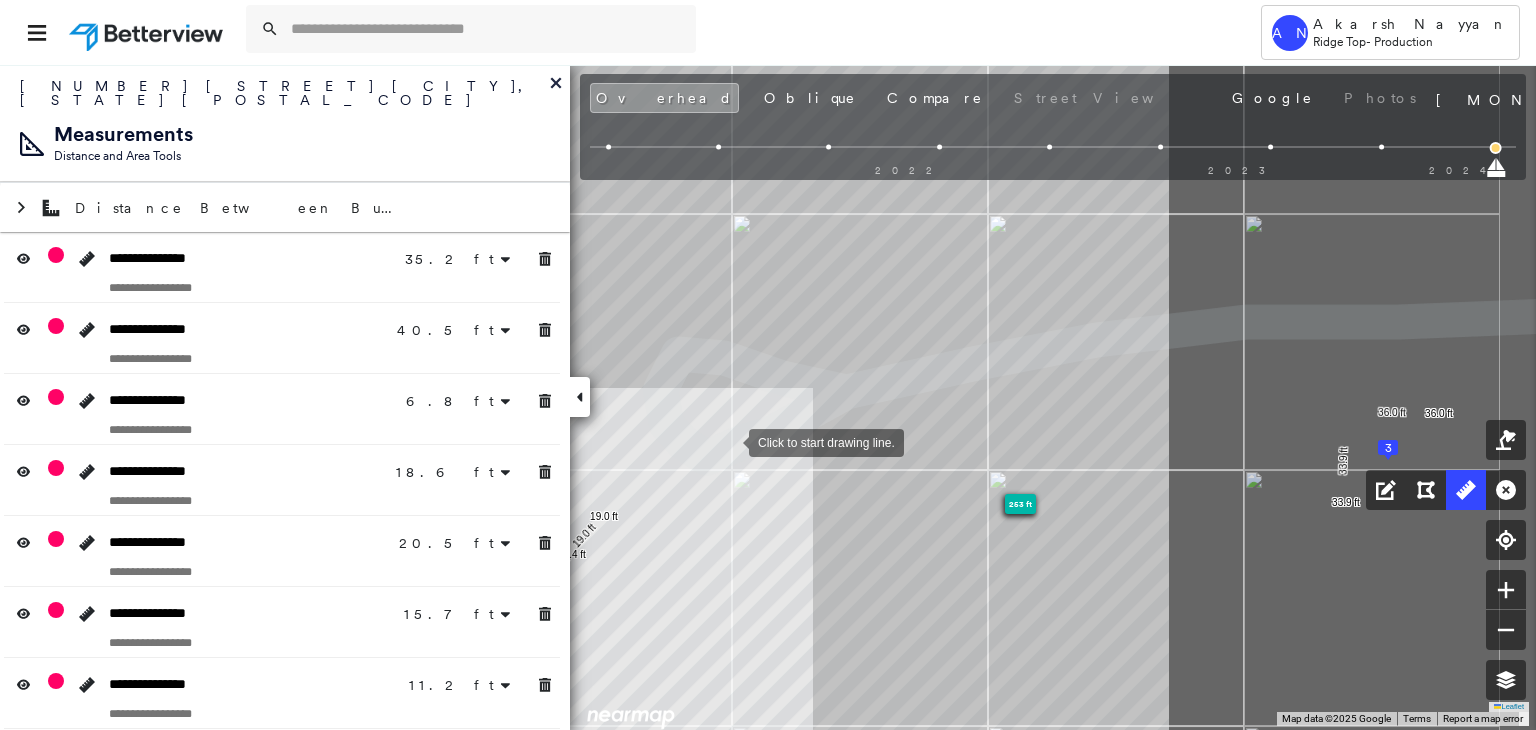 drag, startPoint x: 1065, startPoint y: 433, endPoint x: 732, endPoint y: 441, distance: 333.09607 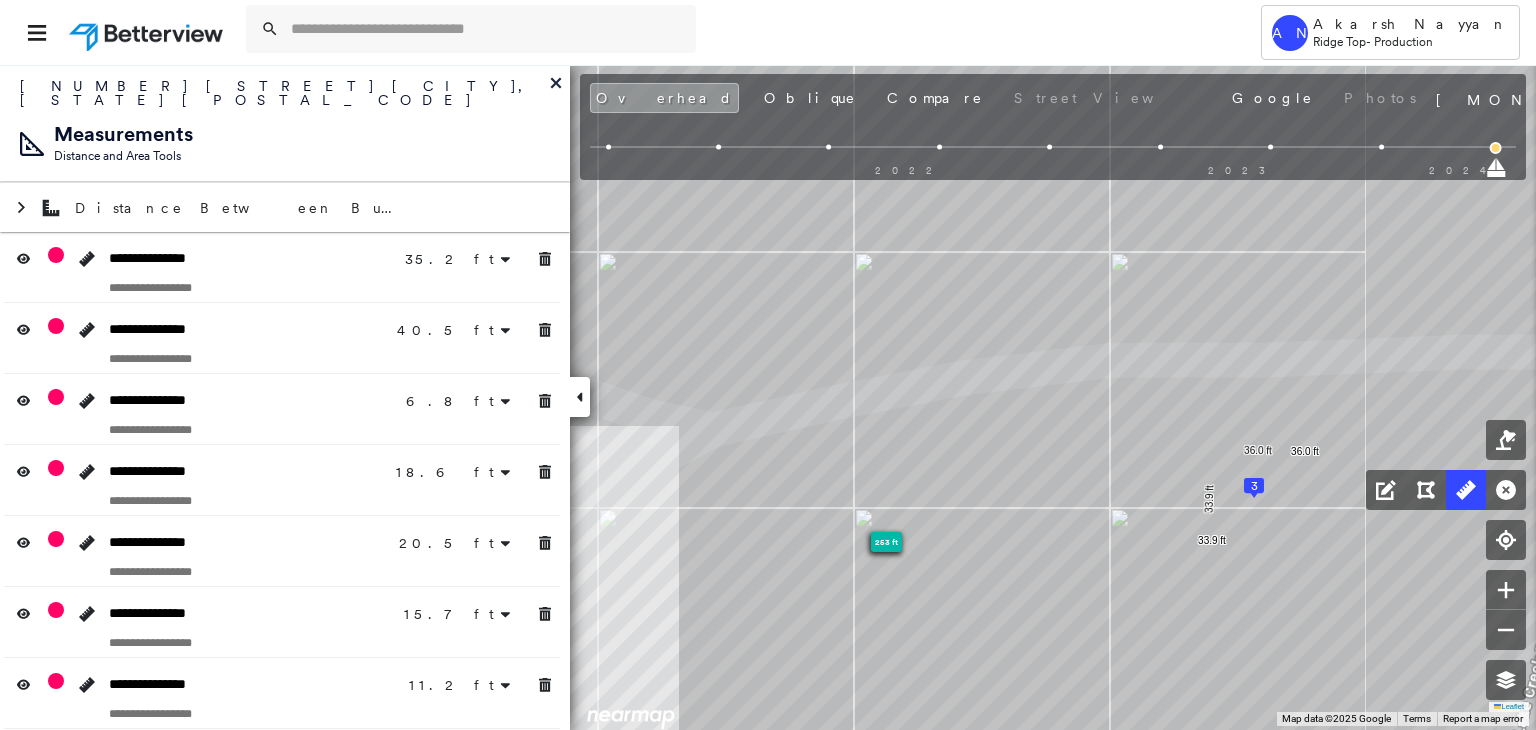 drag, startPoint x: 985, startPoint y: 445, endPoint x: 864, endPoint y: 465, distance: 122.641754 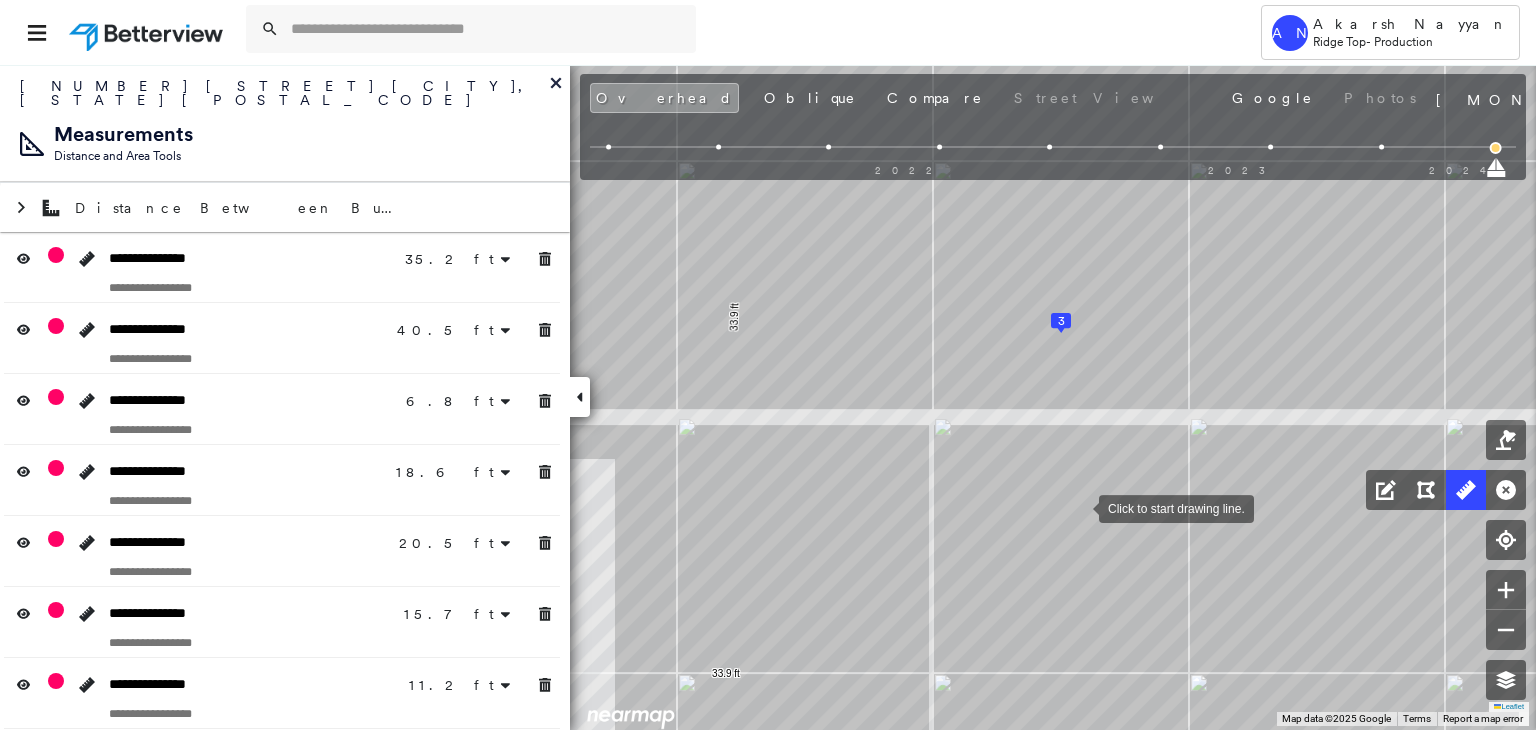 drag, startPoint x: 1082, startPoint y: 484, endPoint x: 1080, endPoint y: 506, distance: 22.090721 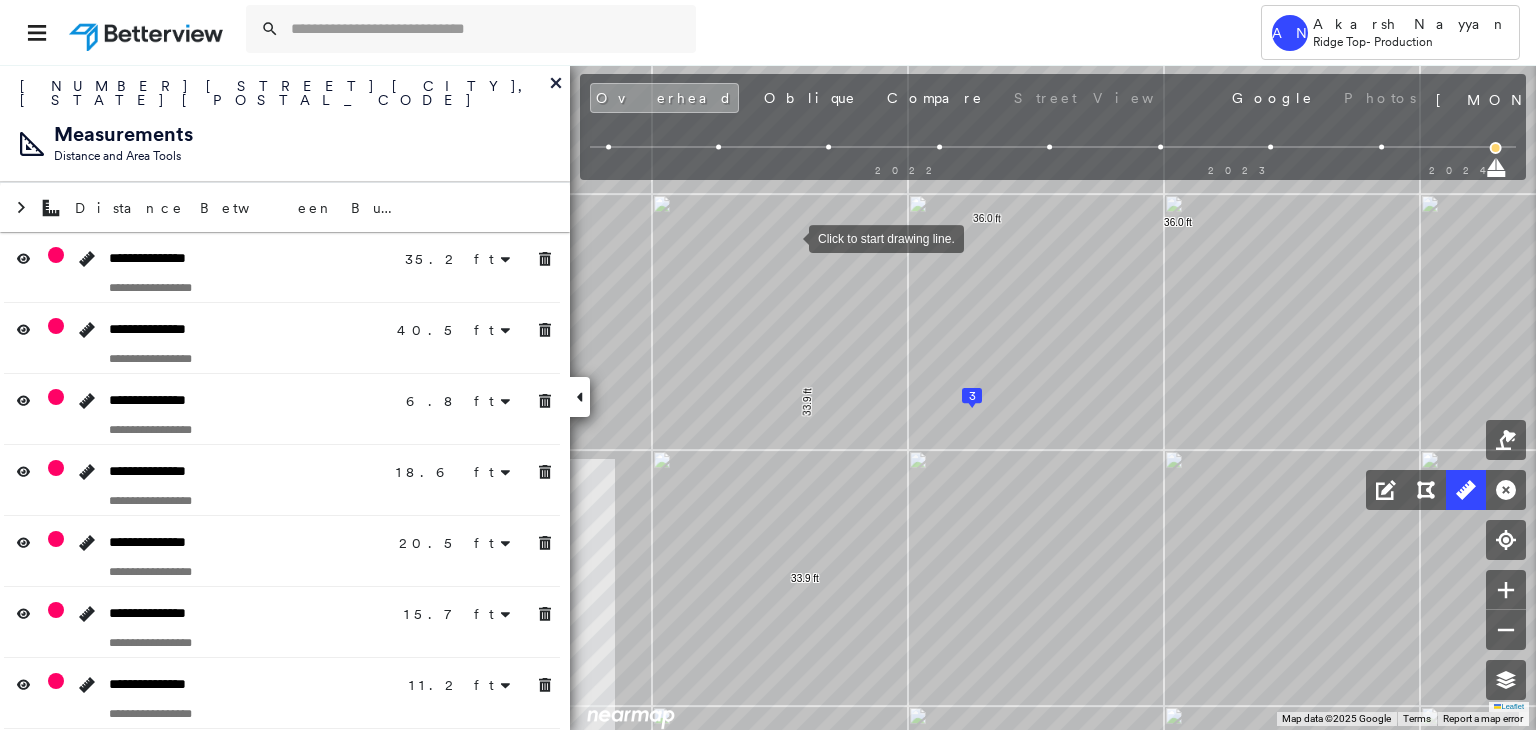 click at bounding box center (789, 237) 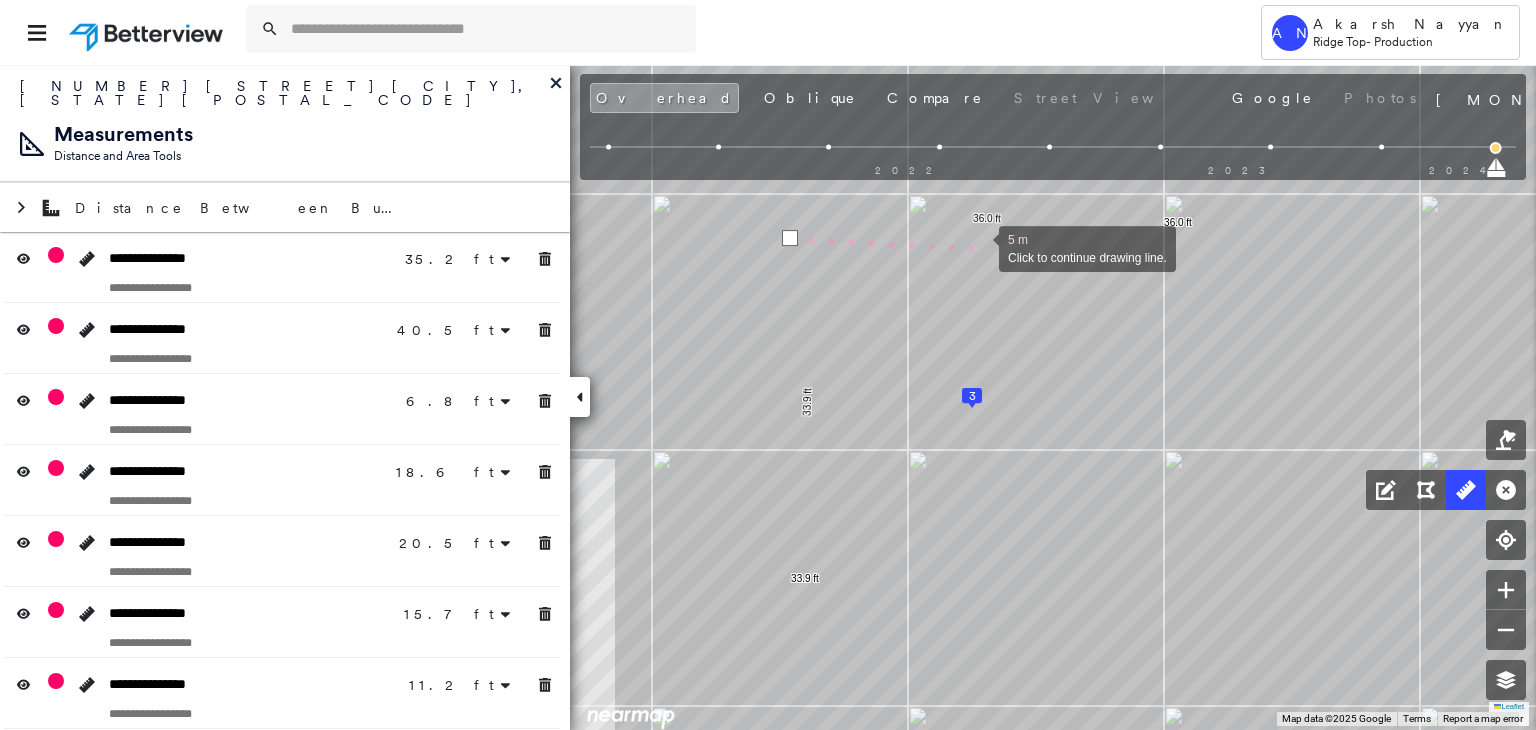 click at bounding box center [979, 247] 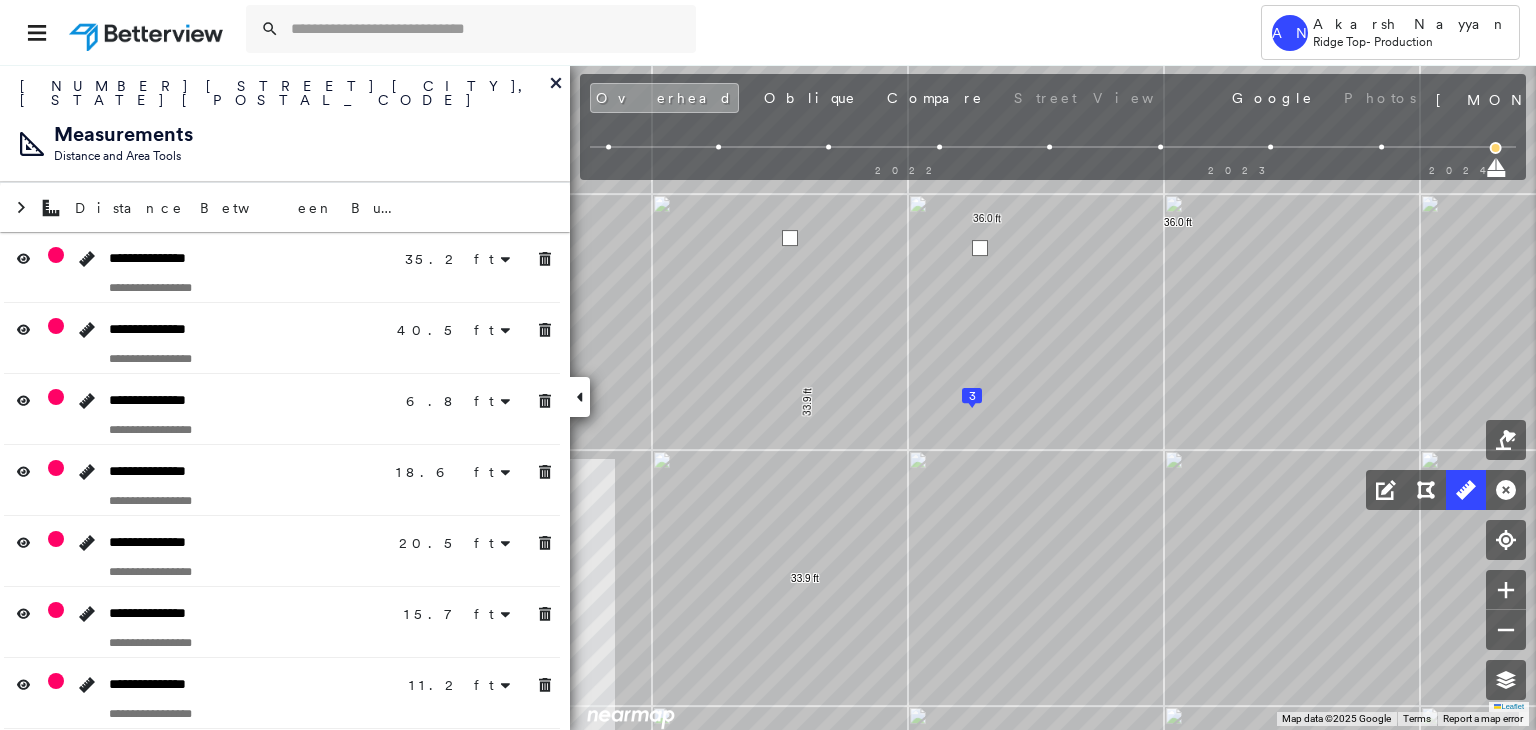 click at bounding box center [980, 248] 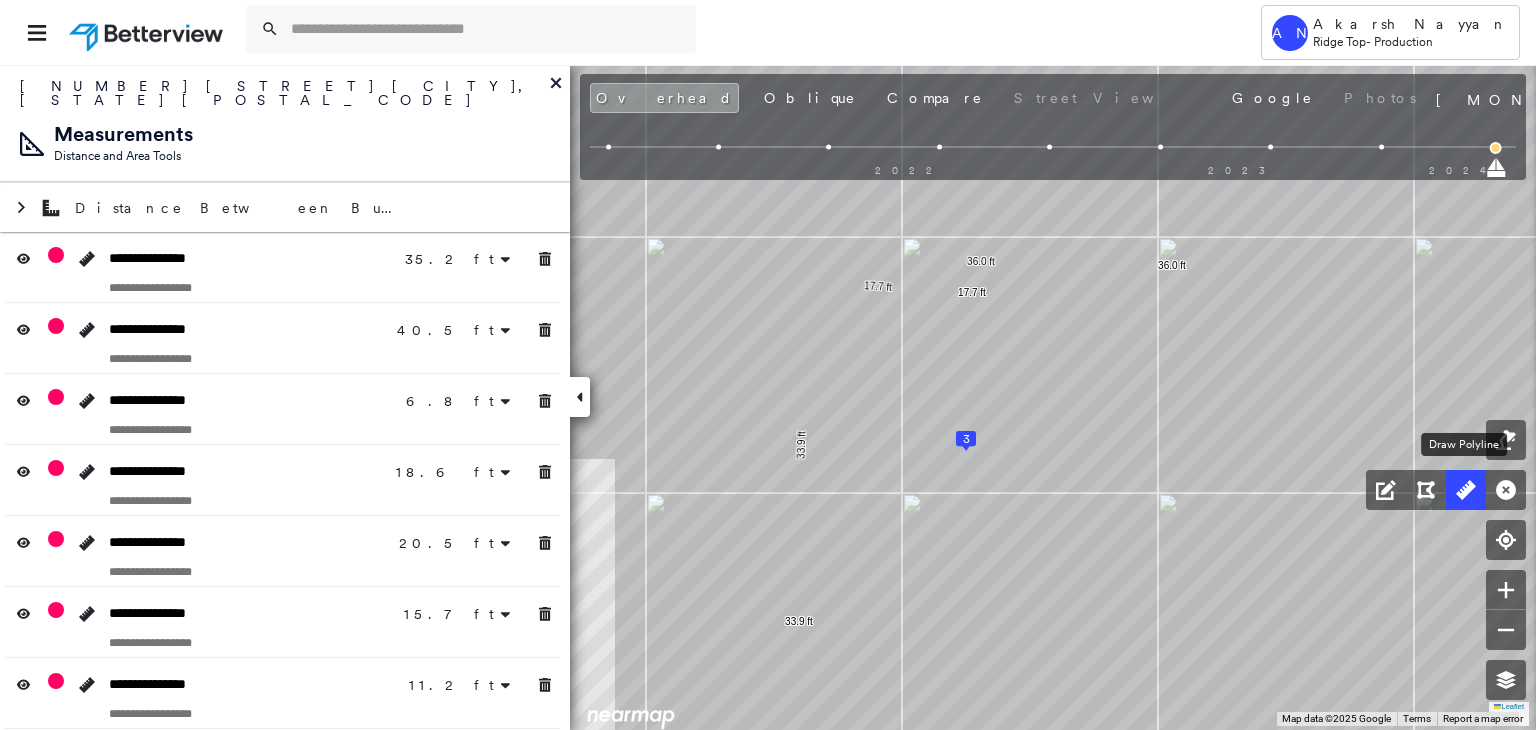 click 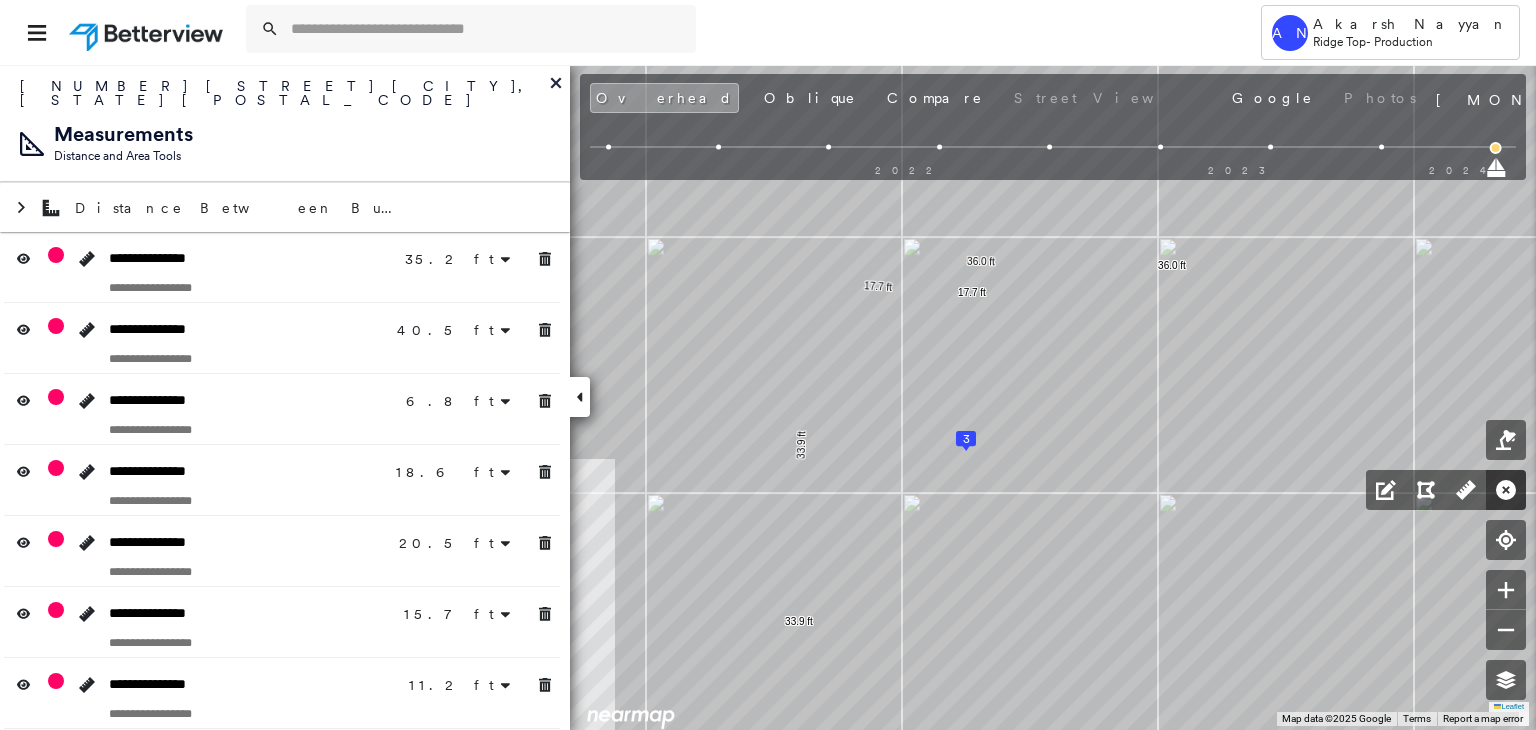 click at bounding box center (1506, 490) 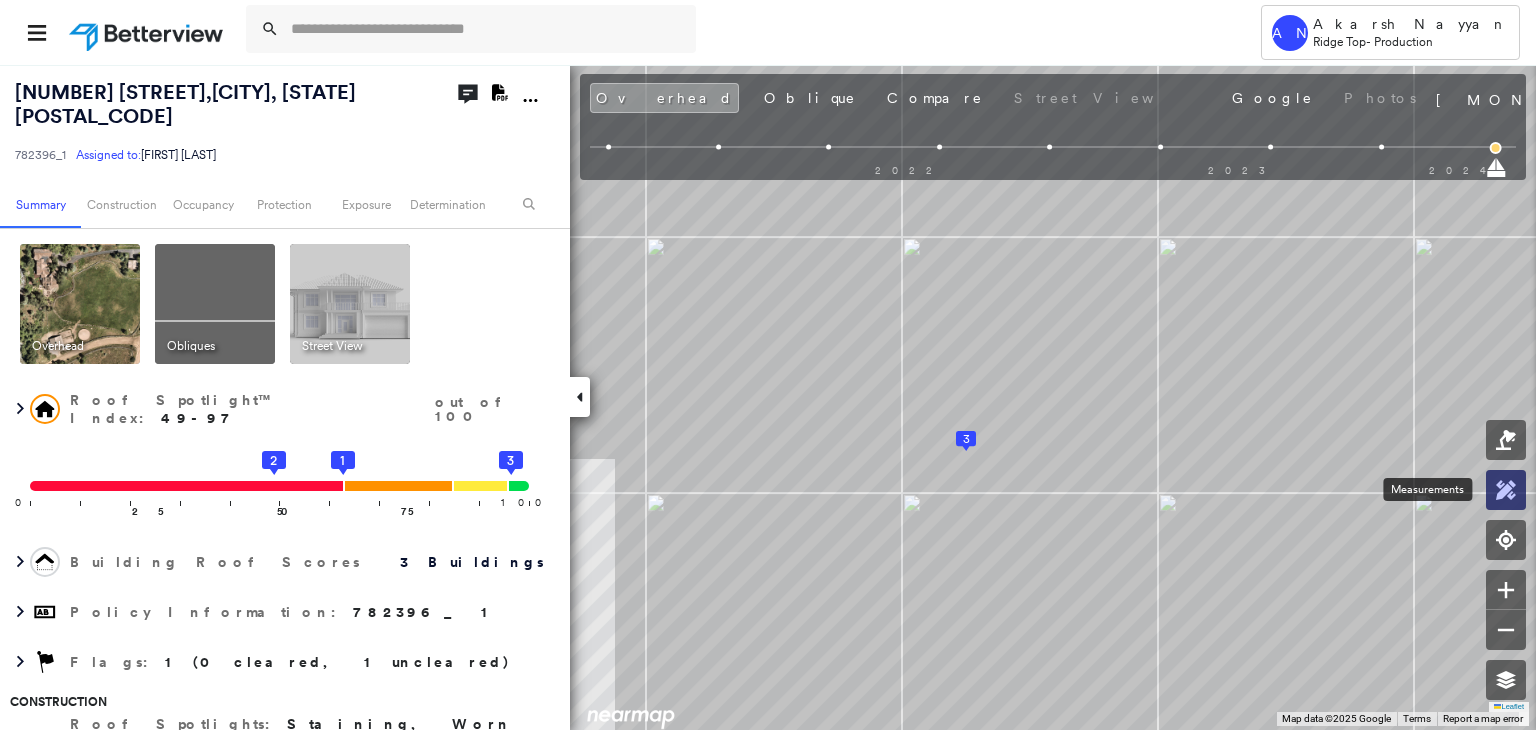 click 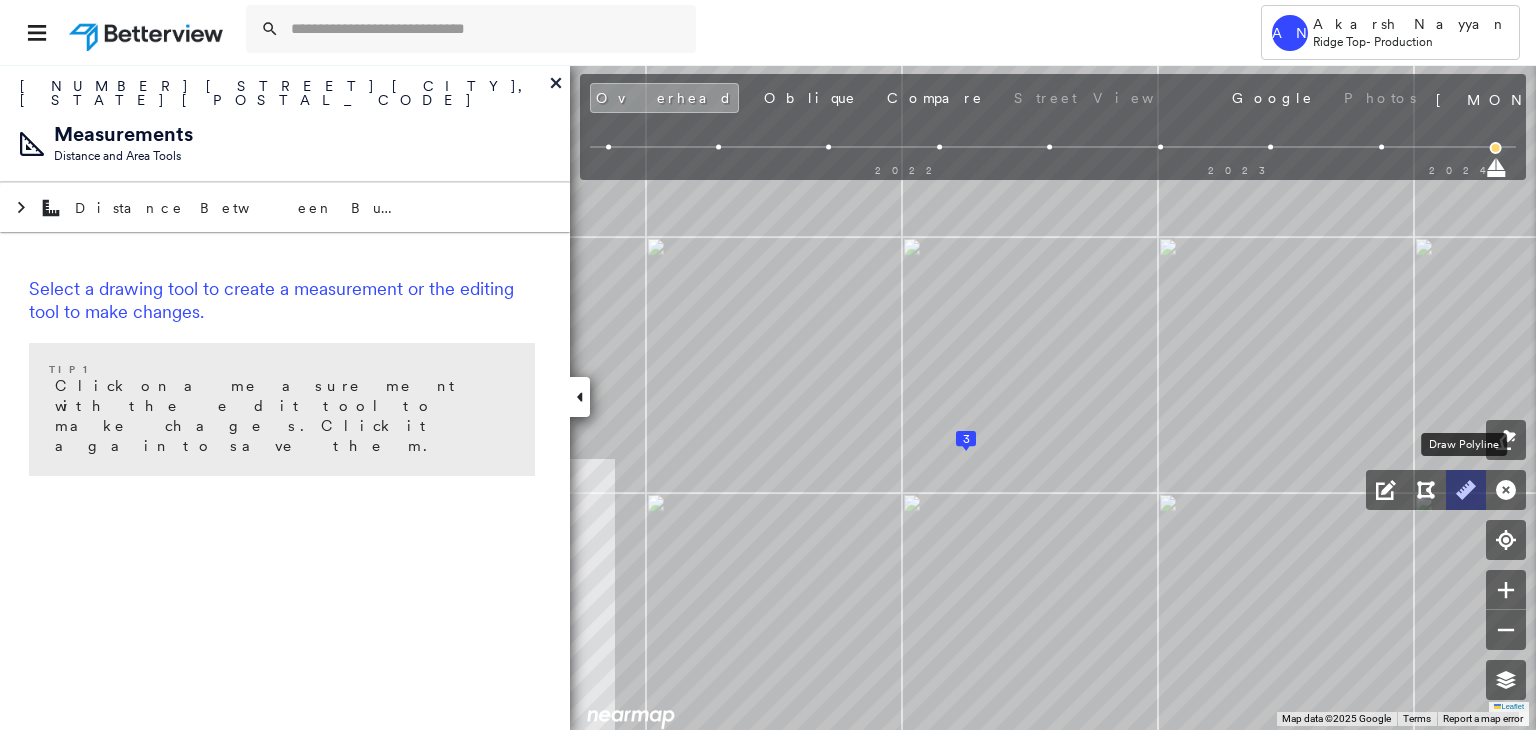 click 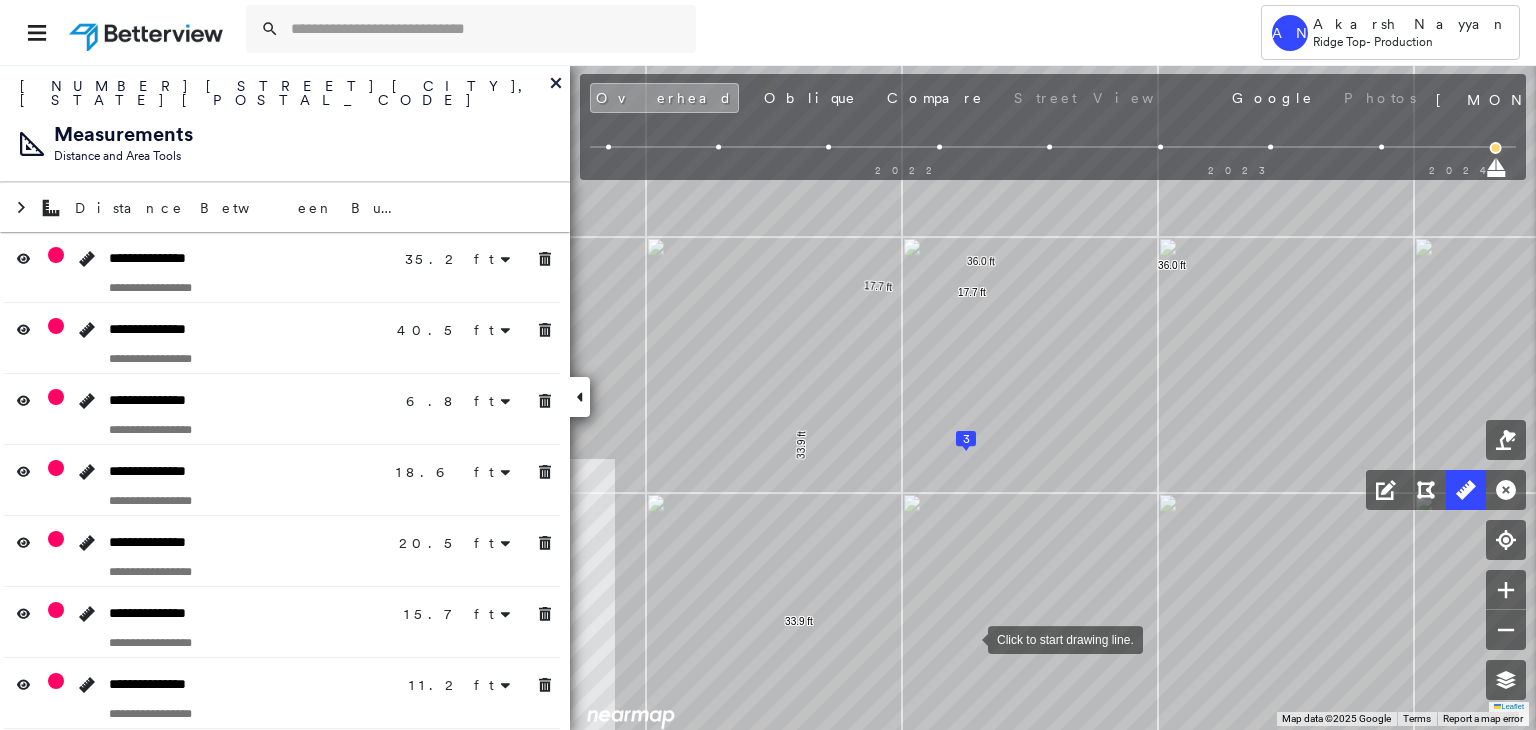 click at bounding box center (968, 638) 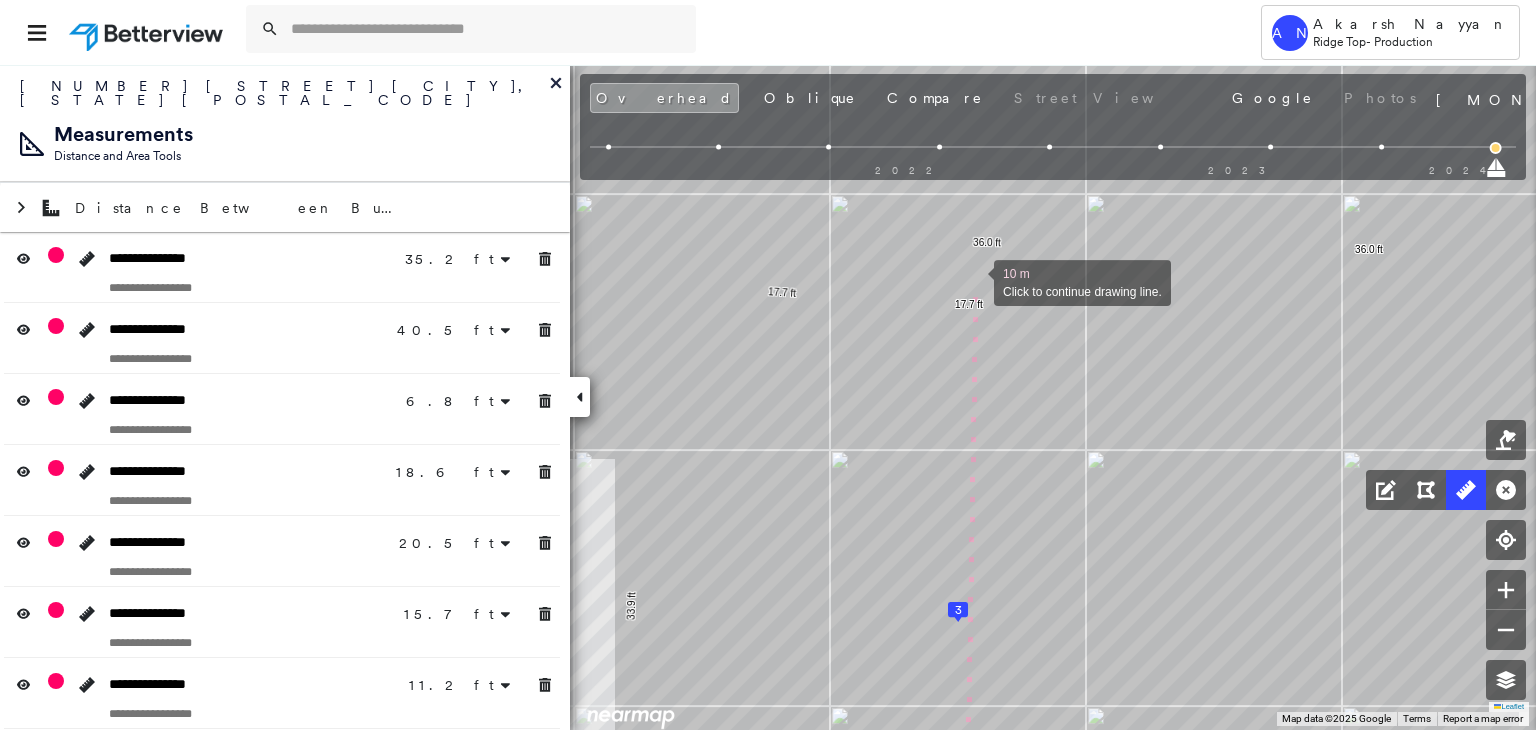 click at bounding box center [974, 281] 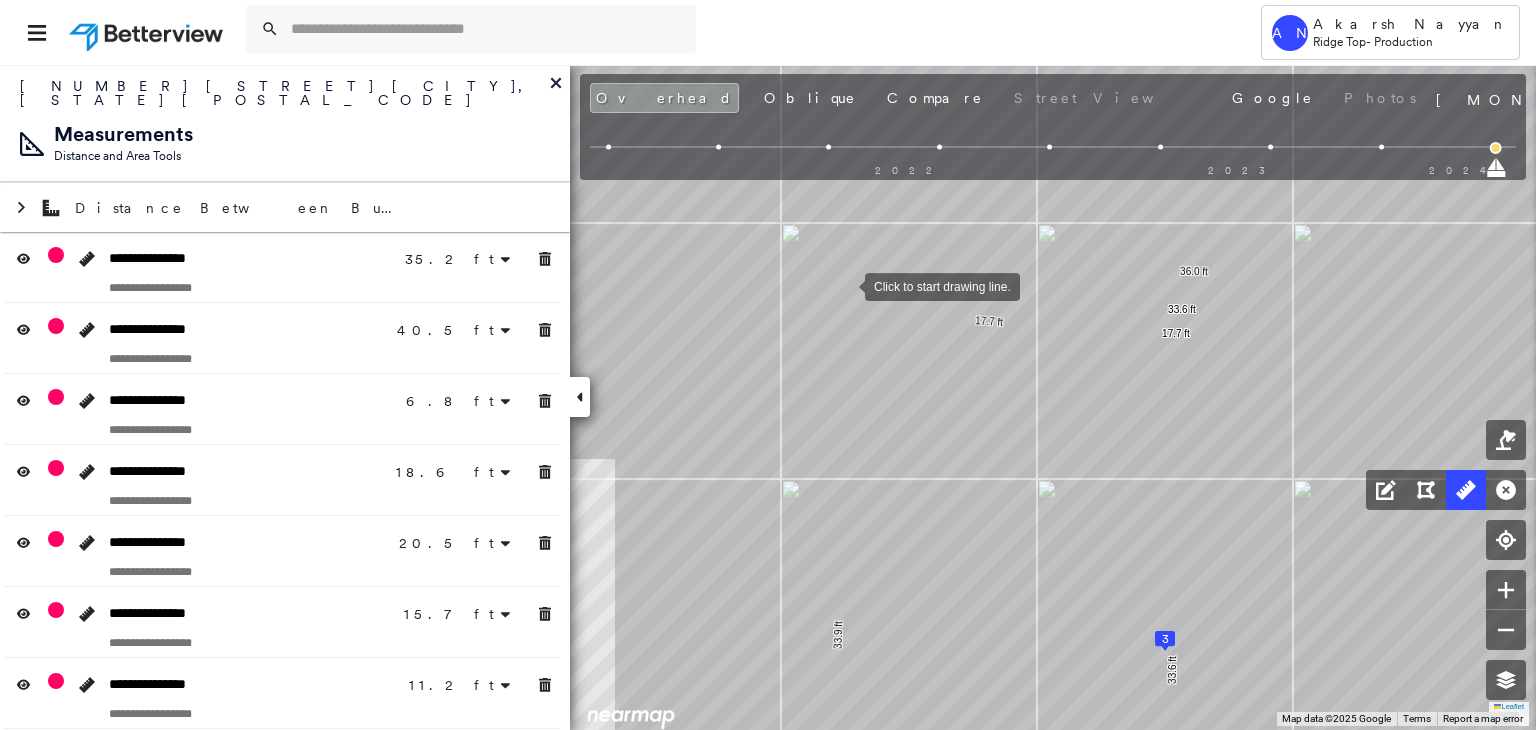 click at bounding box center [845, 285] 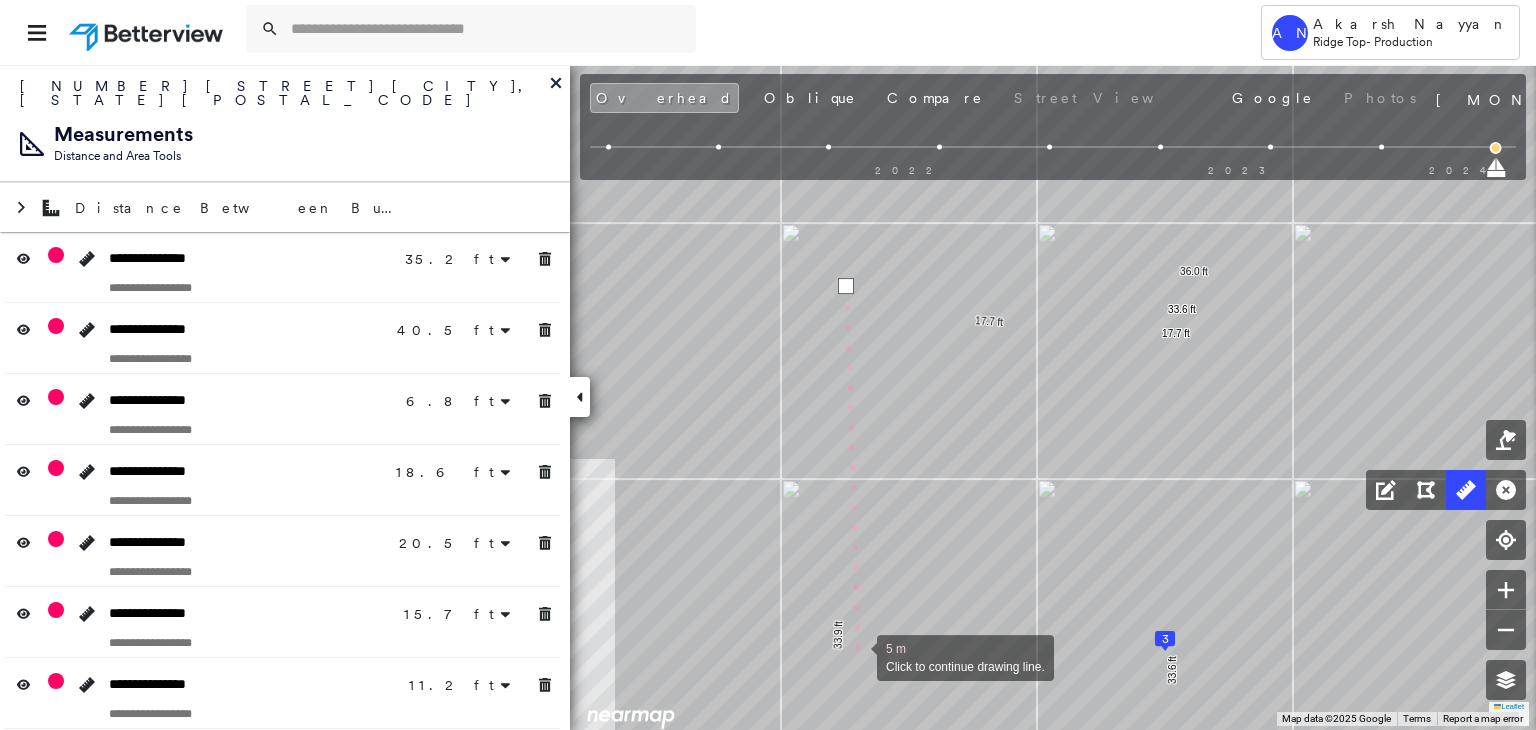 click at bounding box center (857, 656) 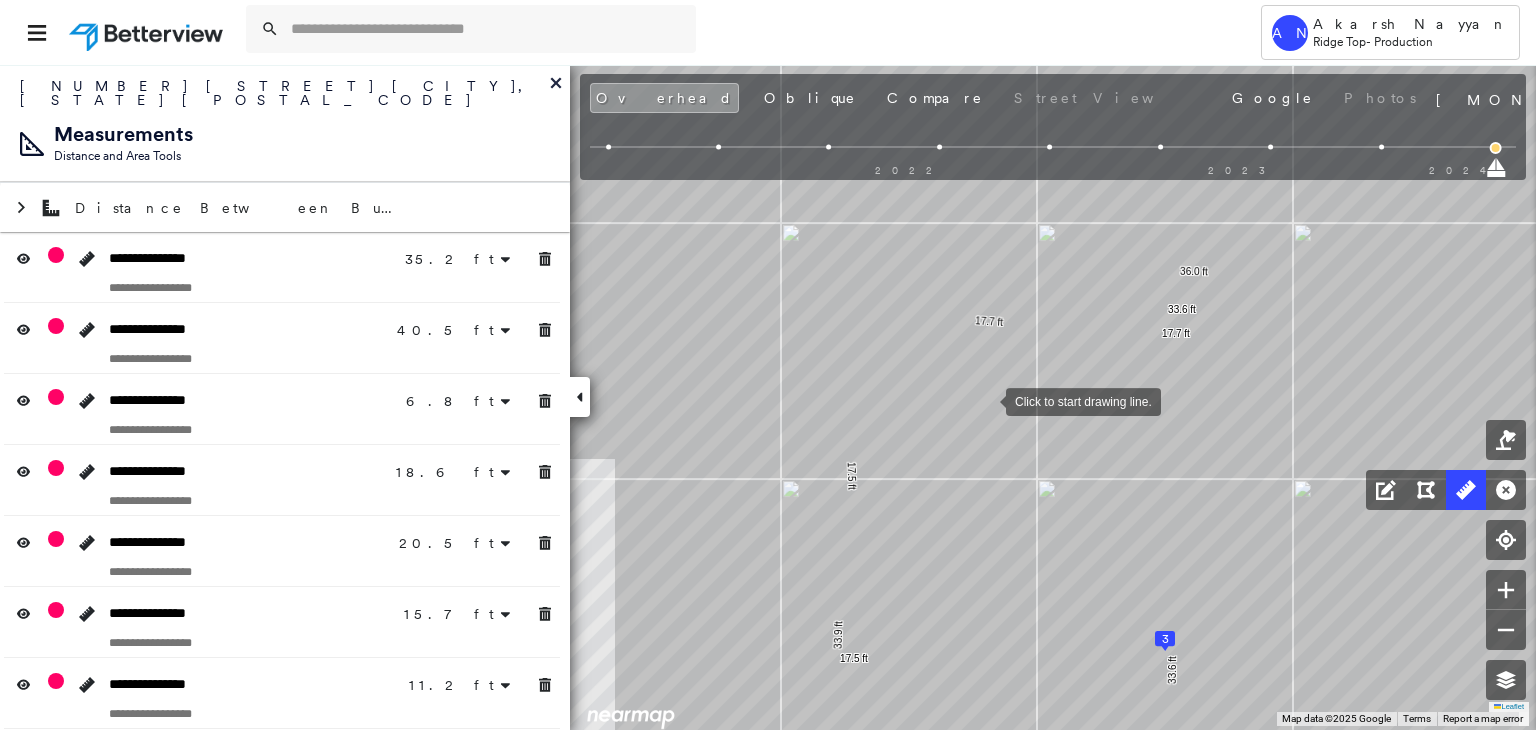 click at bounding box center [986, 400] 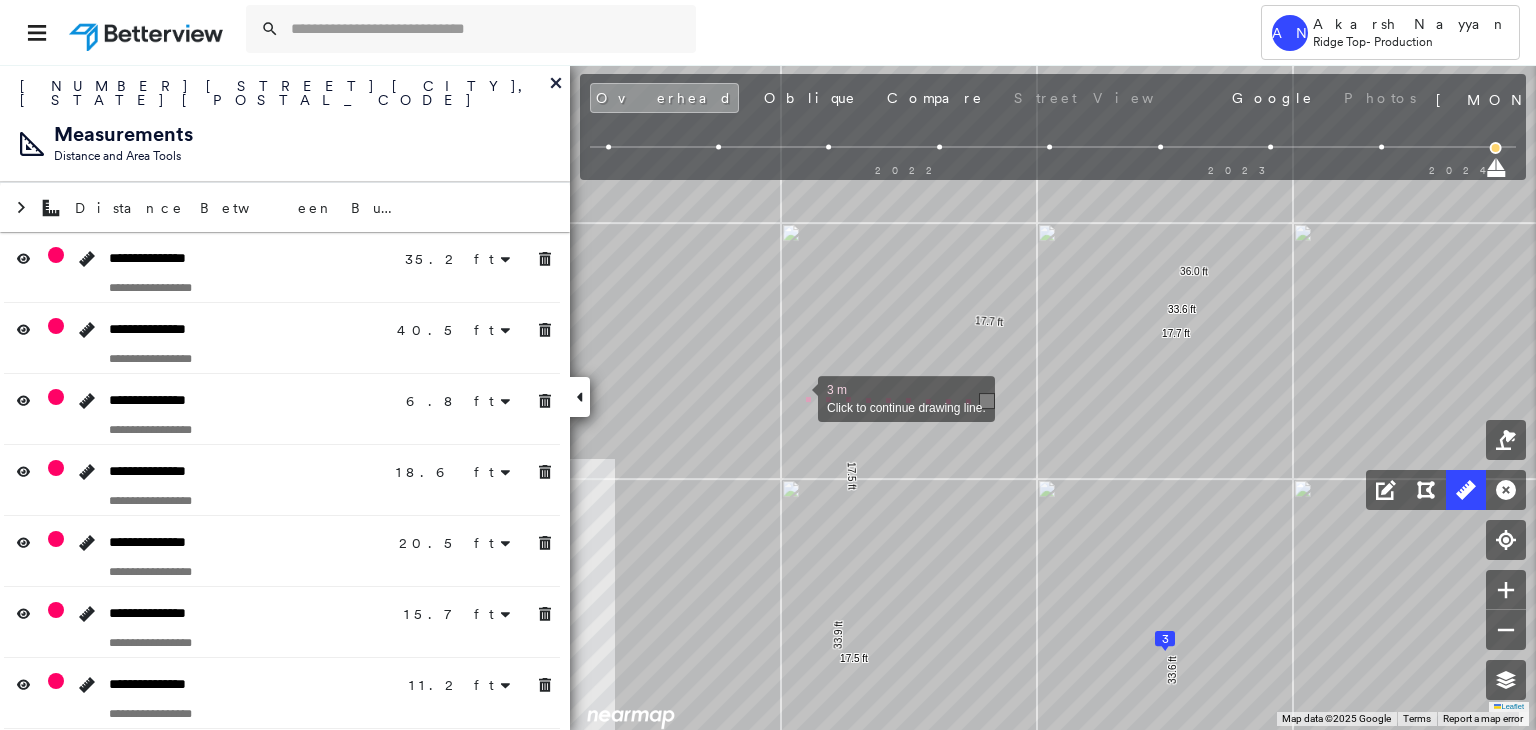 click at bounding box center [798, 397] 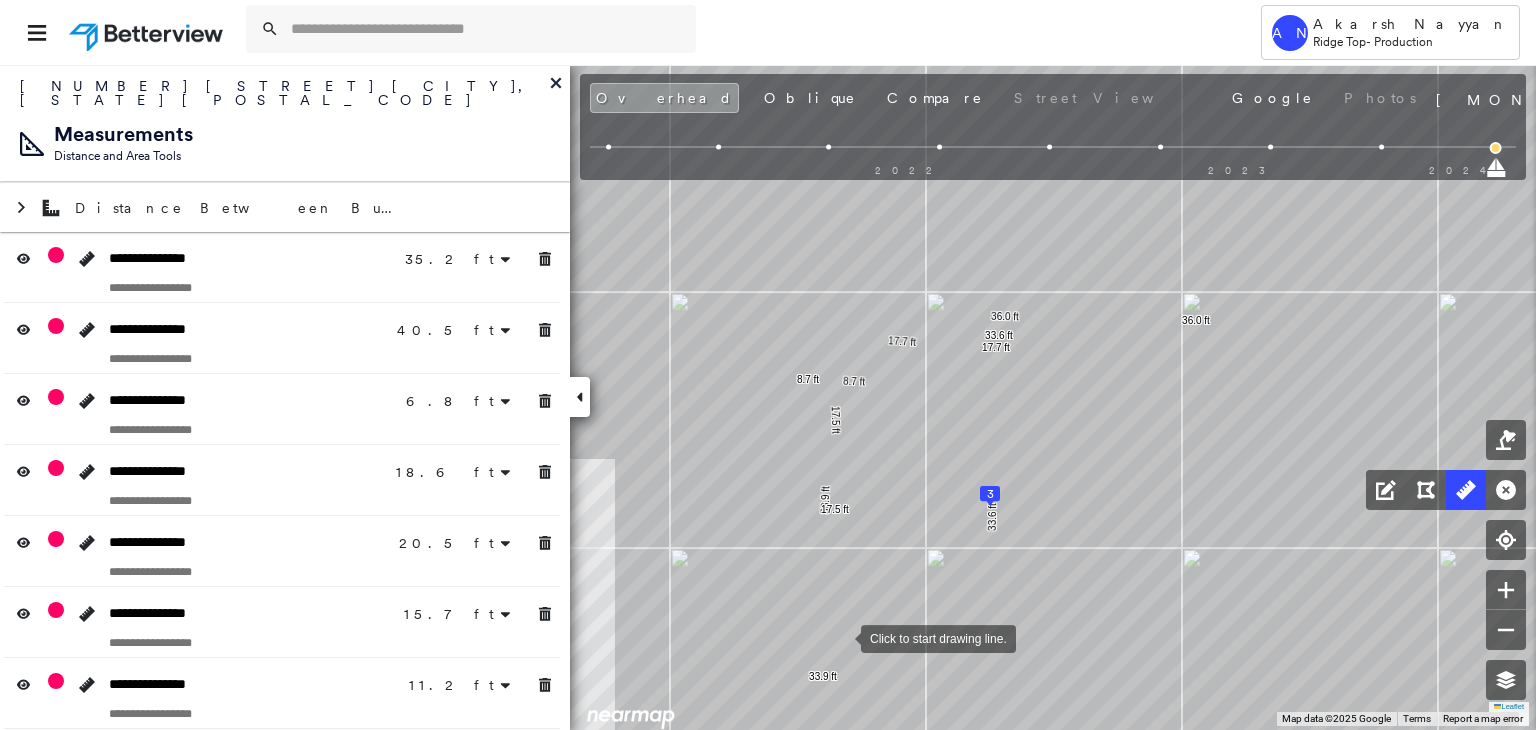 click at bounding box center [841, 637] 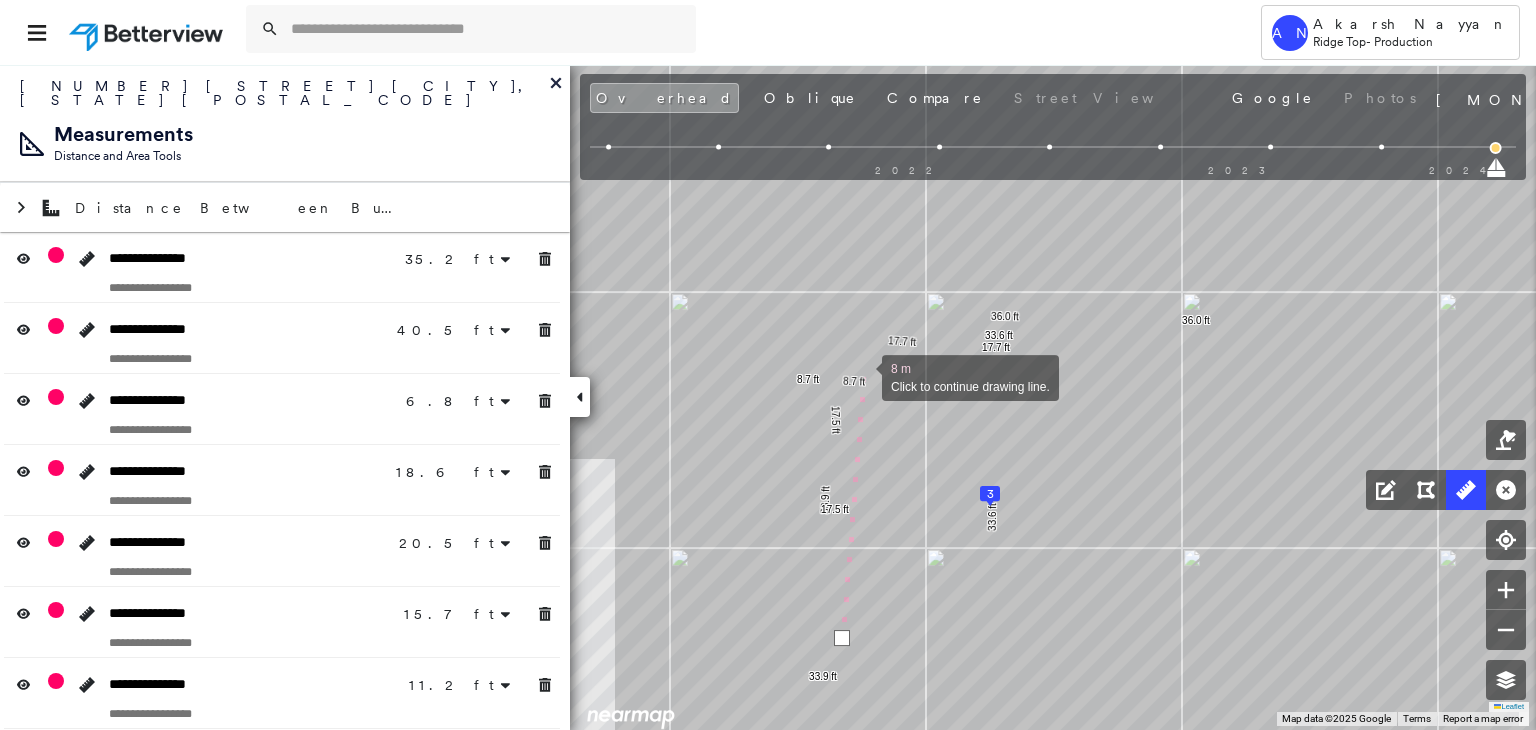 click at bounding box center [862, 376] 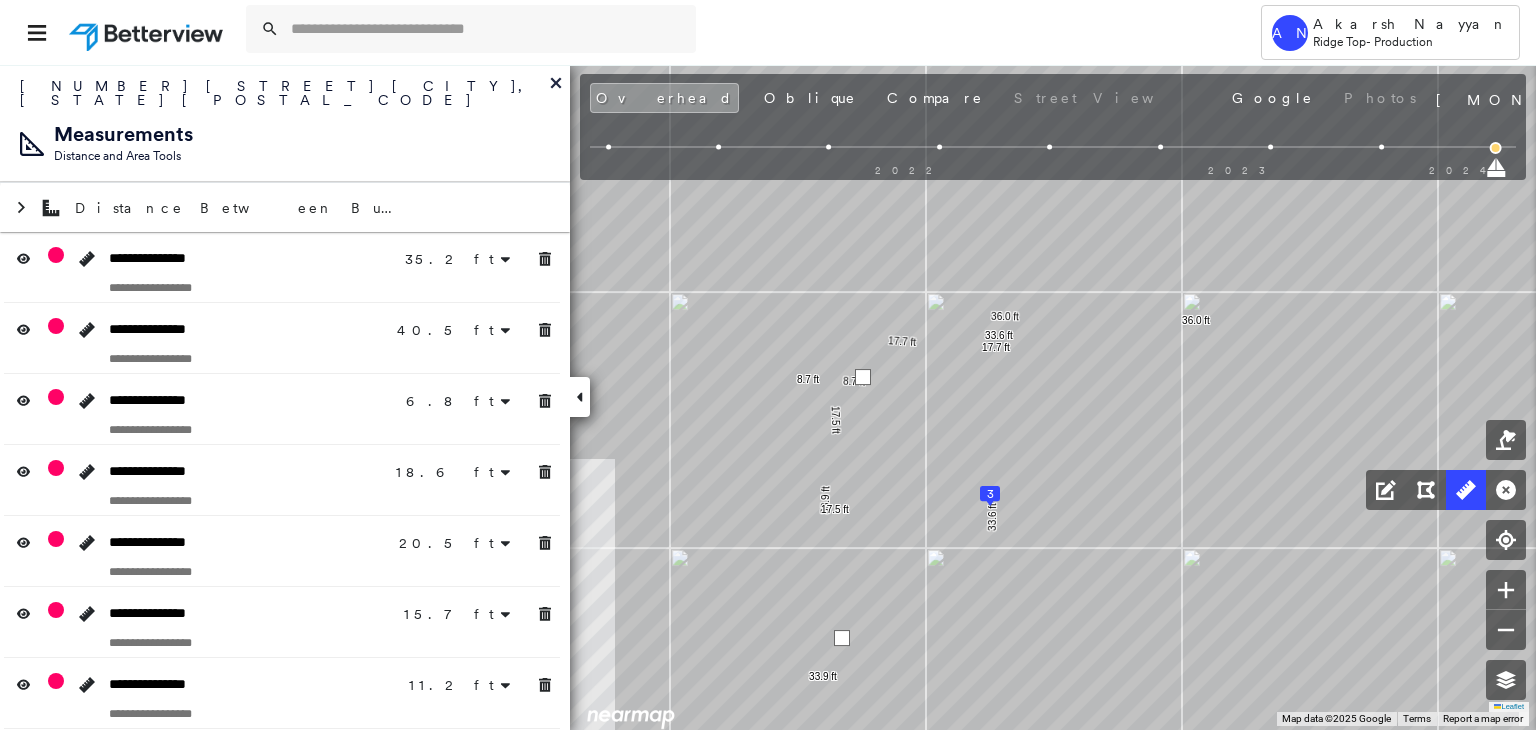 click at bounding box center [863, 377] 